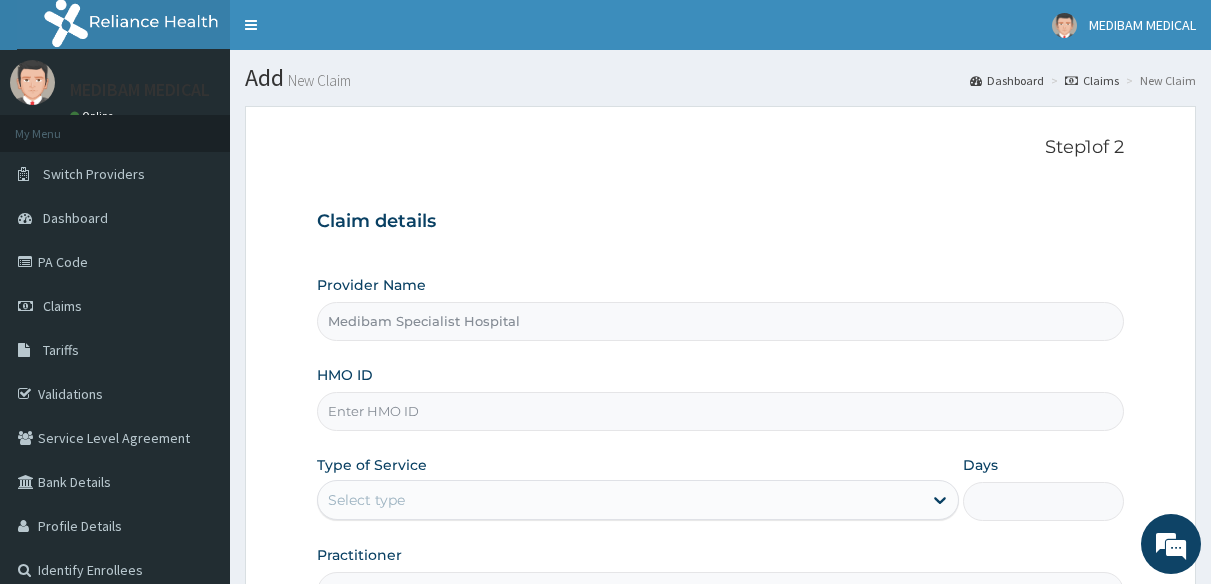 scroll, scrollTop: 0, scrollLeft: 0, axis: both 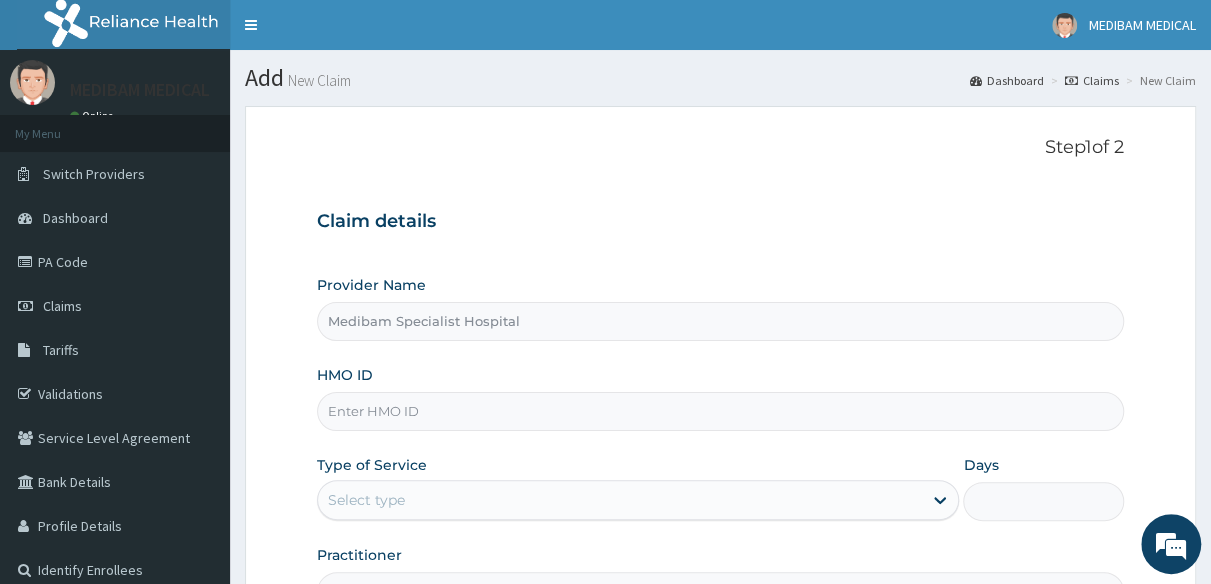 click on "Step  1  of 2" at bounding box center [720, 148] 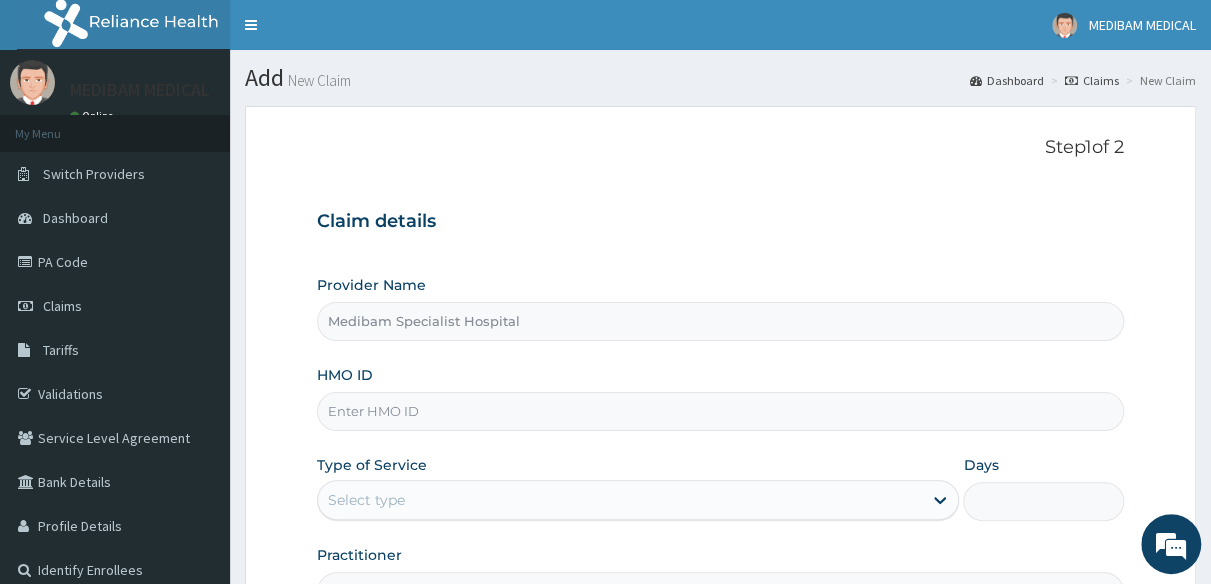 scroll, scrollTop: 0, scrollLeft: 0, axis: both 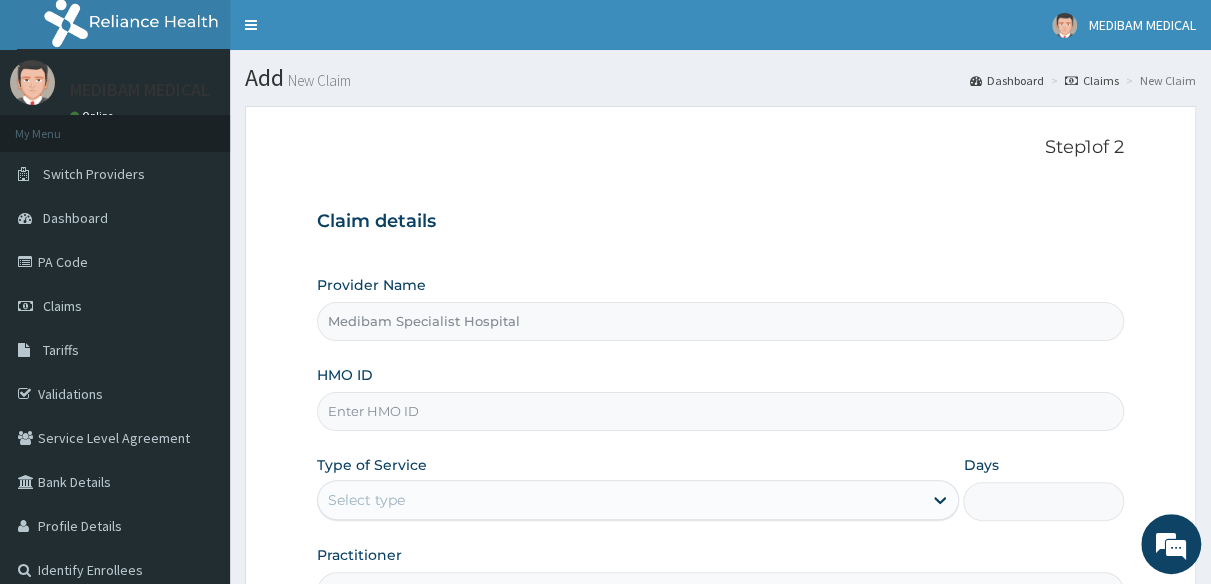 click on "My Menu" at bounding box center (115, 133) 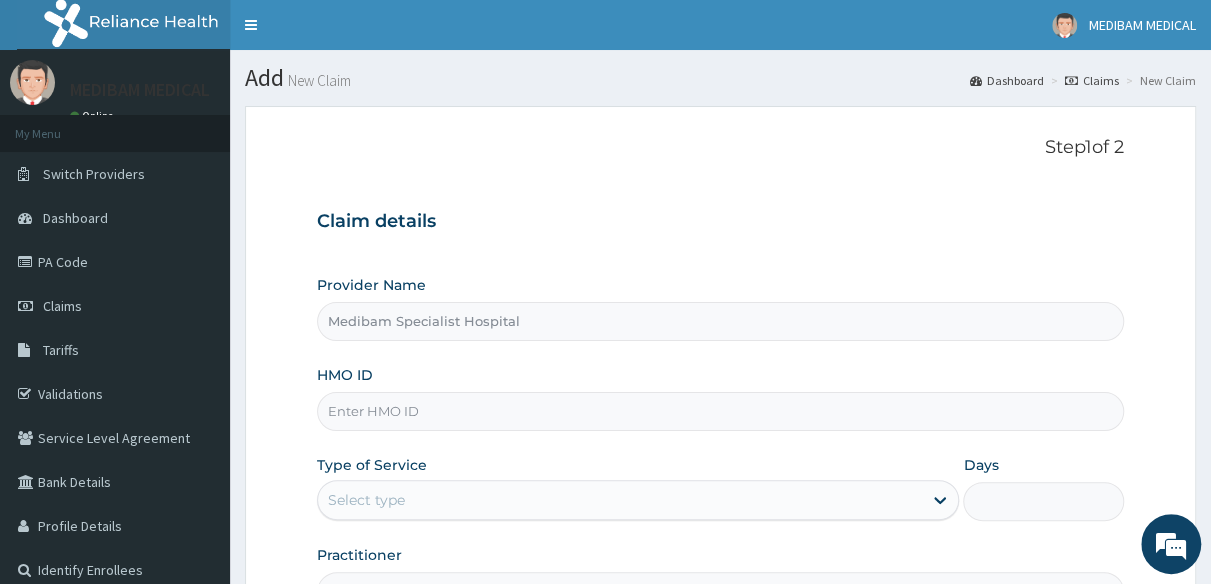 click on "Step  1  of 2 Claim details Provider Name Medibam Specialist Hospital HMO ID Type of Service Select type Days Practitioner     Previous   Next" at bounding box center (720, 430) 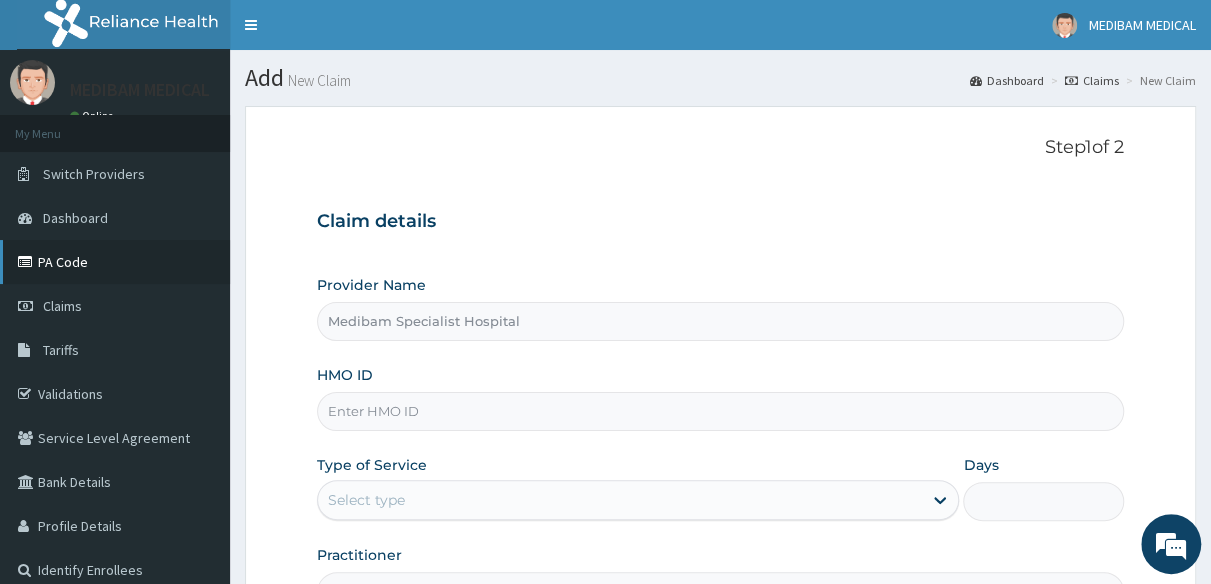 click on "PA Code" at bounding box center [115, 262] 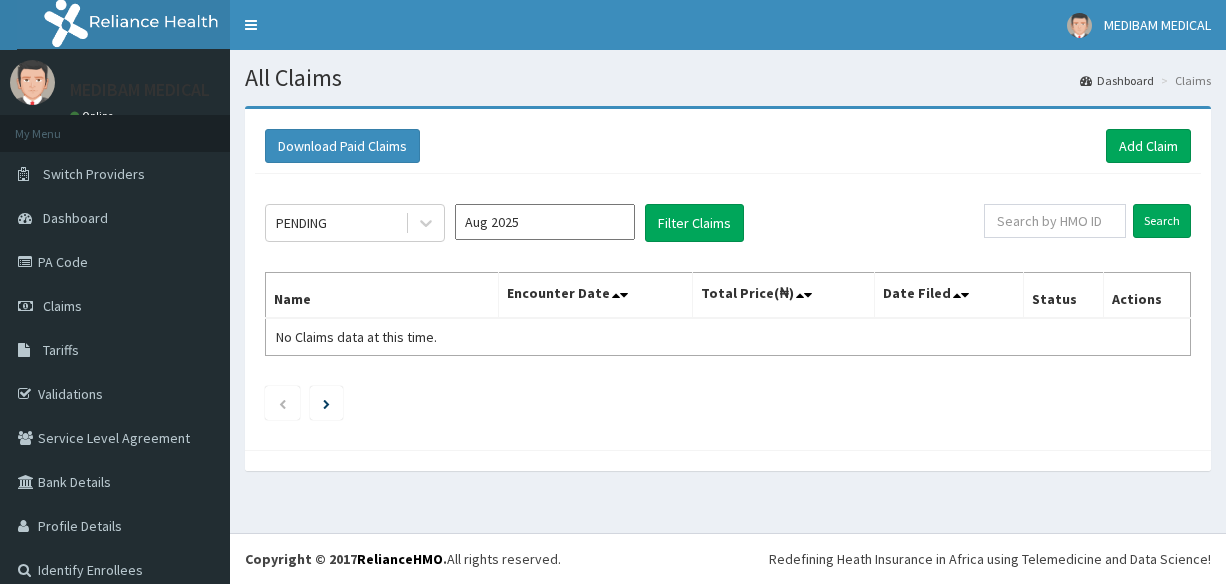 scroll, scrollTop: 0, scrollLeft: 0, axis: both 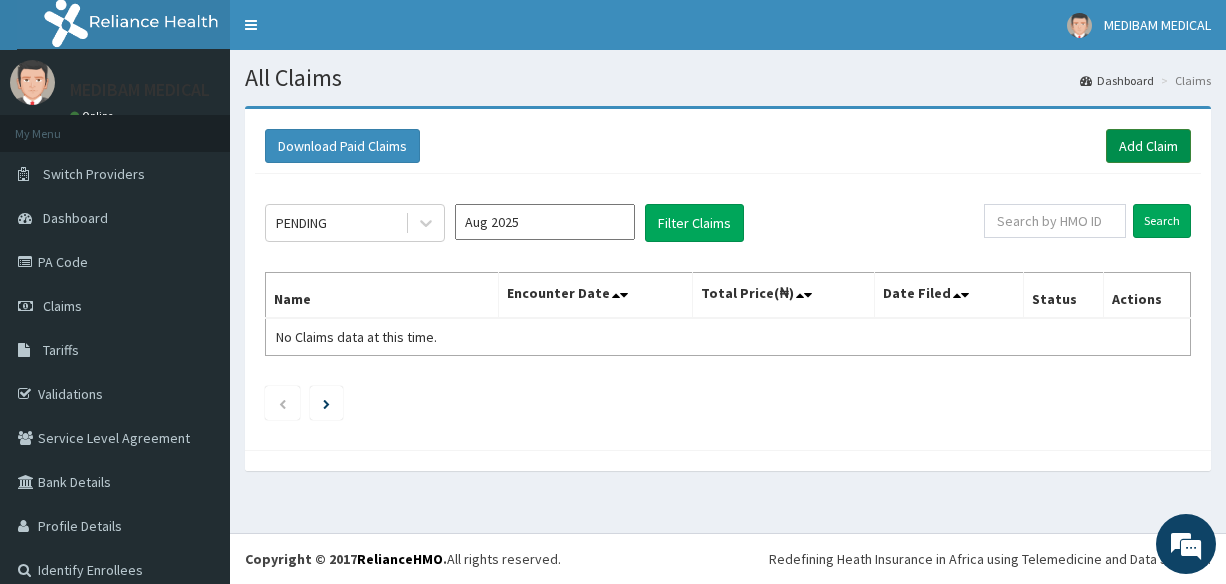 click on "Add Claim" at bounding box center (1148, 146) 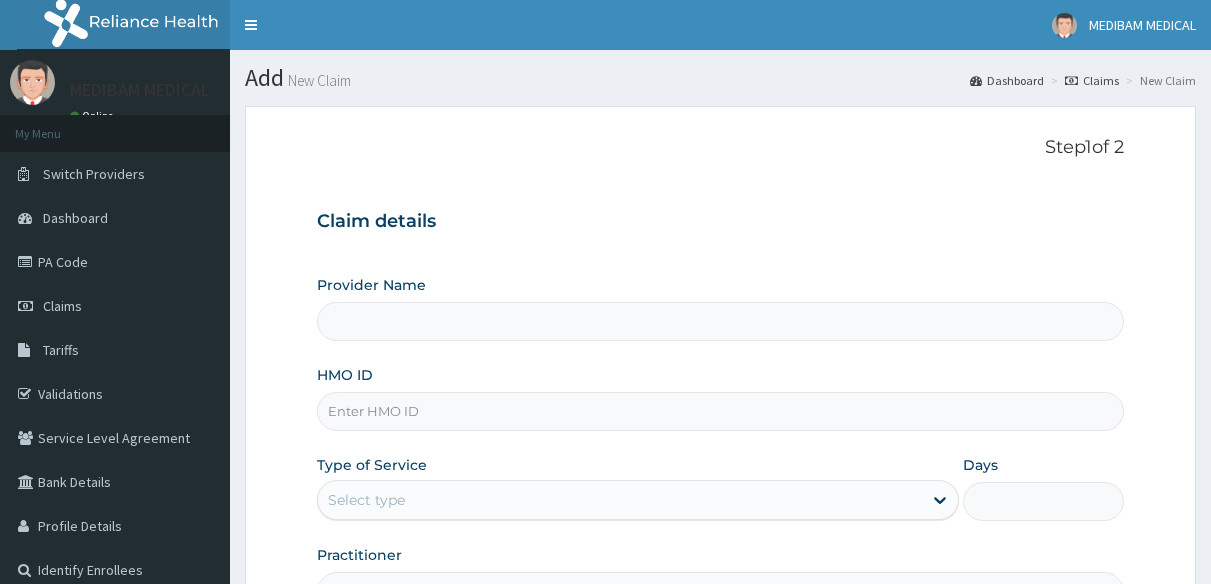 scroll, scrollTop: 0, scrollLeft: 0, axis: both 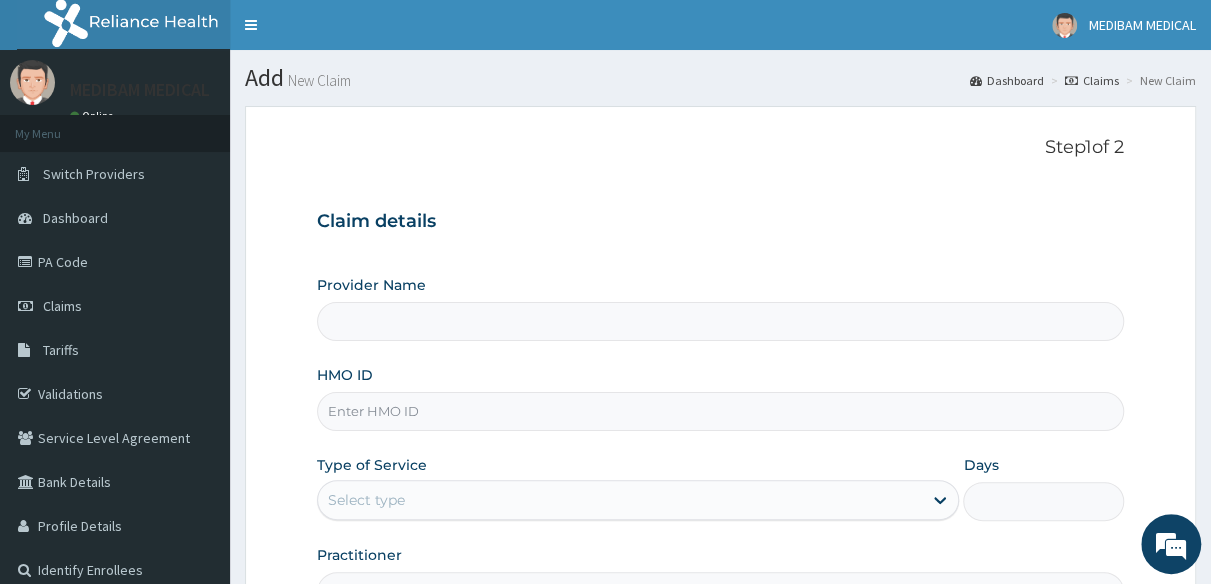 type on "Medibam Specialist Hospital" 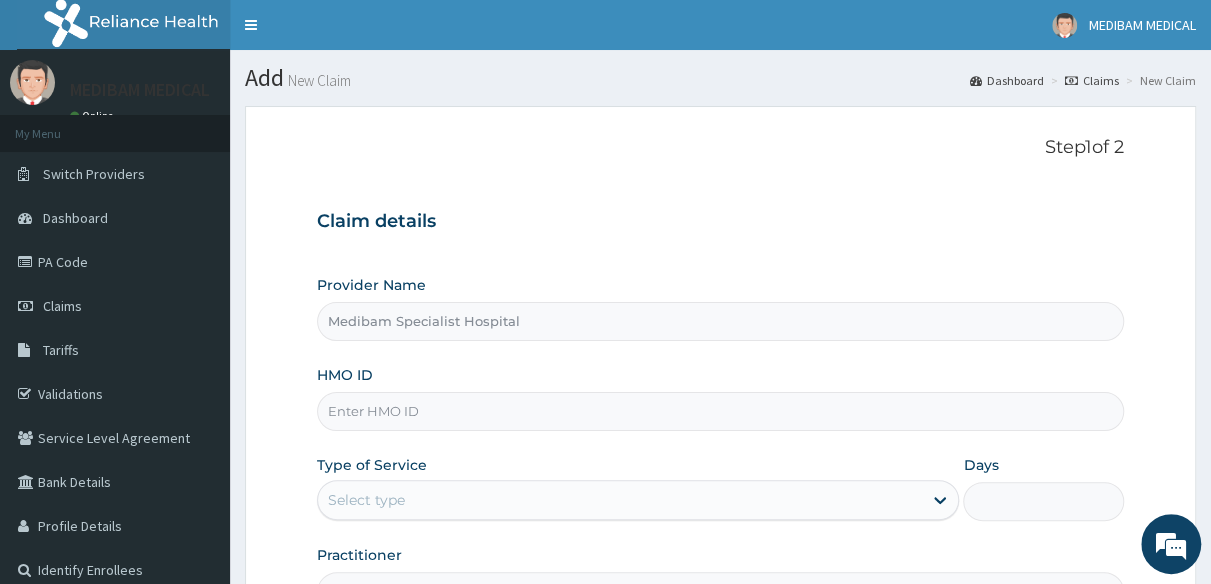 click on "HMO ID" at bounding box center (720, 411) 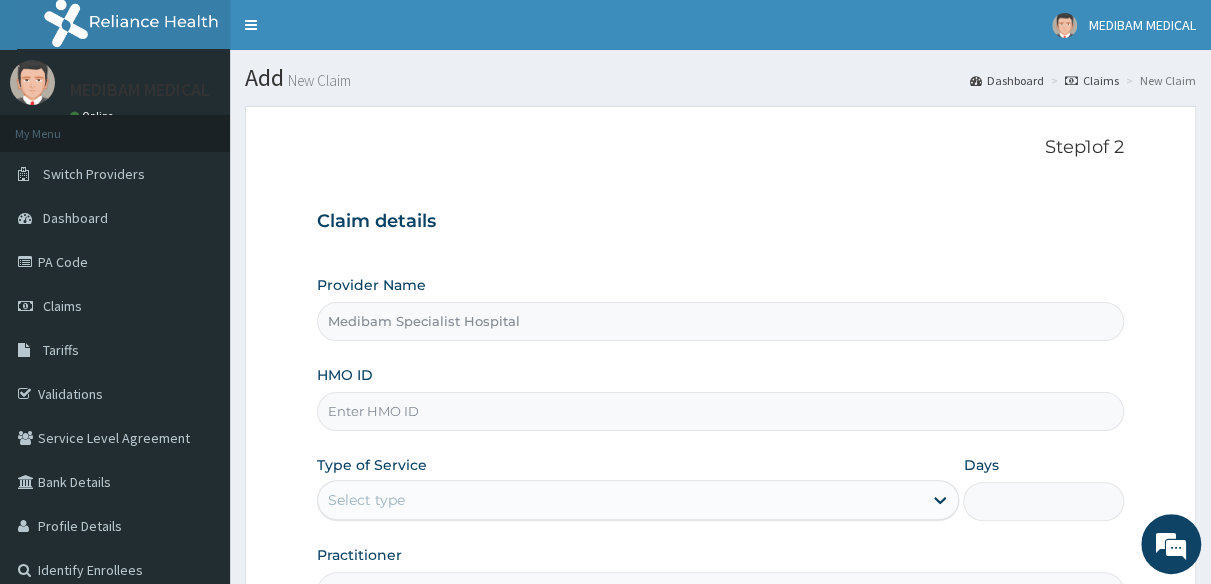 scroll, scrollTop: 0, scrollLeft: 0, axis: both 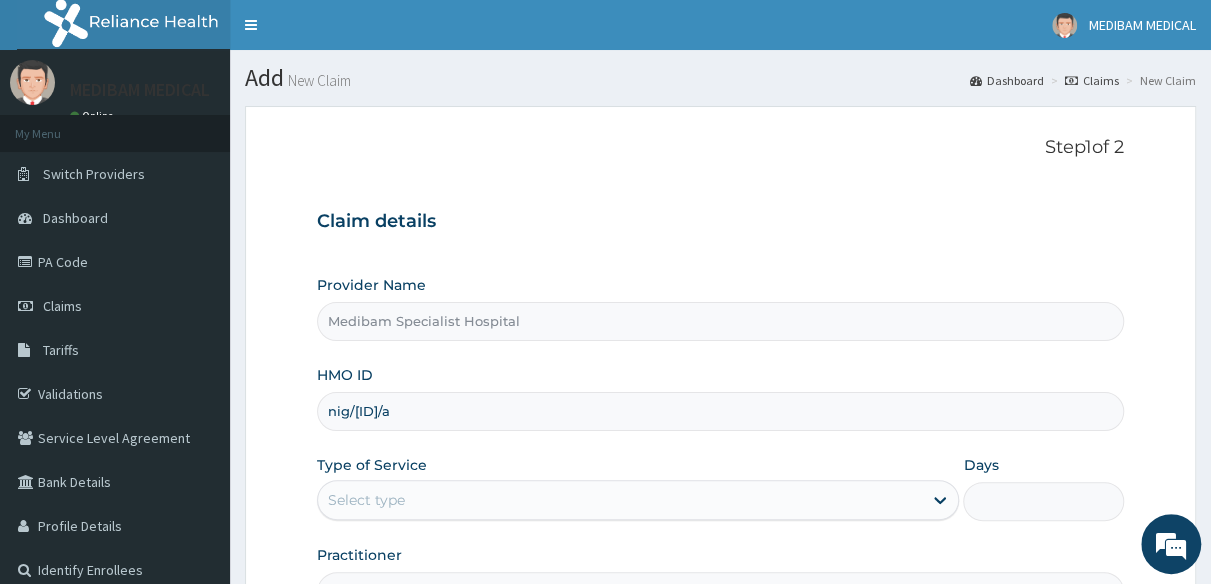 type on "NIG/10007/A" 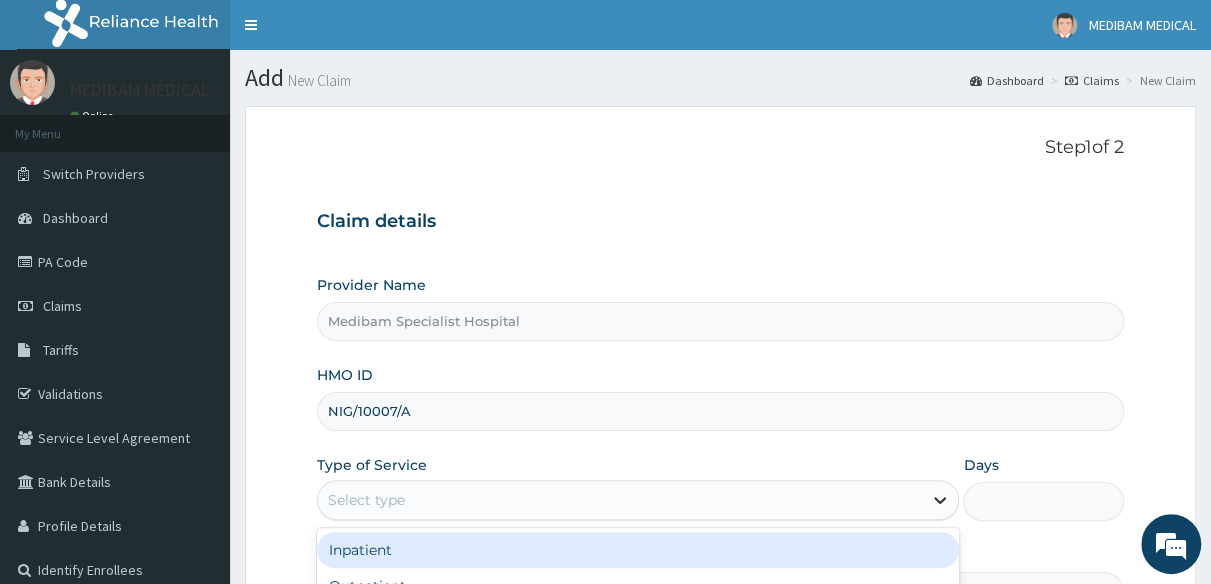 click 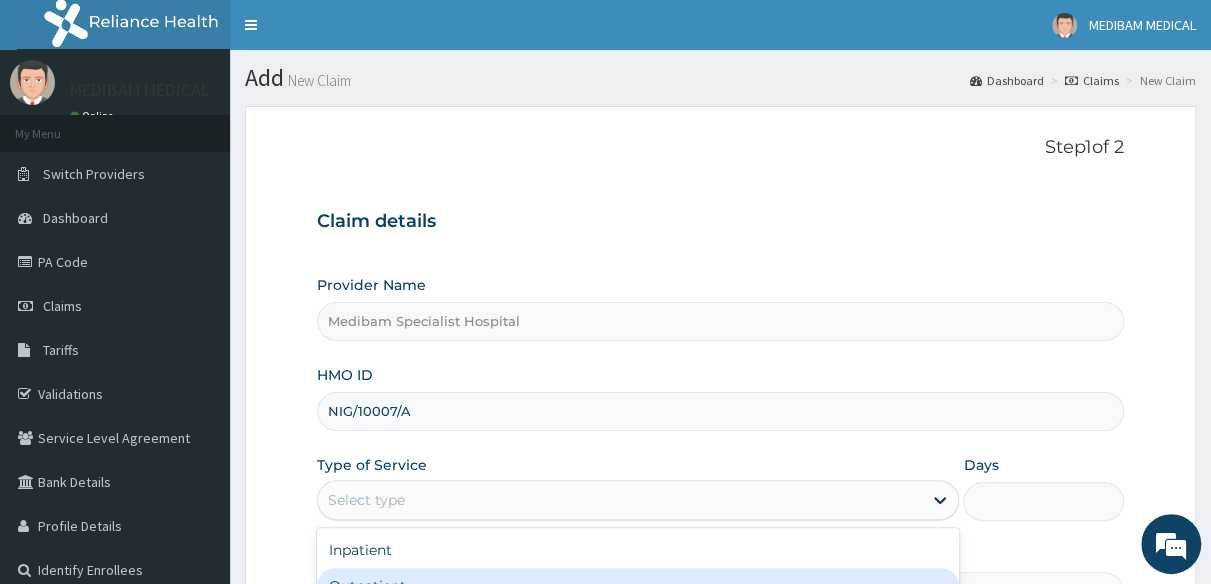 click on "Outpatient" at bounding box center (638, 586) 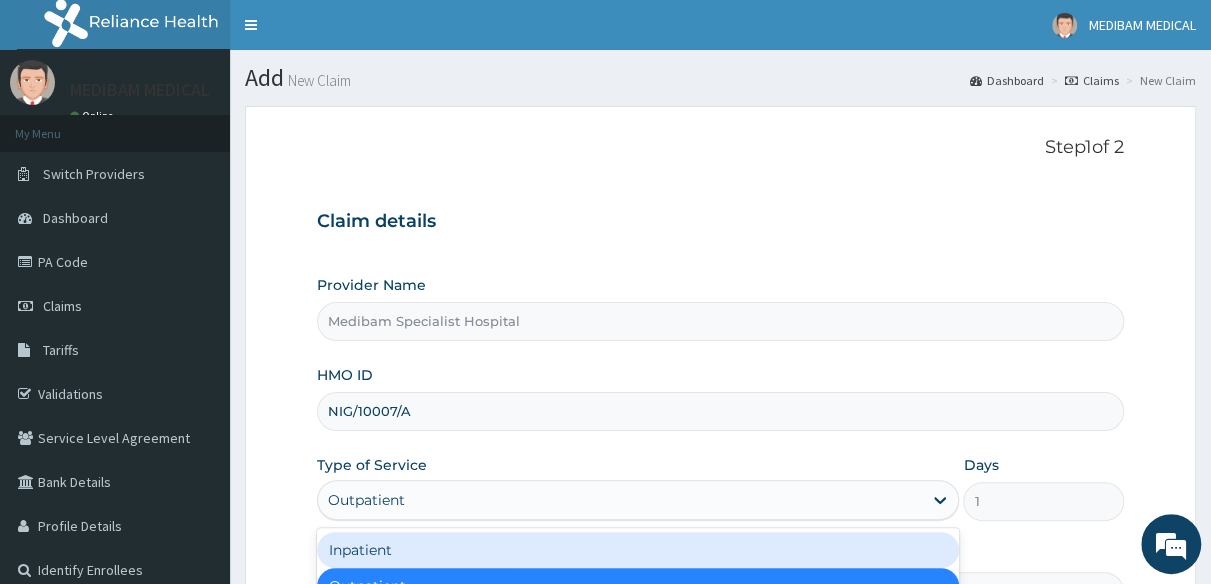 click on "Provider Name Medibam Specialist Hospital HMO ID NIG/10007/A Type of Service option Outpatient, selected. option Inpatient focused, 1 of 2. 2 results available. Use Up and Down to choose options, press Enter to select the currently focused option, press Escape to exit the menu, press Tab to select the option and exit the menu. Outpatient Inpatient Outpatient Days 1 Practitioner" at bounding box center (720, 443) 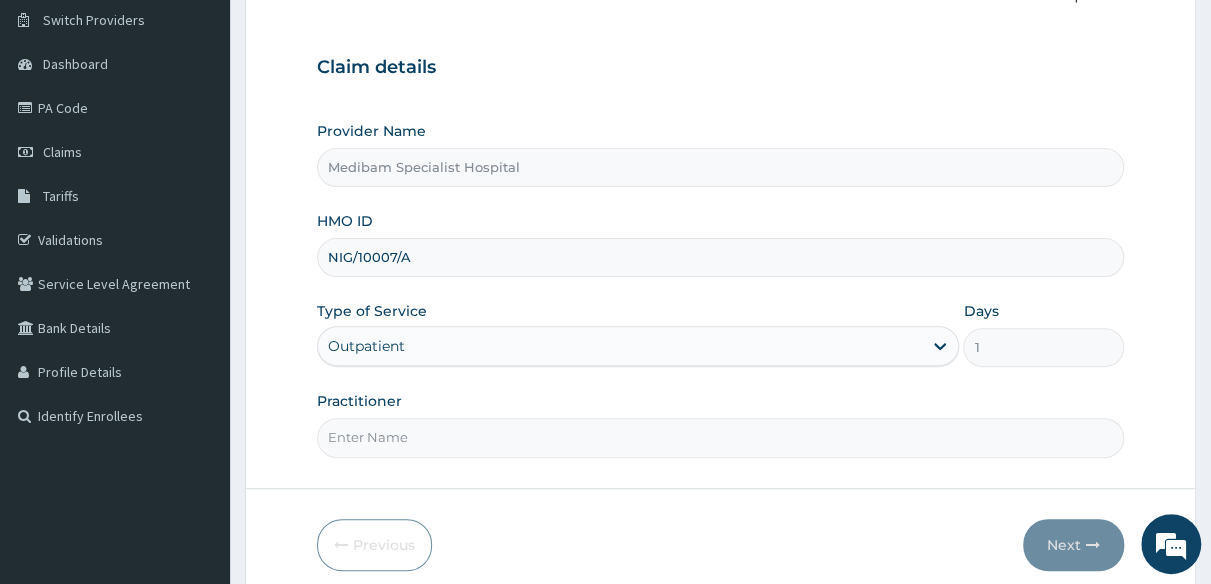 scroll, scrollTop: 200, scrollLeft: 0, axis: vertical 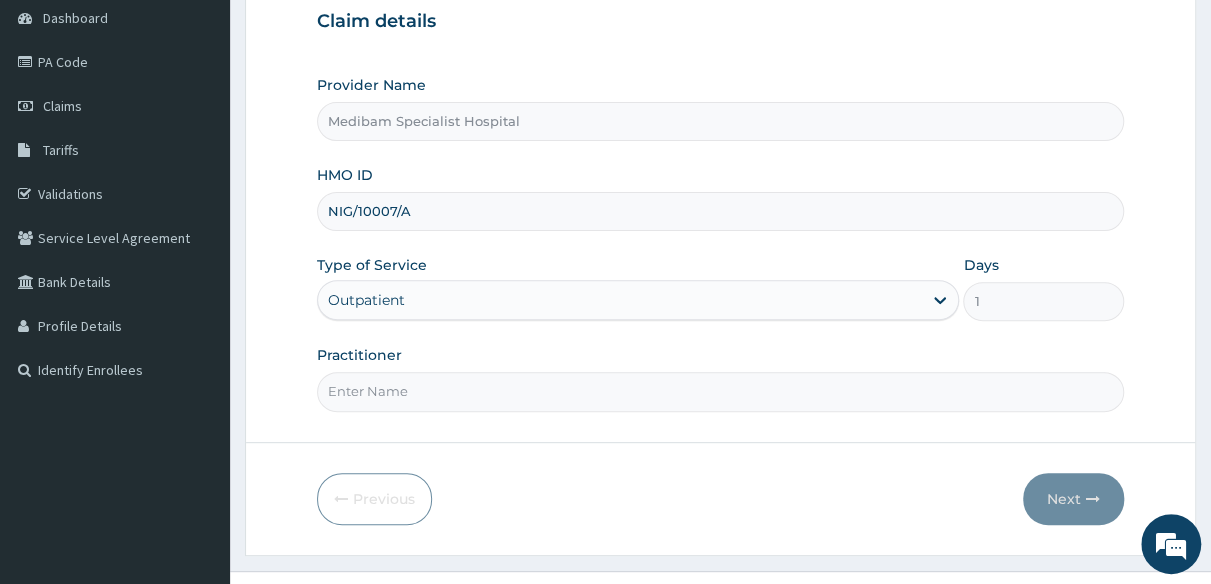click on "Practitioner" at bounding box center (720, 391) 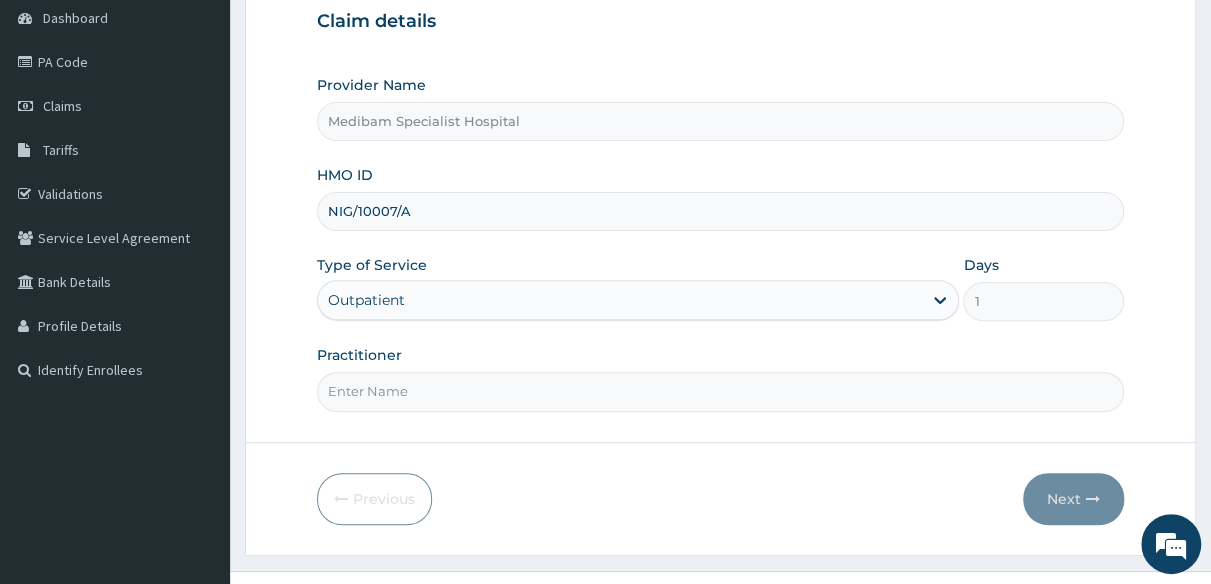 type on "DR OMOJUWA" 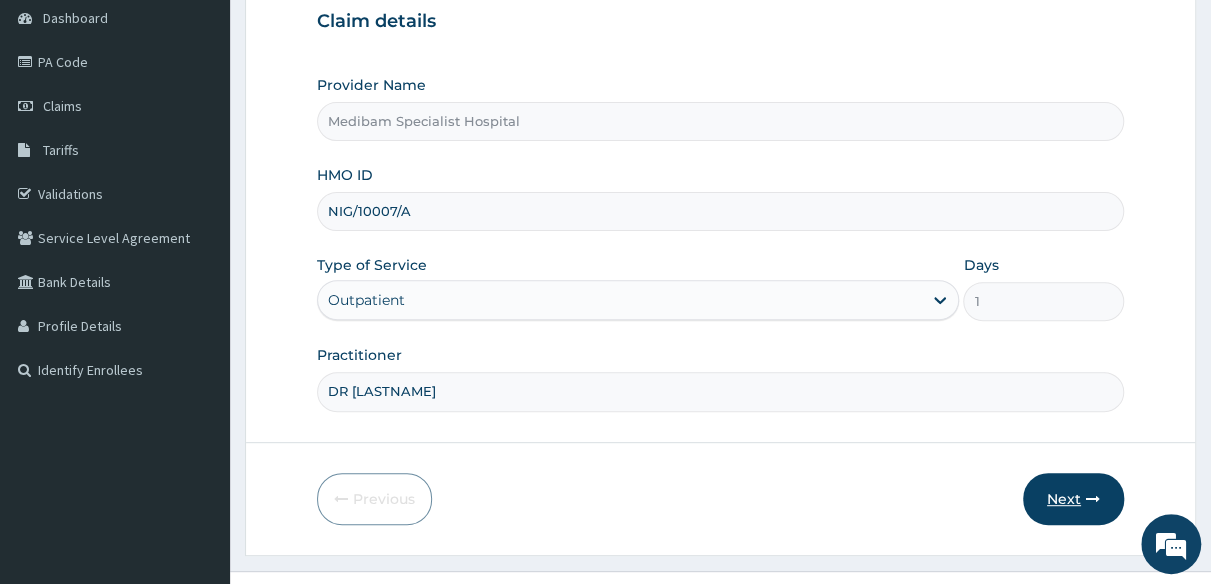 click on "Next" at bounding box center [1073, 499] 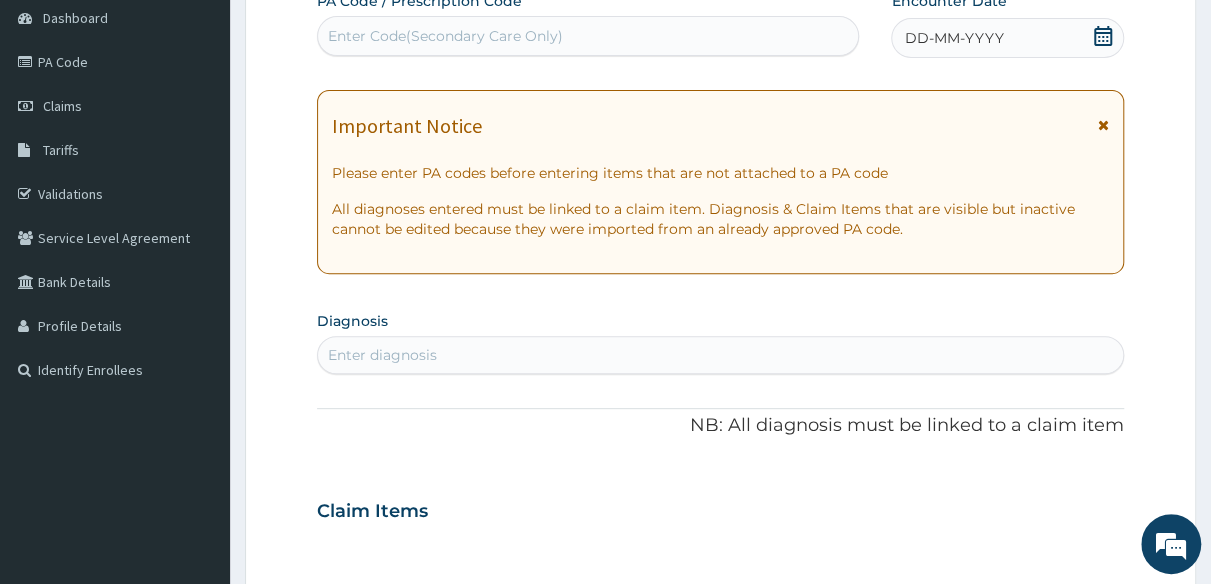 click 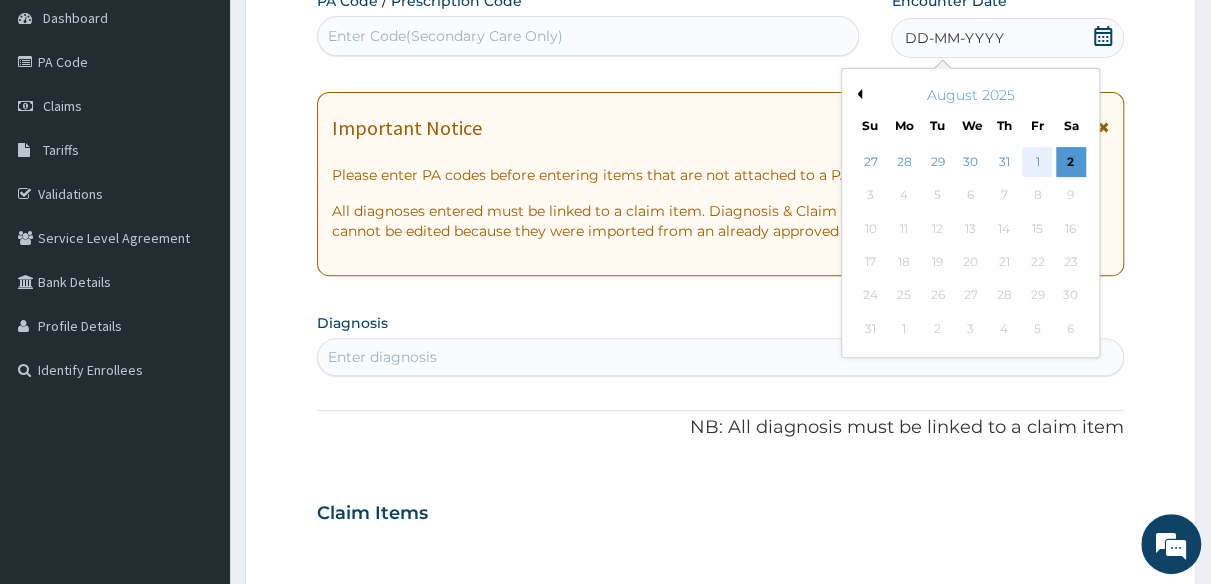 click on "1" at bounding box center (1038, 162) 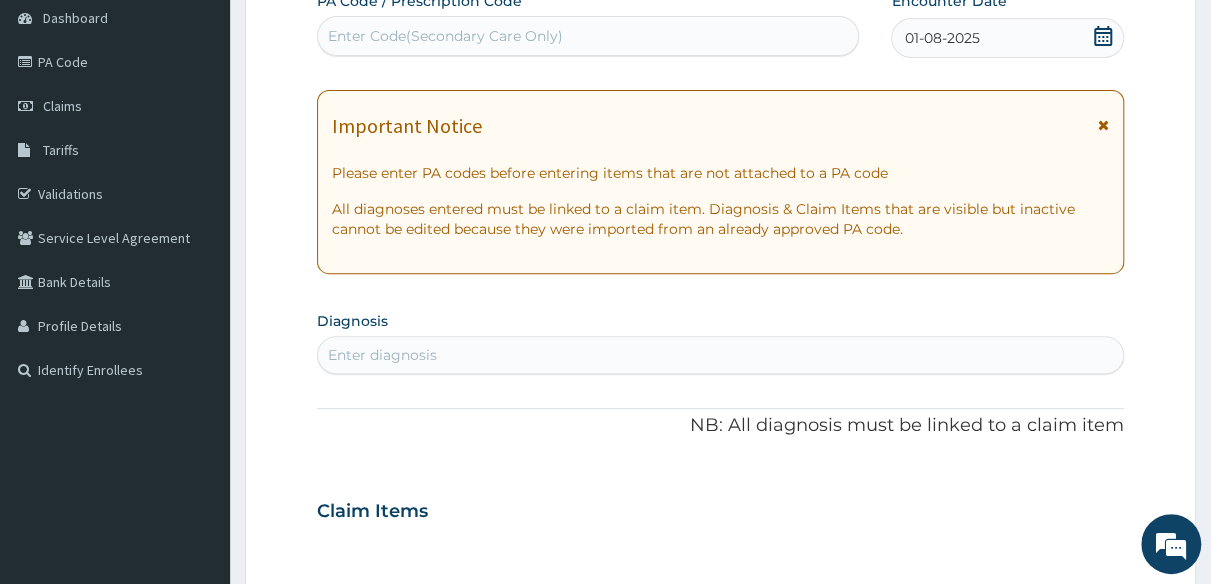 click on "Enter Code(Secondary Care Only)" at bounding box center (588, 36) 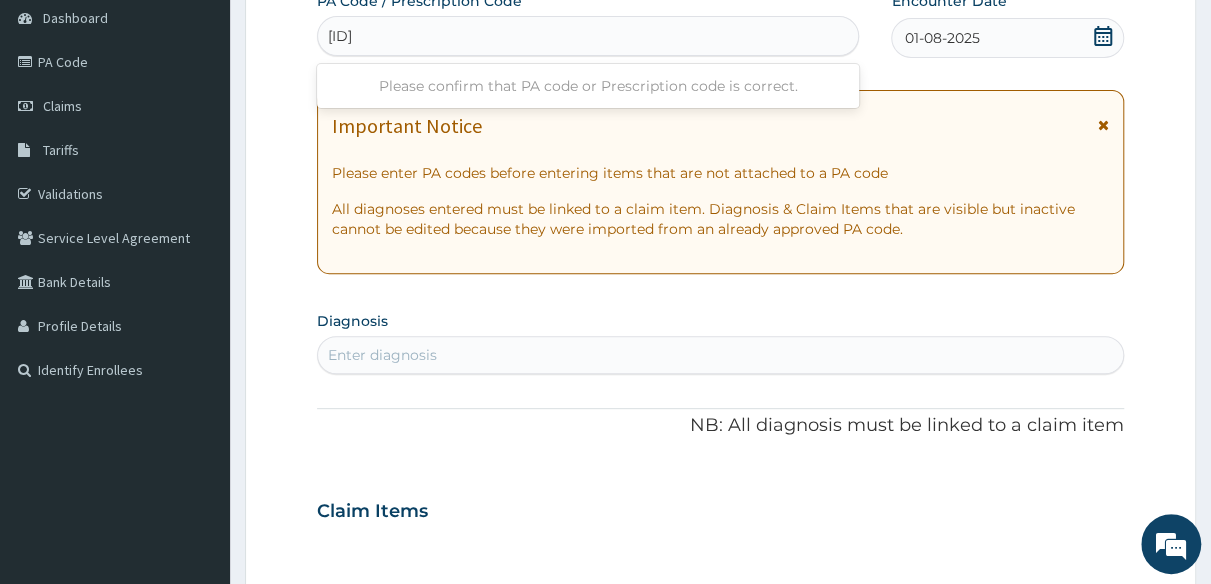 type on "PA/F8BBBB" 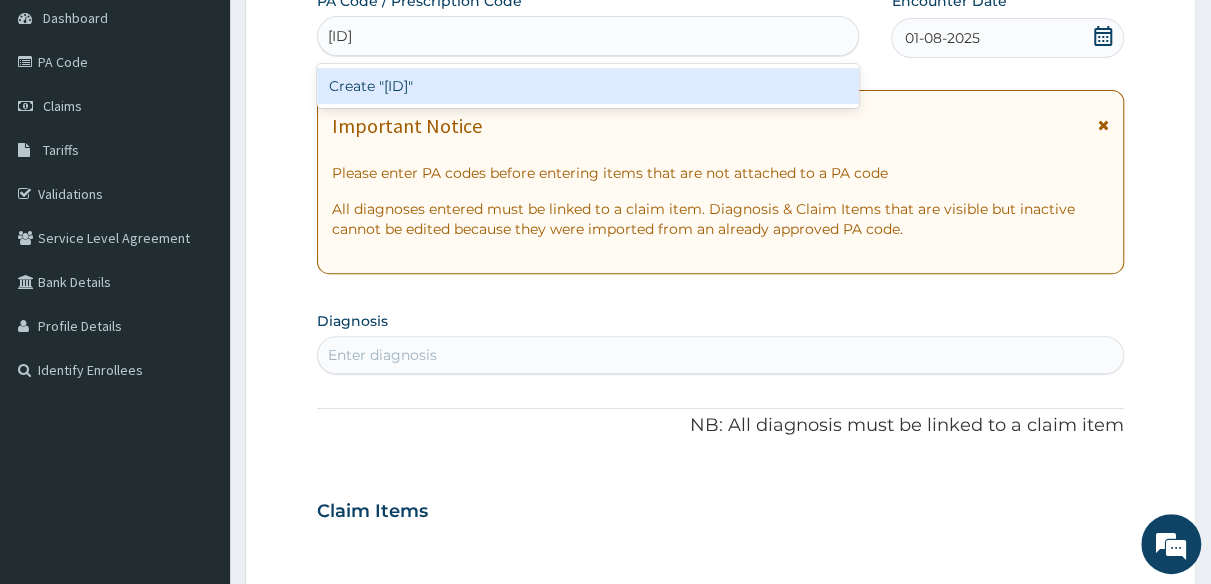 click on "Create "PA/F8BBBB"" at bounding box center [588, 86] 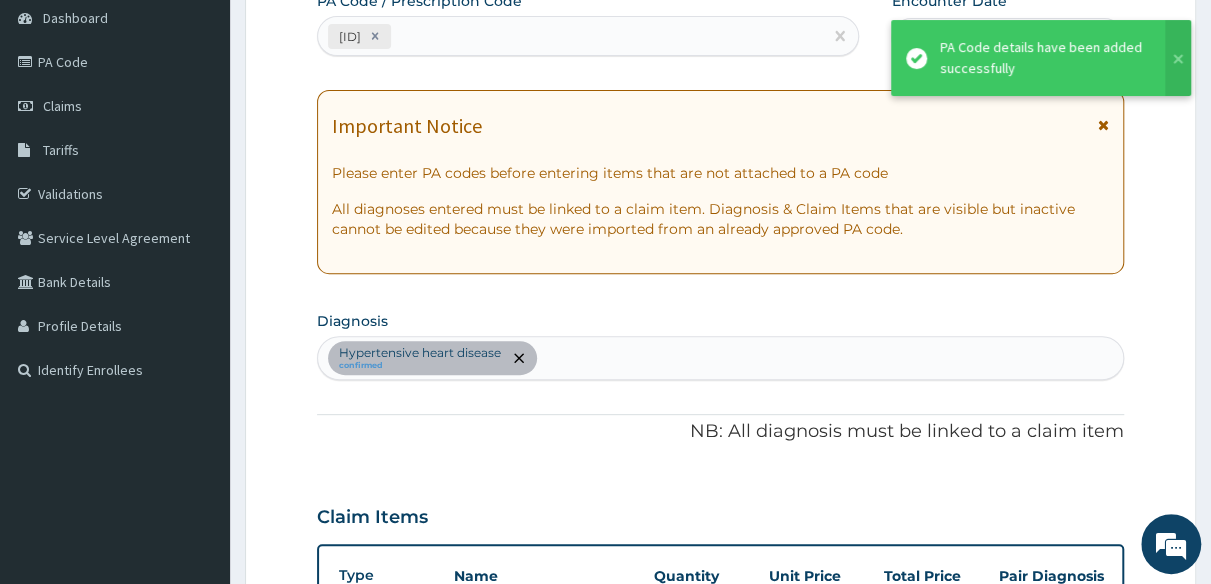 scroll, scrollTop: 608, scrollLeft: 0, axis: vertical 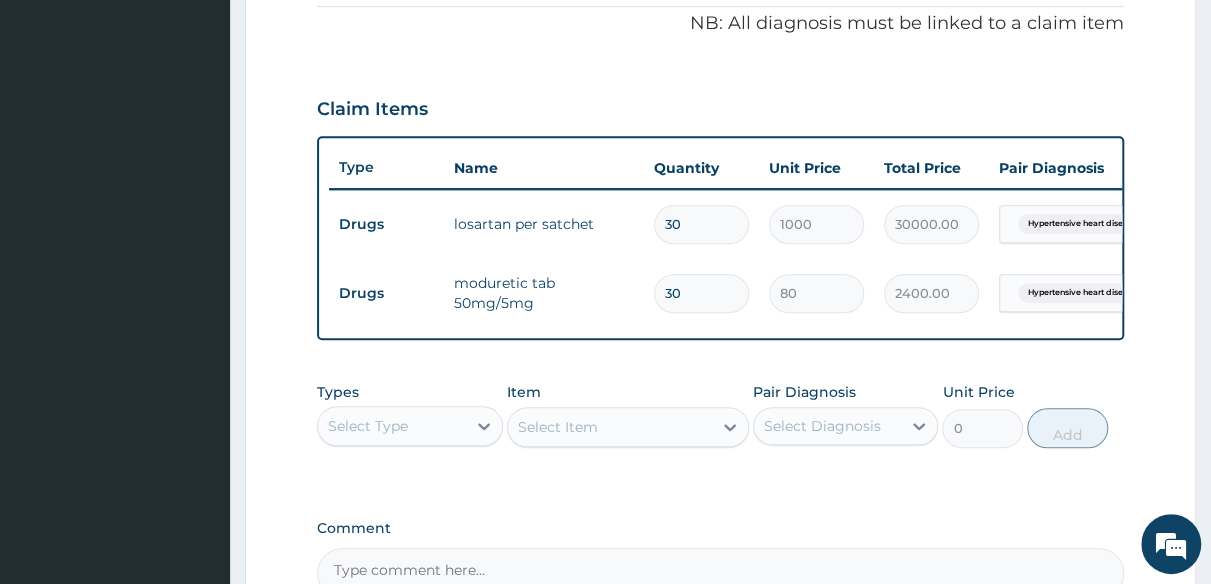 click on "30" at bounding box center (701, 224) 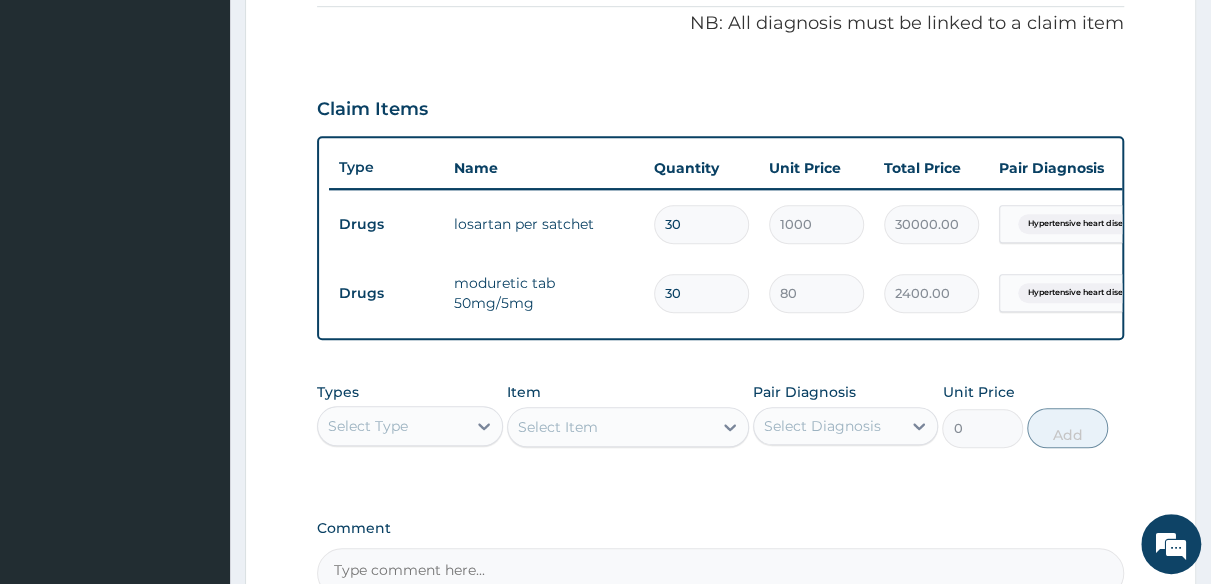 type on "0" 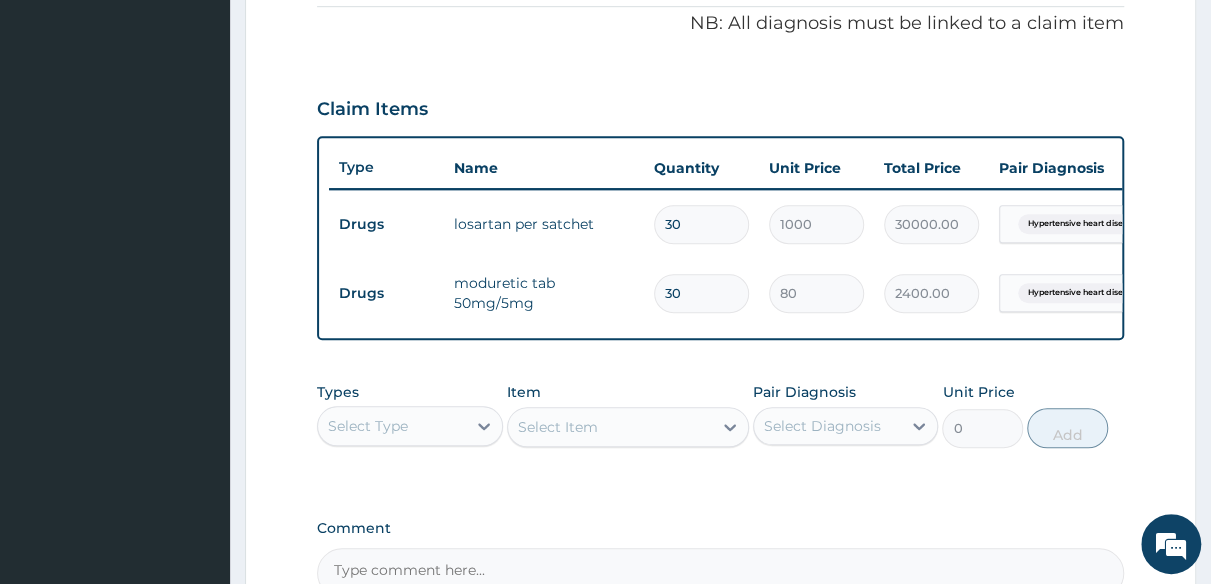 type on "0.00" 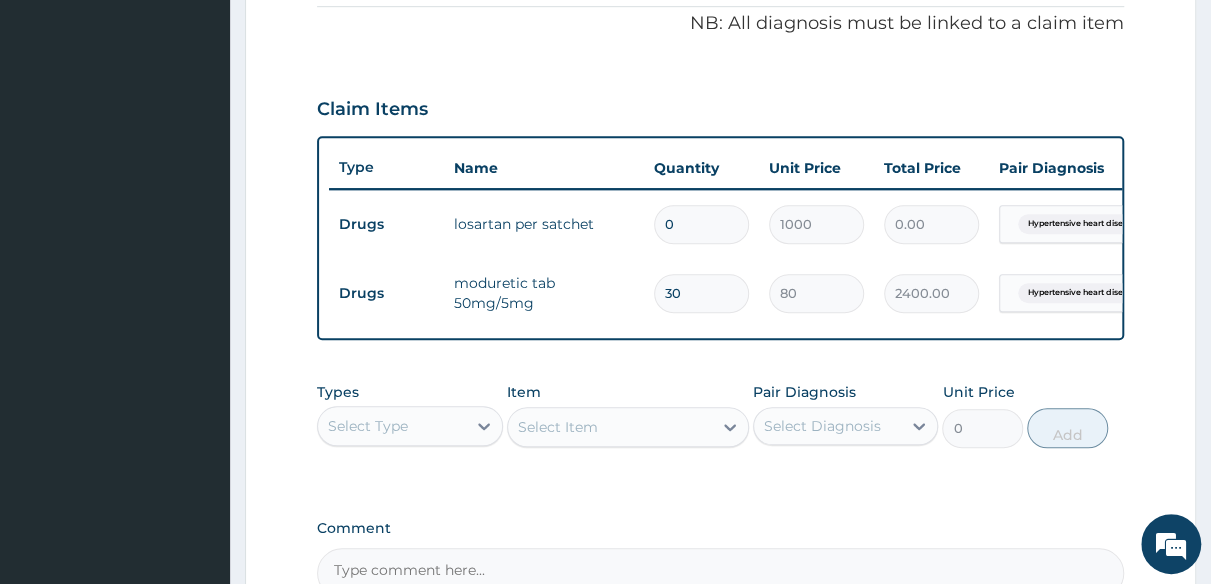 click on "0" at bounding box center [701, 224] 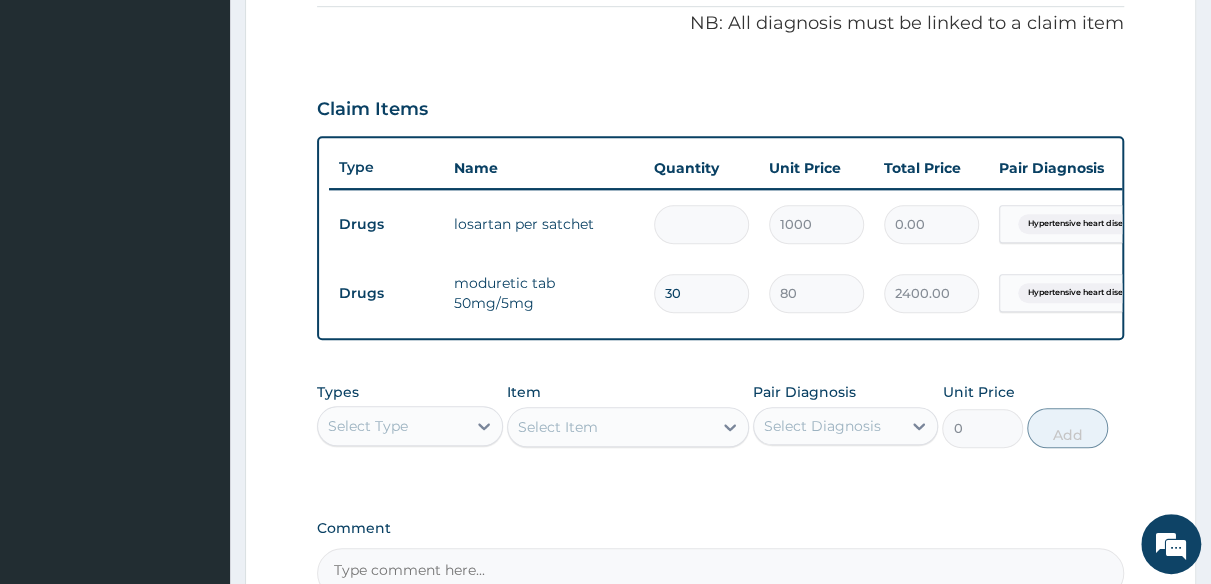type on "1" 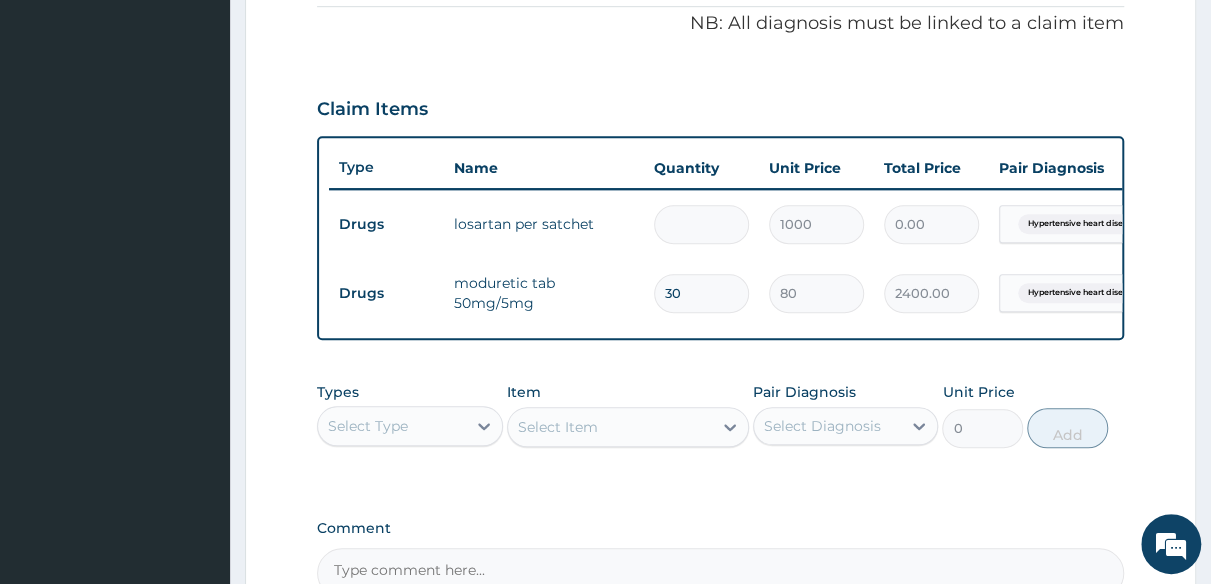 type on "1000.00" 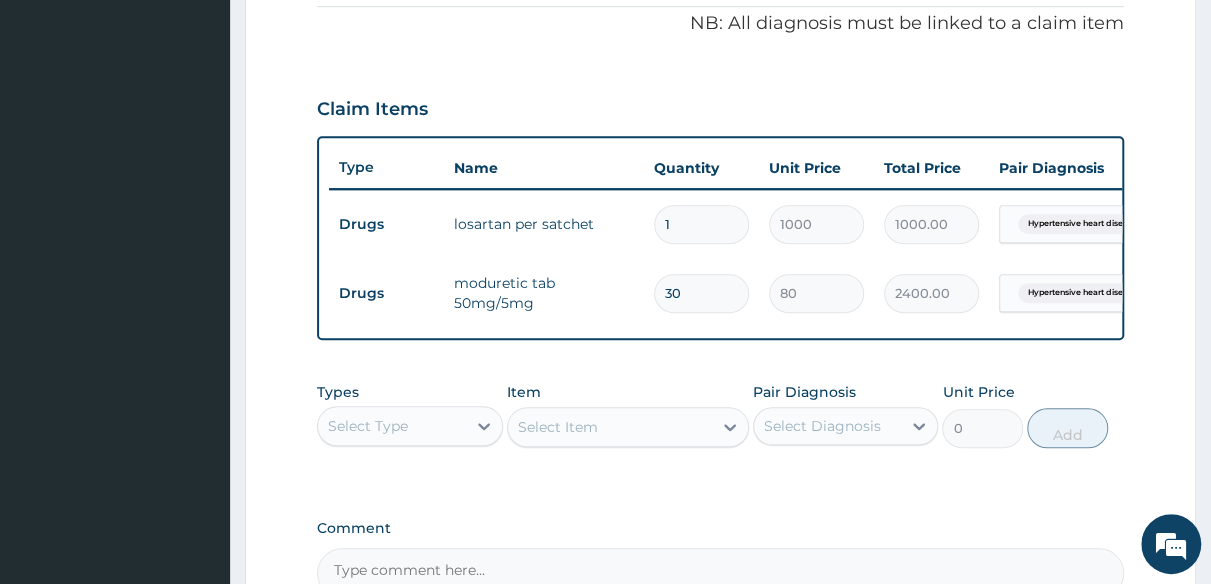 type on "1" 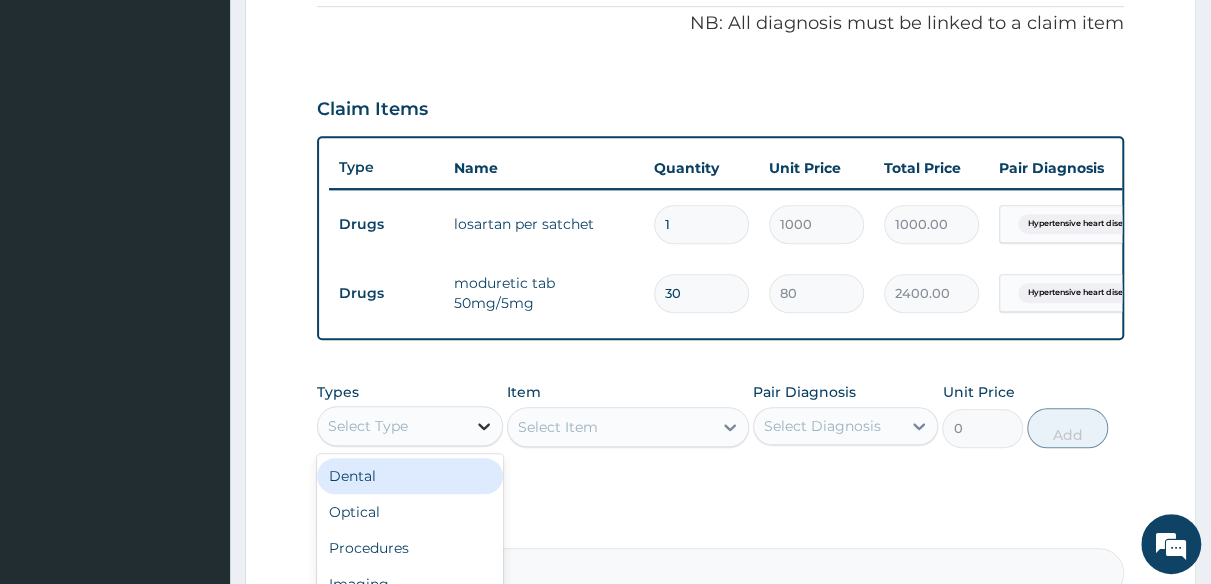 click 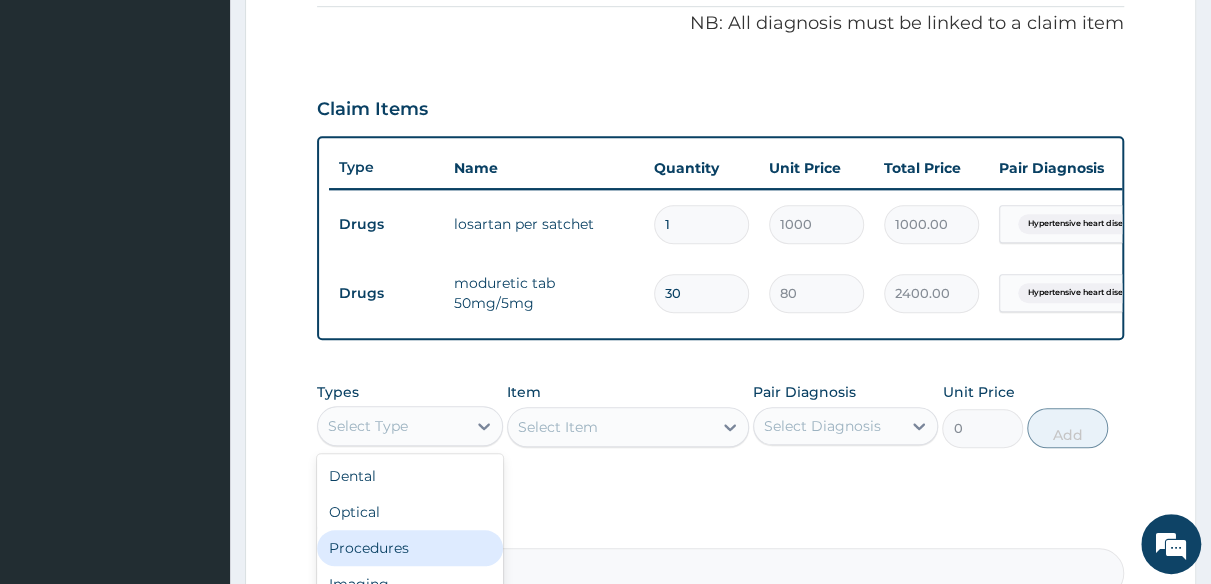 click on "Procedures" at bounding box center [410, 548] 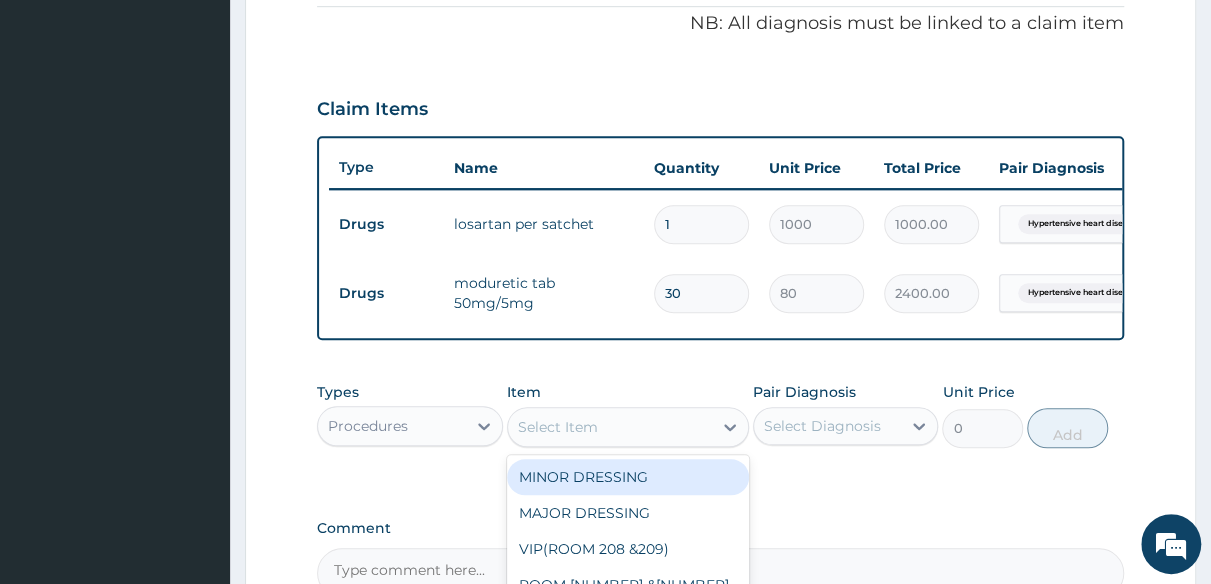 click on "Select Item" at bounding box center [610, 427] 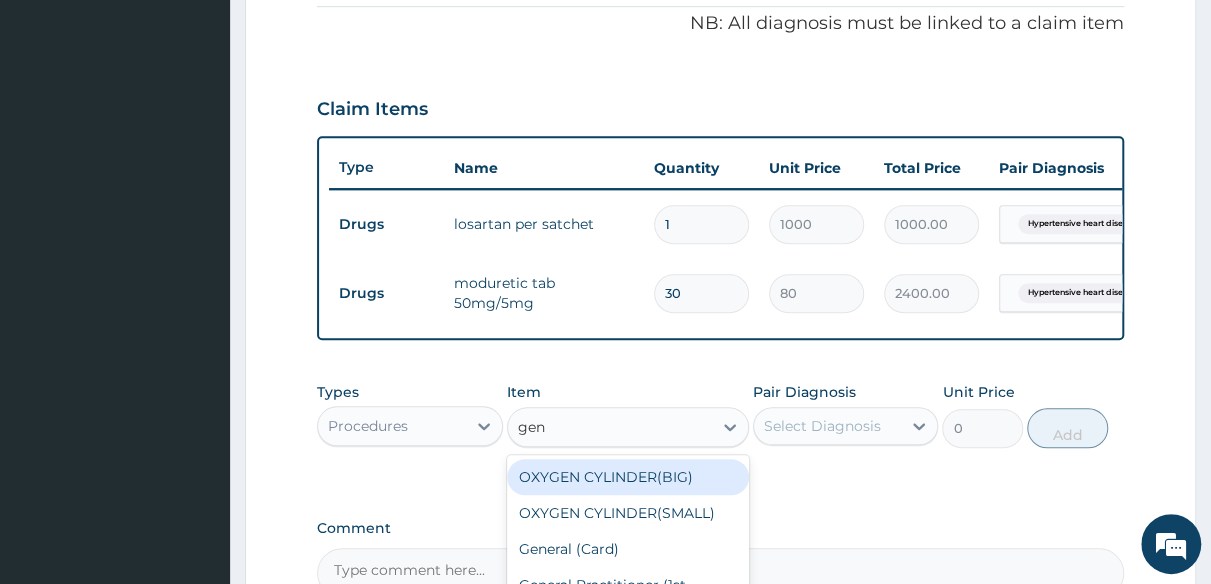 type on "gene" 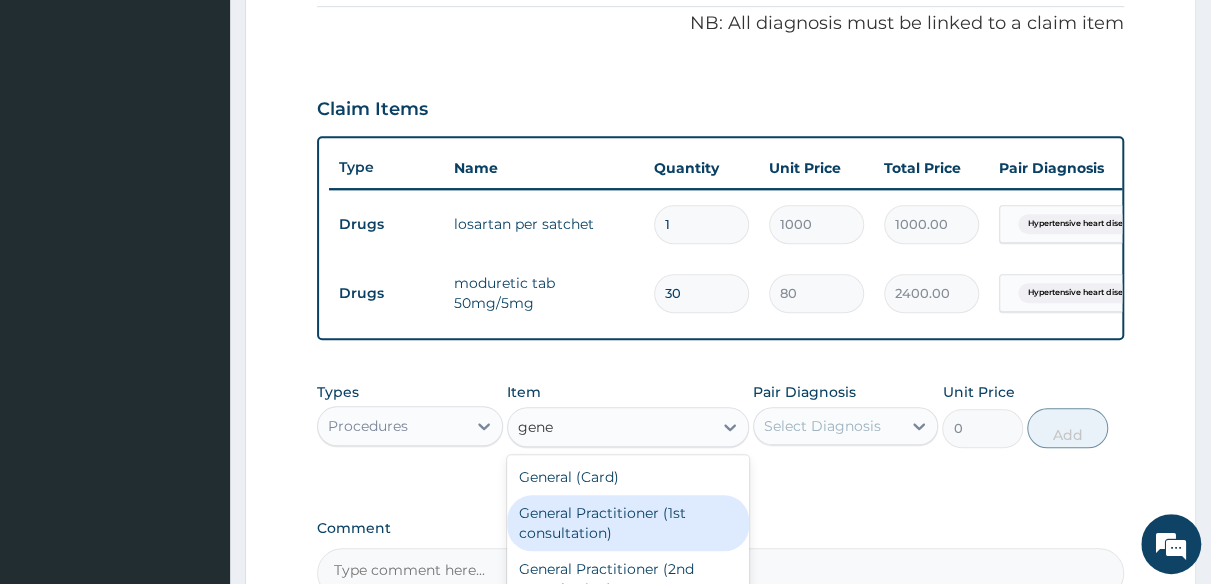 click on "General Practitioner (1st consultation)" at bounding box center (628, 523) 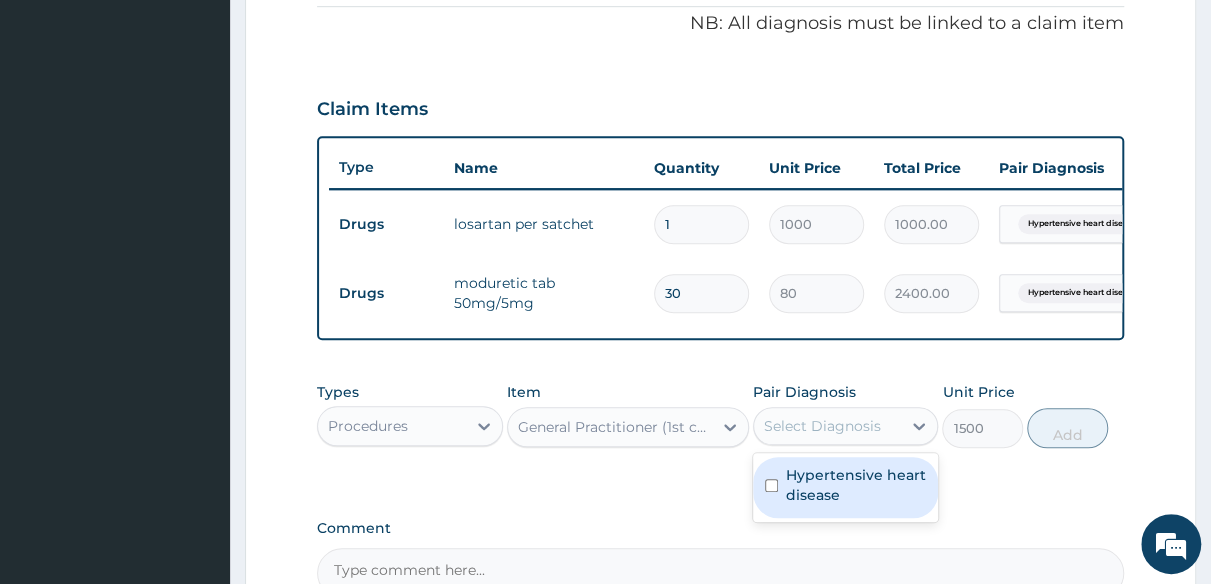 click on "Select Diagnosis" at bounding box center [822, 426] 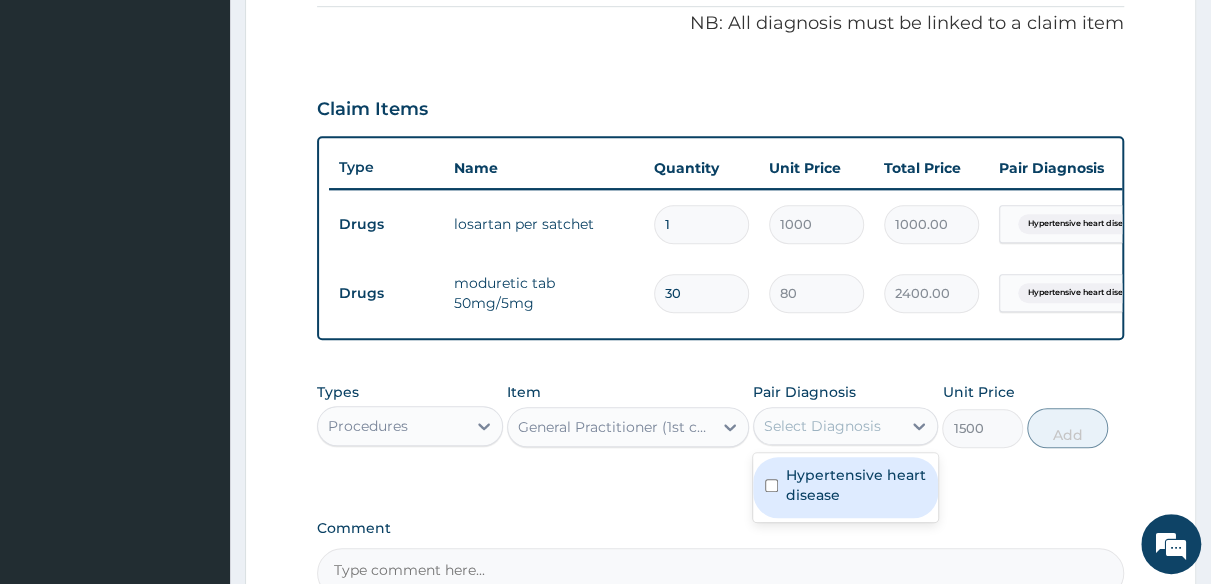click at bounding box center (771, 485) 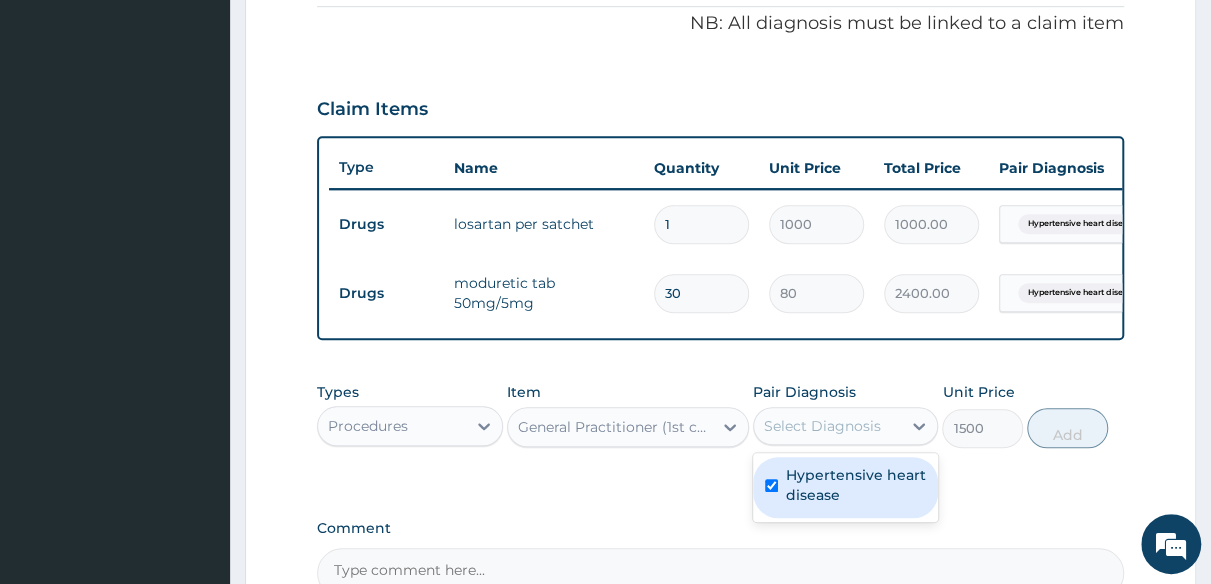 checkbox on "true" 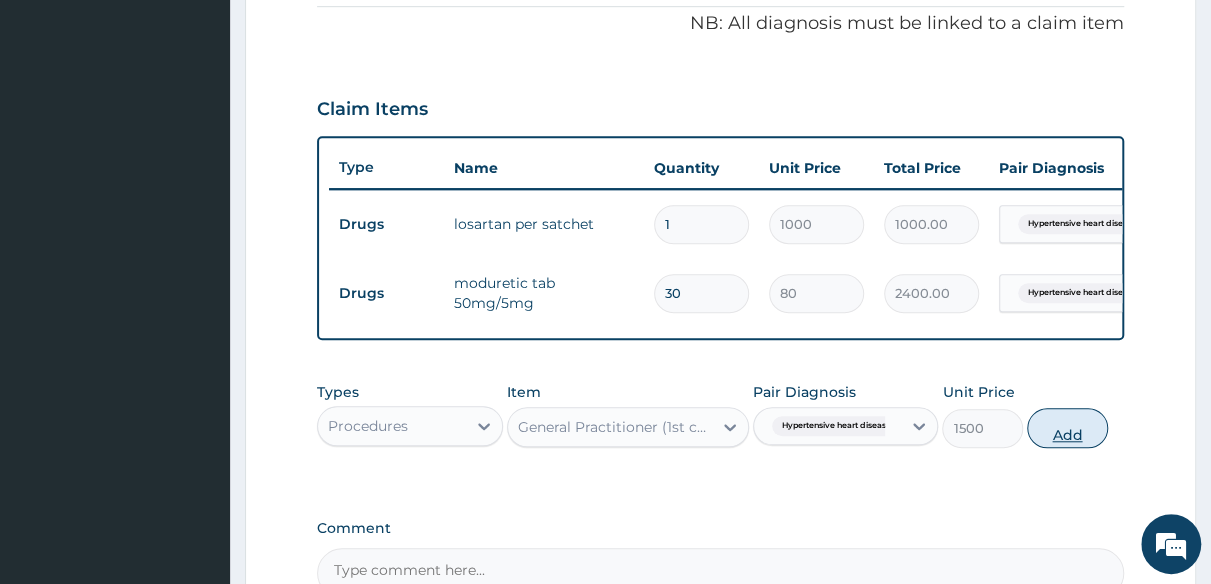 click on "Add" at bounding box center (1067, 428) 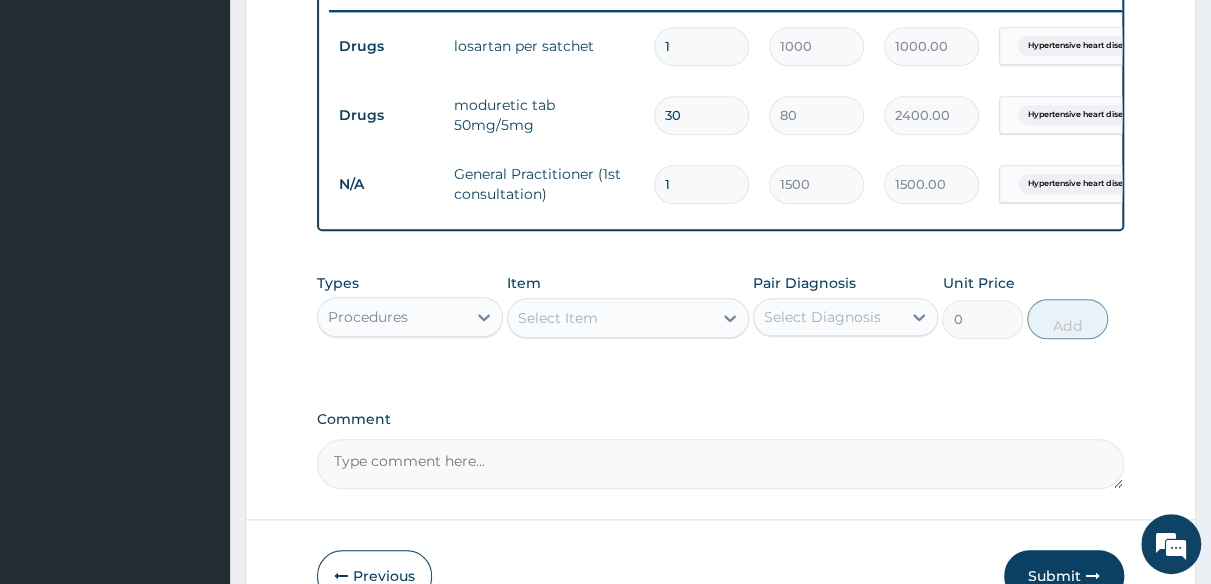 scroll, scrollTop: 808, scrollLeft: 0, axis: vertical 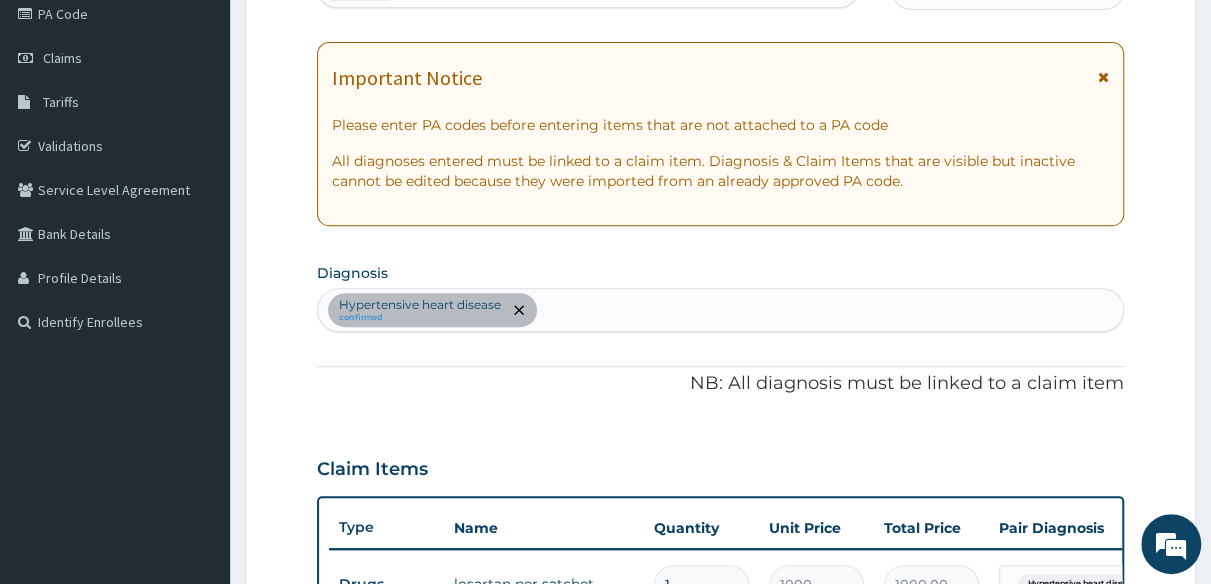 click on "Hypertensive heart disease confirmed" at bounding box center [720, 310] 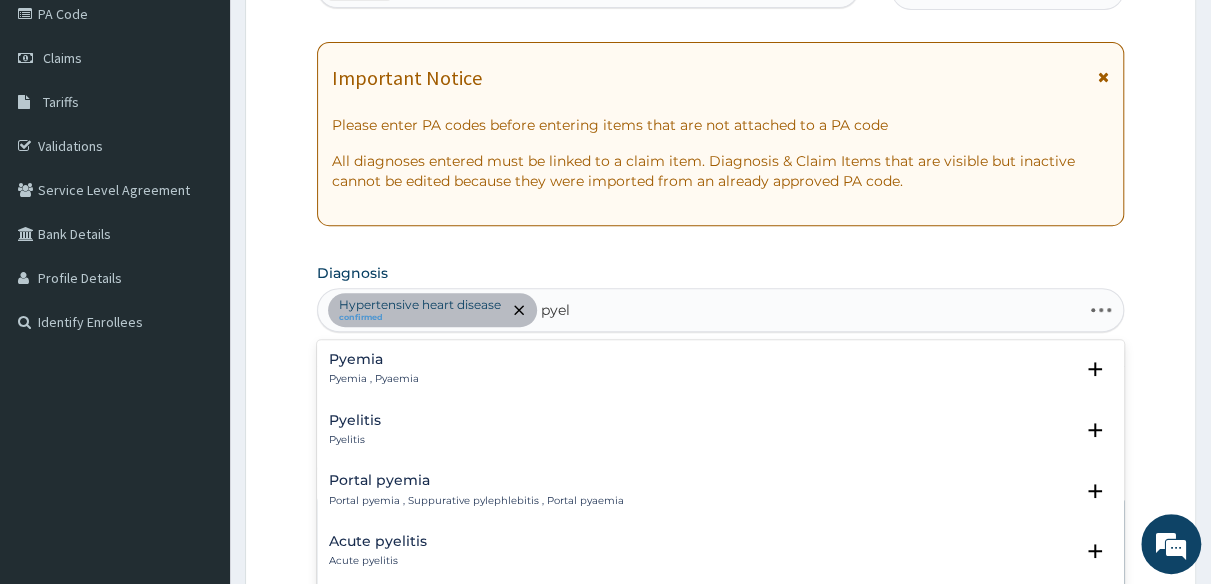 type on "pyelo" 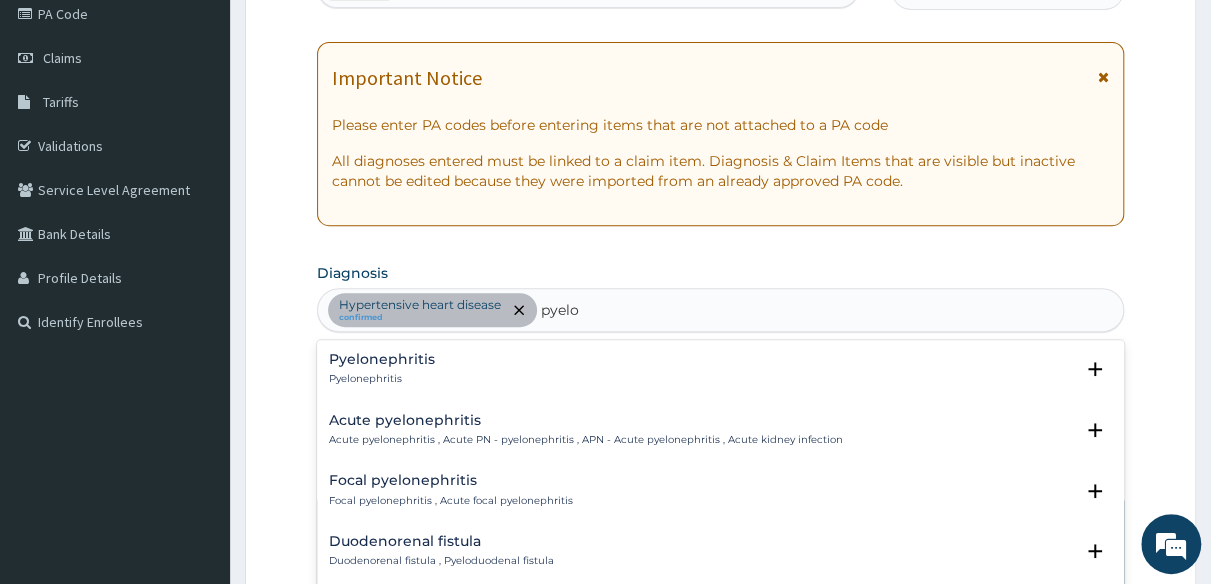 drag, startPoint x: 355, startPoint y: 369, endPoint x: 440, endPoint y: 338, distance: 90.47652 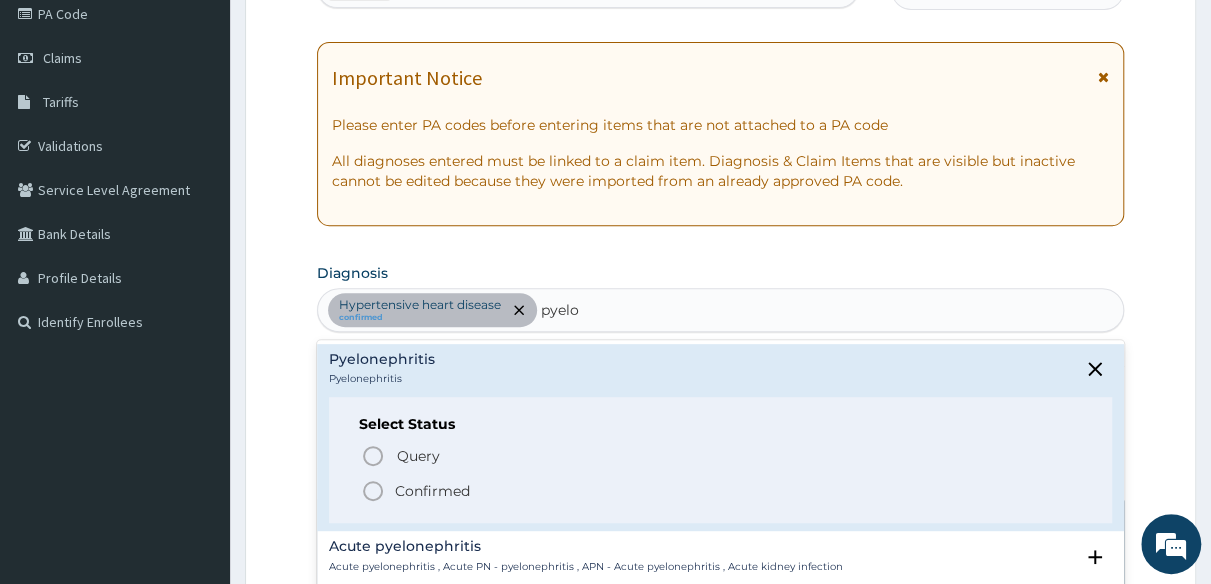 click 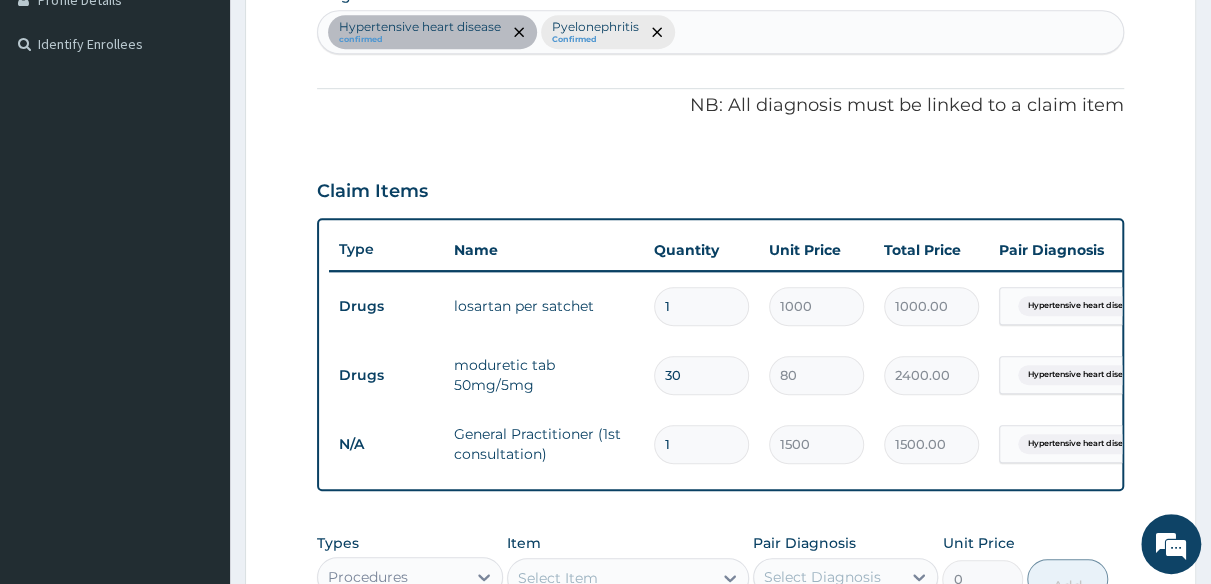 scroll, scrollTop: 528, scrollLeft: 0, axis: vertical 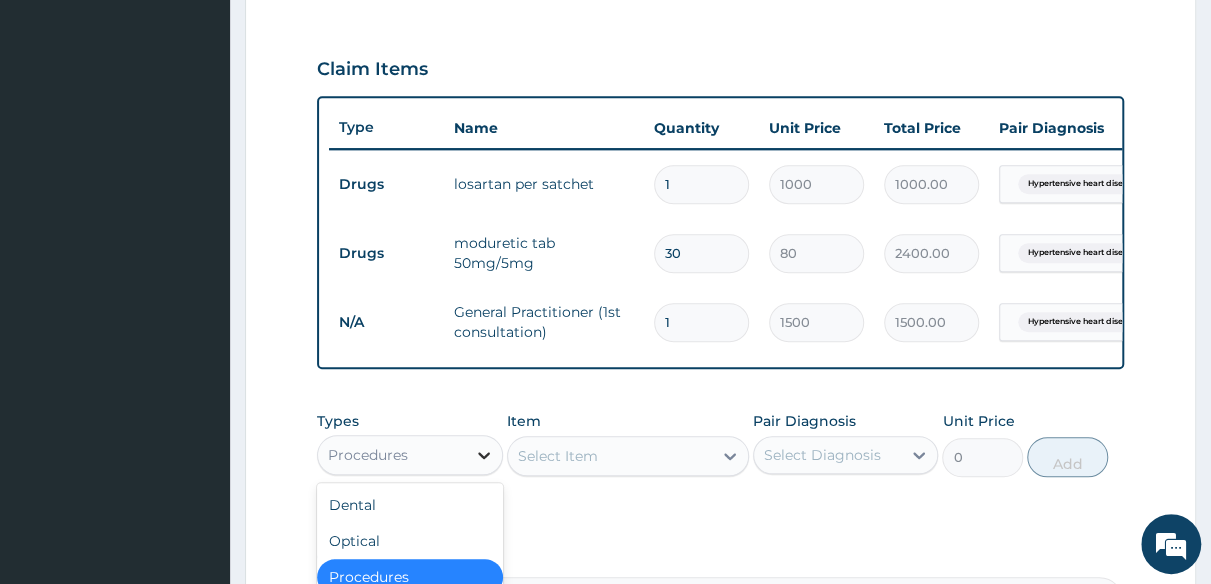 click at bounding box center (484, 455) 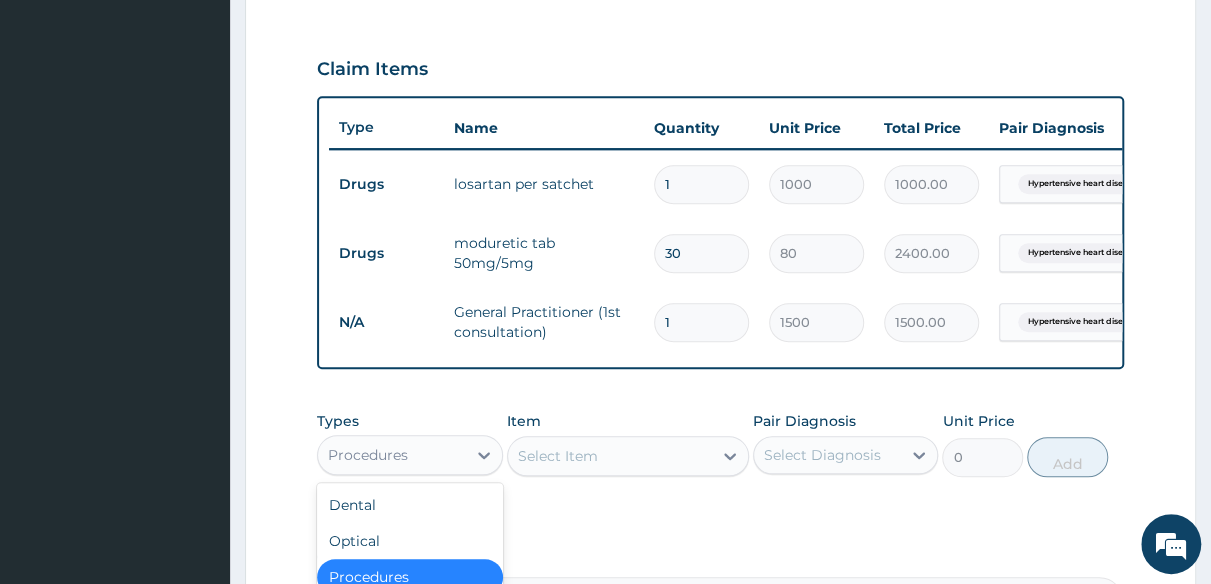 scroll, scrollTop: 68, scrollLeft: 0, axis: vertical 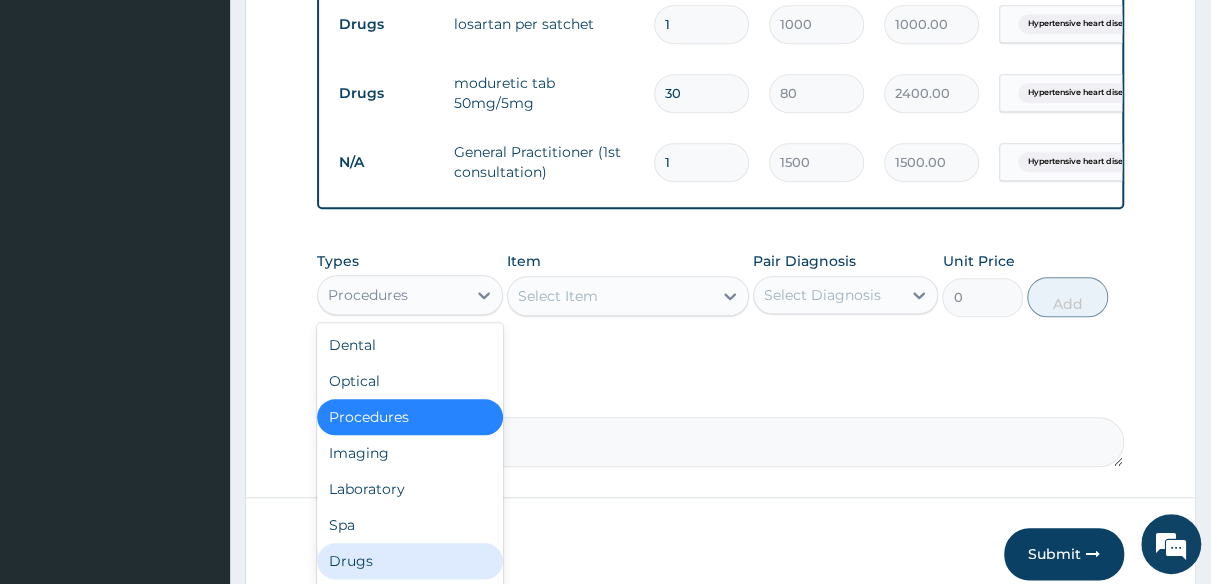 click on "Drugs" at bounding box center [410, 561] 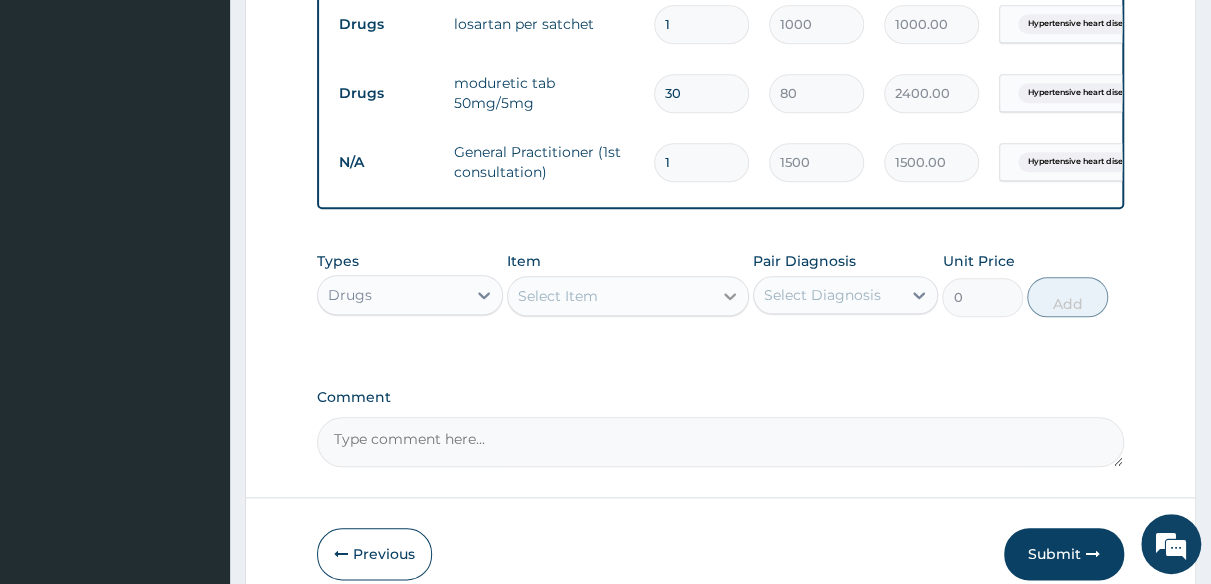 click at bounding box center [730, 296] 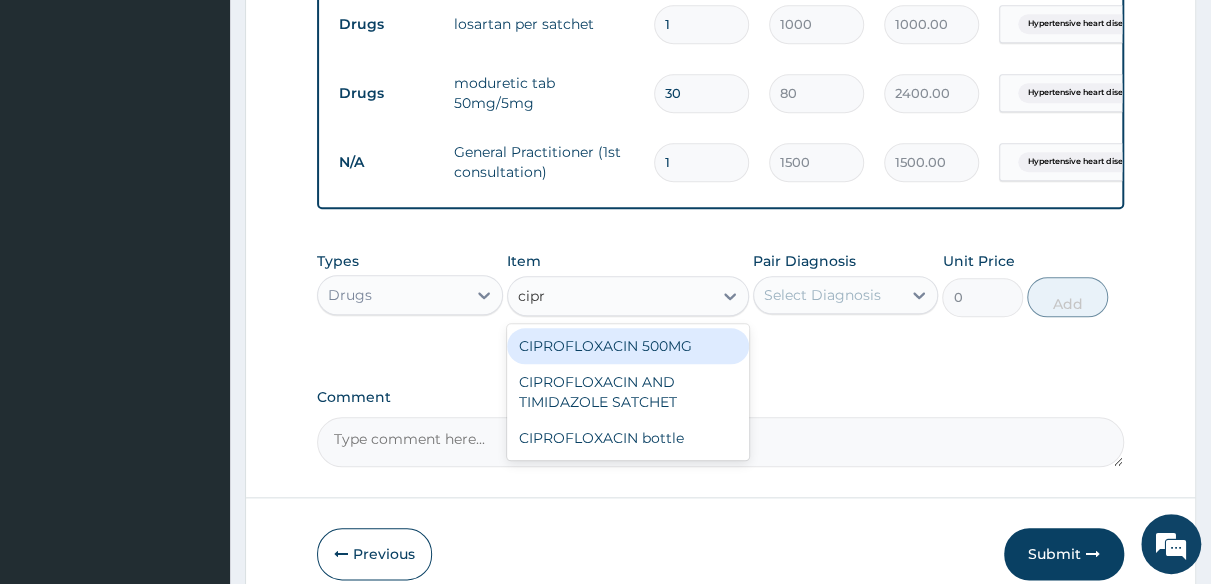 type on "cipro" 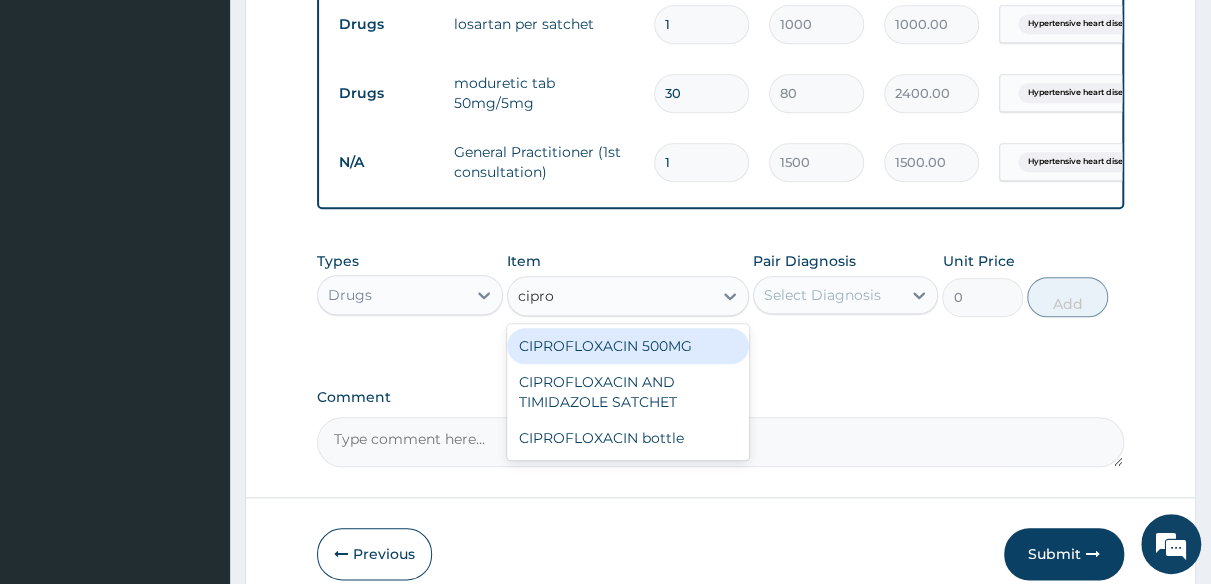 click on "CIPROFLOXACIN 500MG" at bounding box center [628, 346] 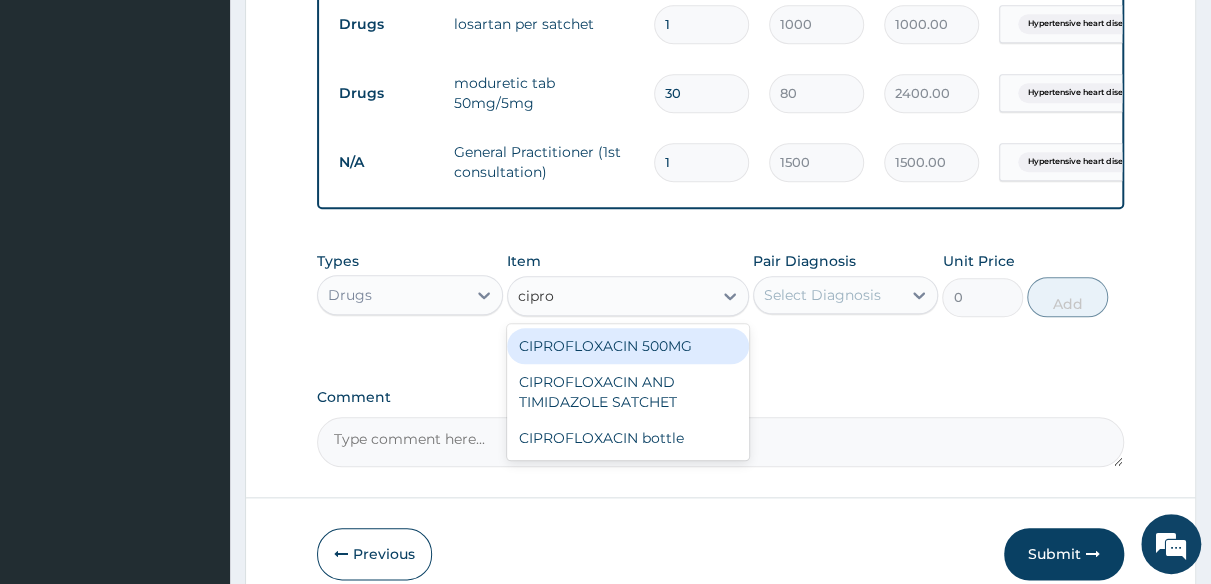 type 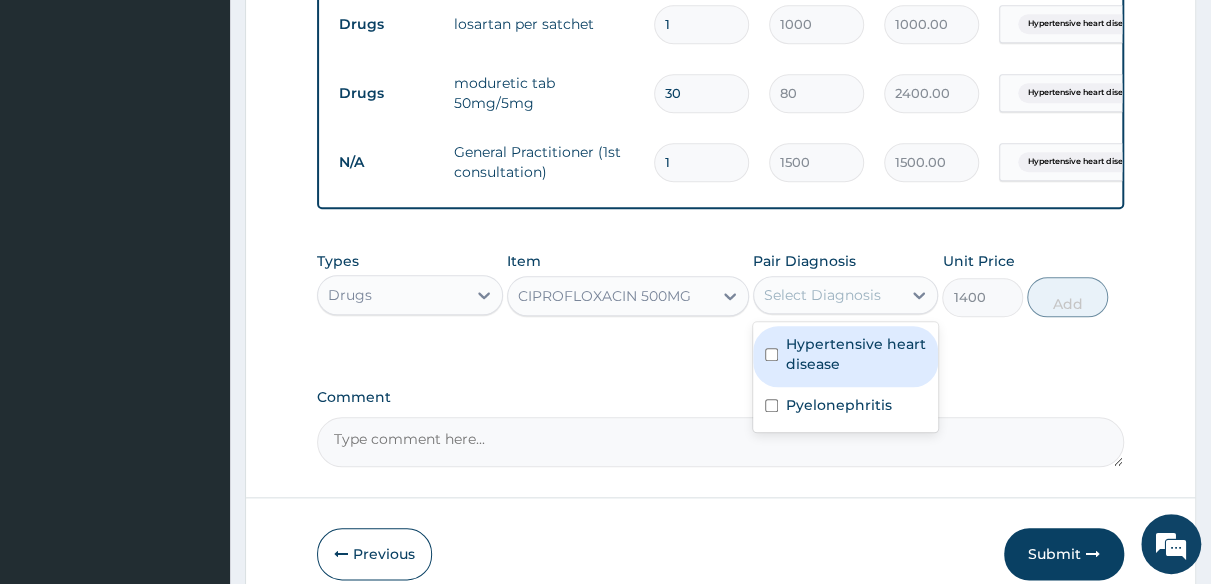 click on "Select Diagnosis" at bounding box center (828, 295) 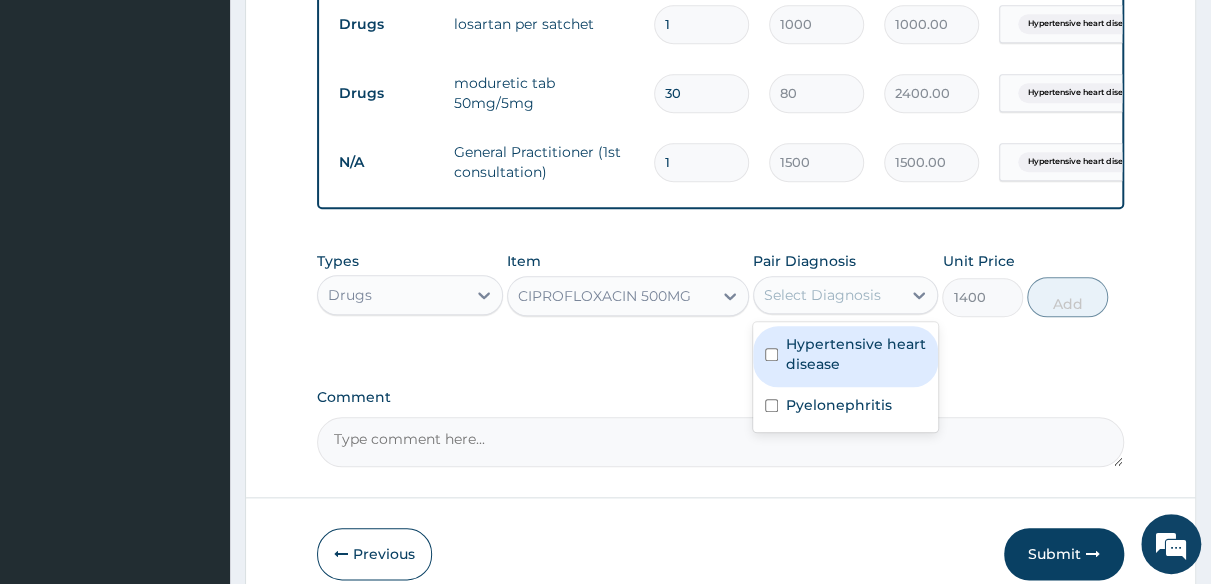 click at bounding box center (771, 354) 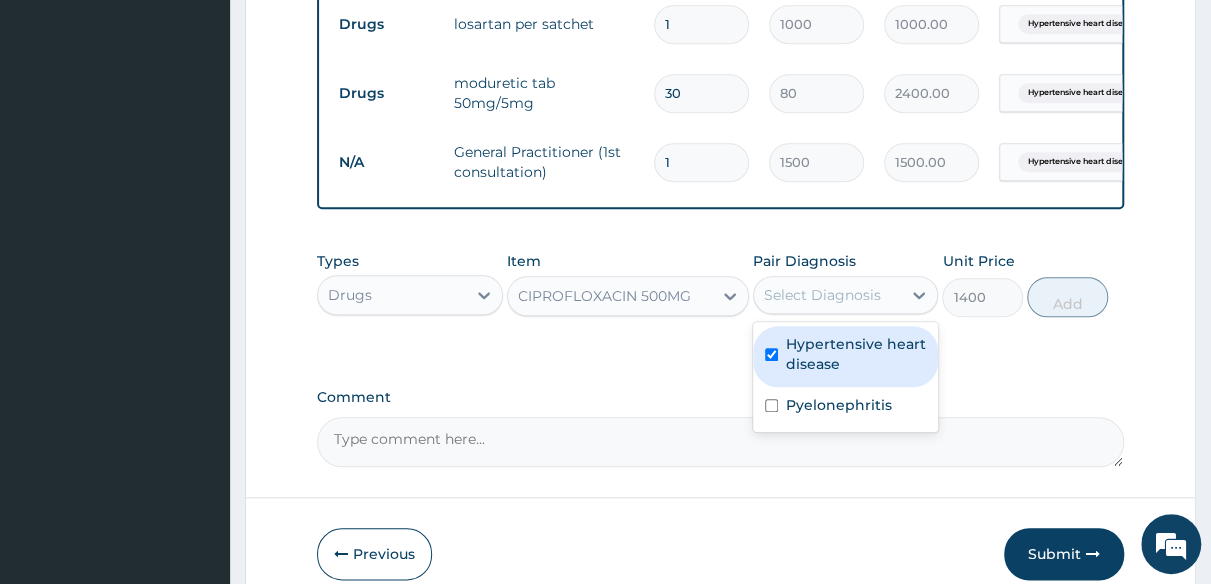 checkbox on "true" 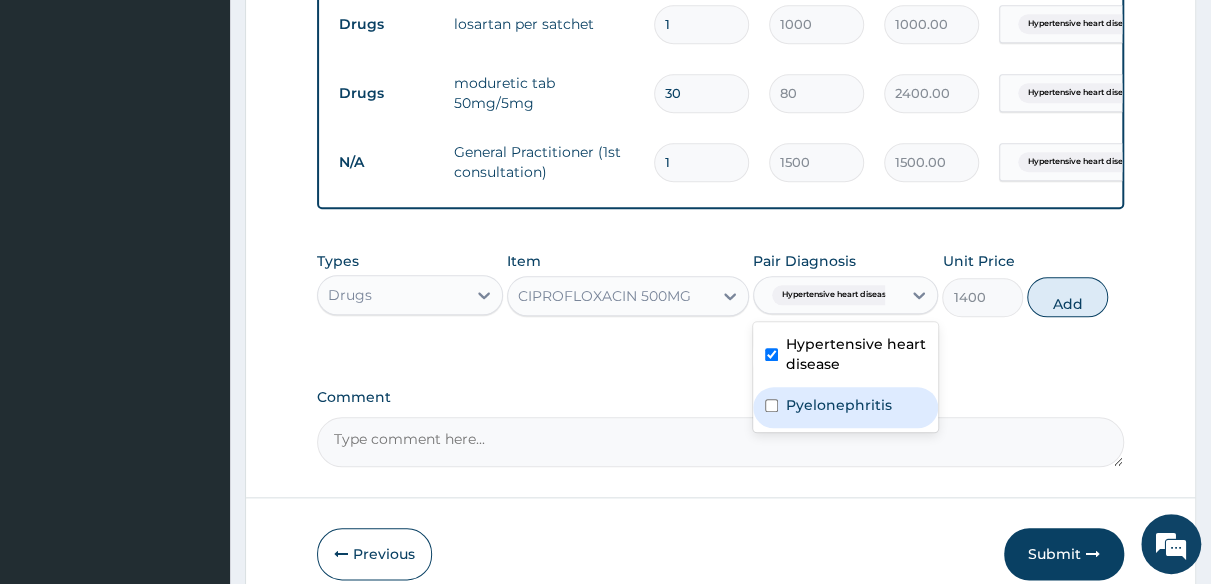 click on "Pyelonephritis" at bounding box center [839, 405] 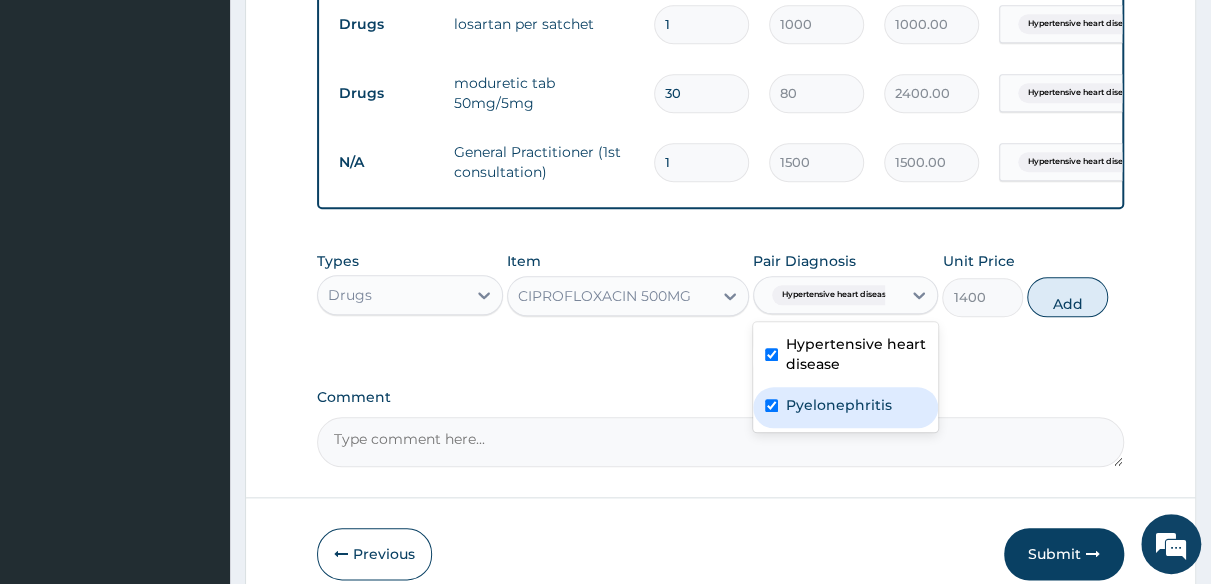 checkbox on "true" 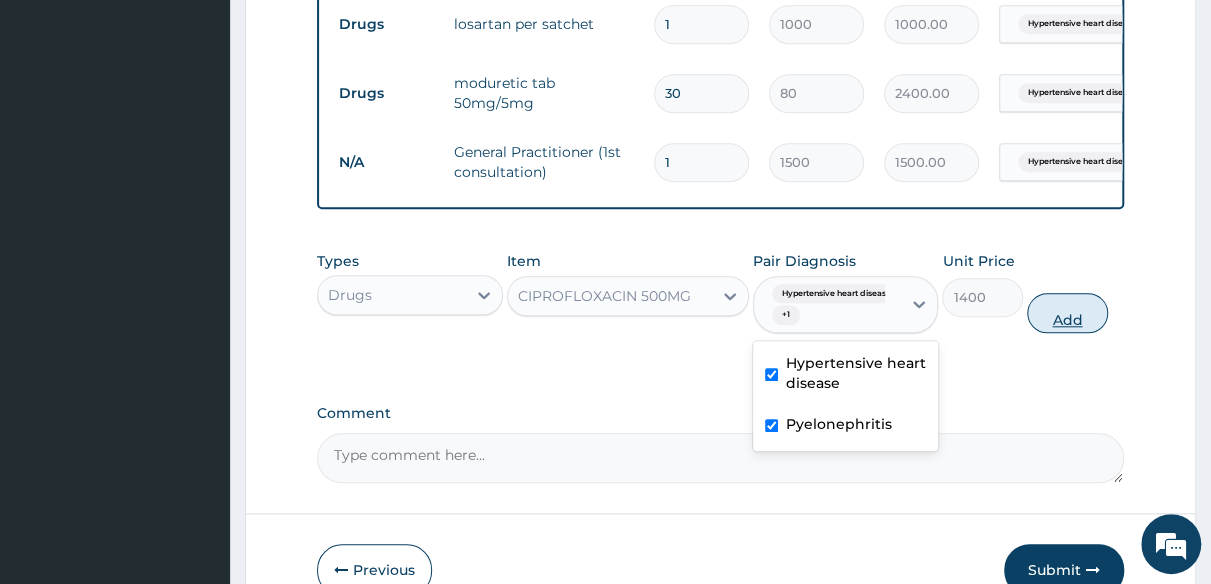 click on "Add" at bounding box center [1067, 313] 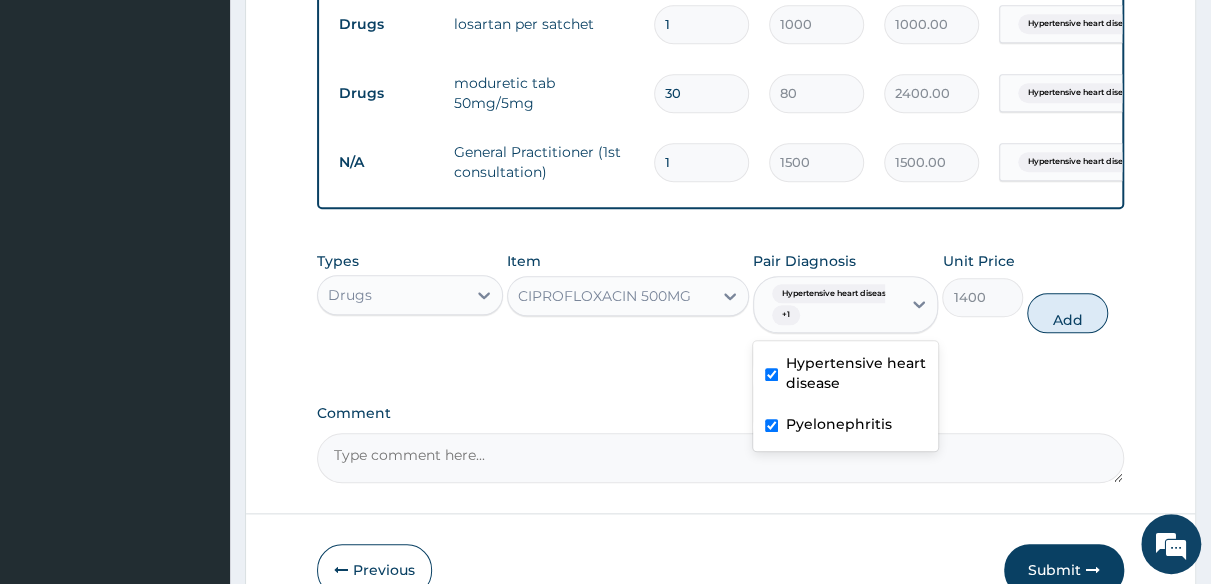 type on "0" 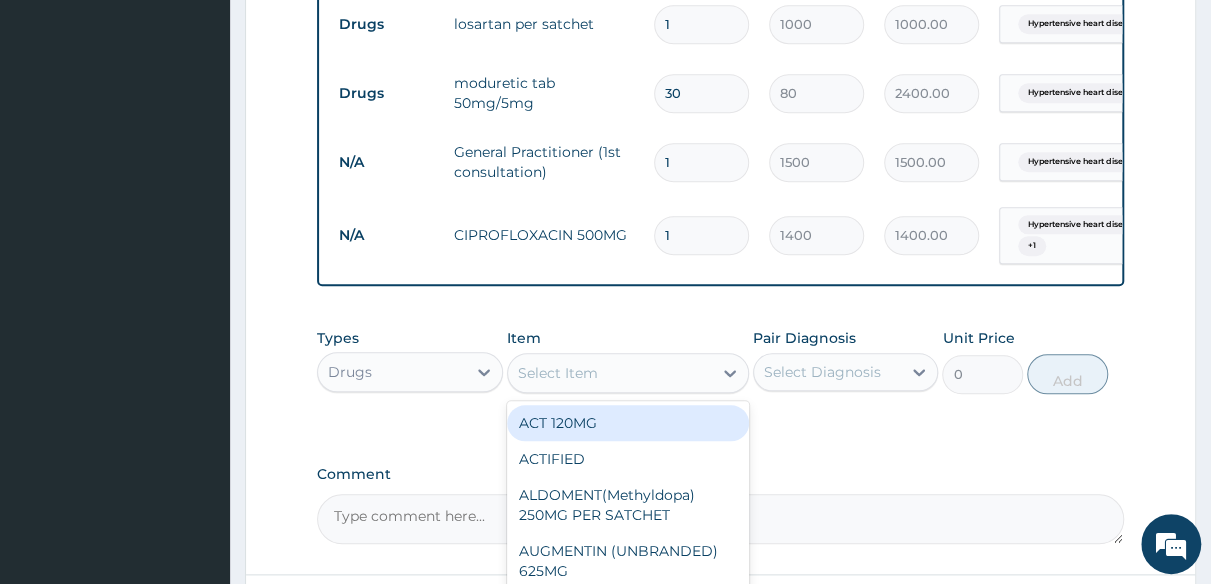 click on "Select Item" at bounding box center (610, 373) 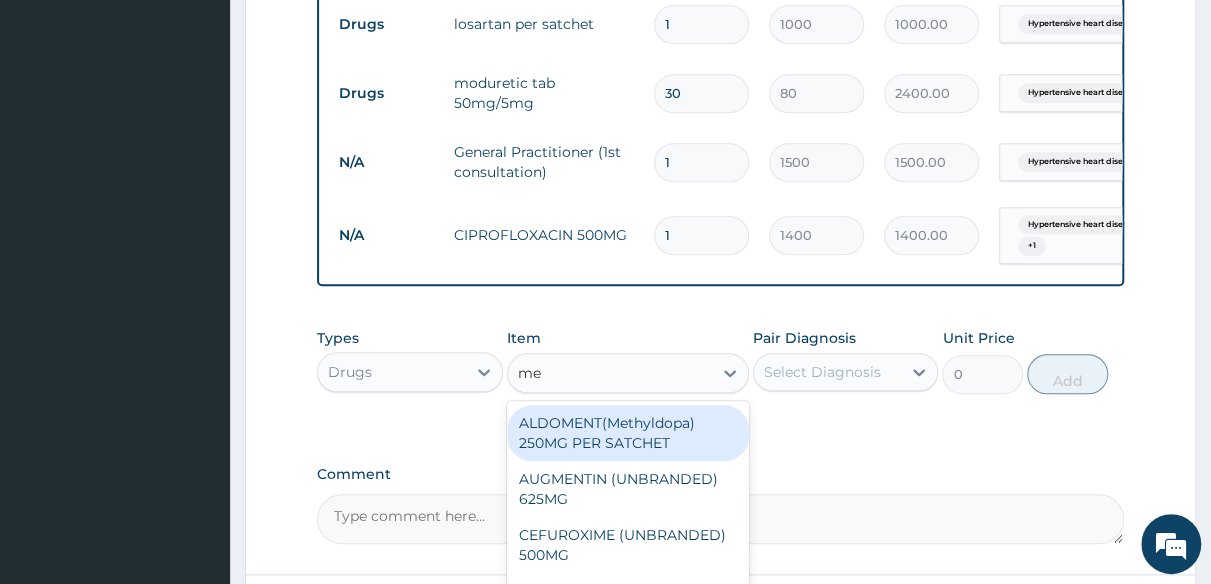 type on "mel" 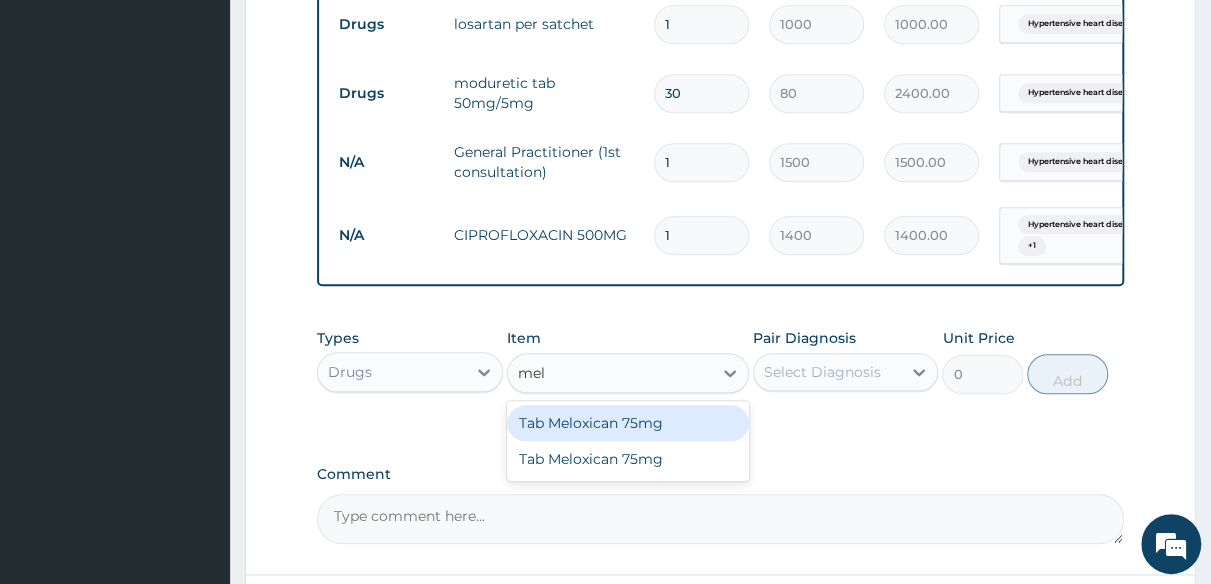 click on "Tab Meloxican 75mg" at bounding box center (628, 423) 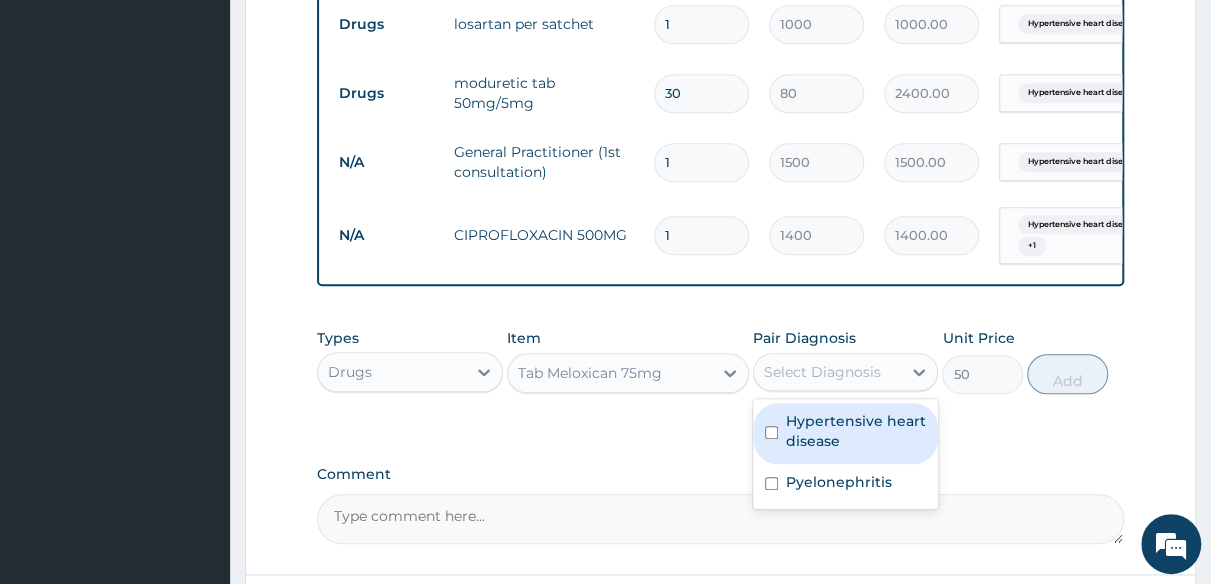 click on "Select Diagnosis" at bounding box center [822, 372] 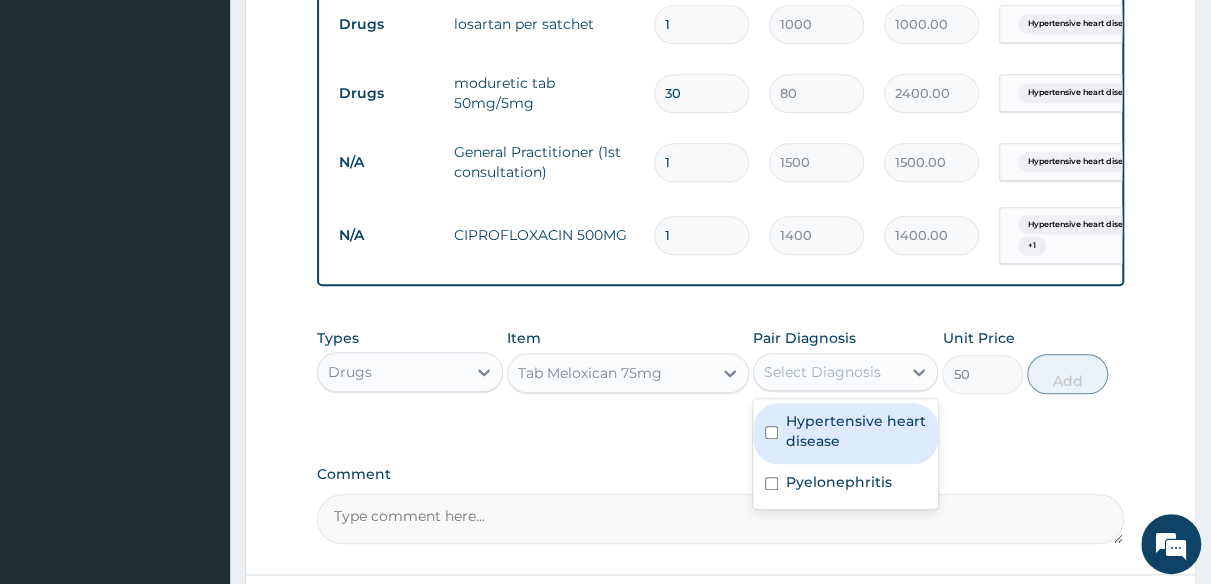 click at bounding box center [771, 432] 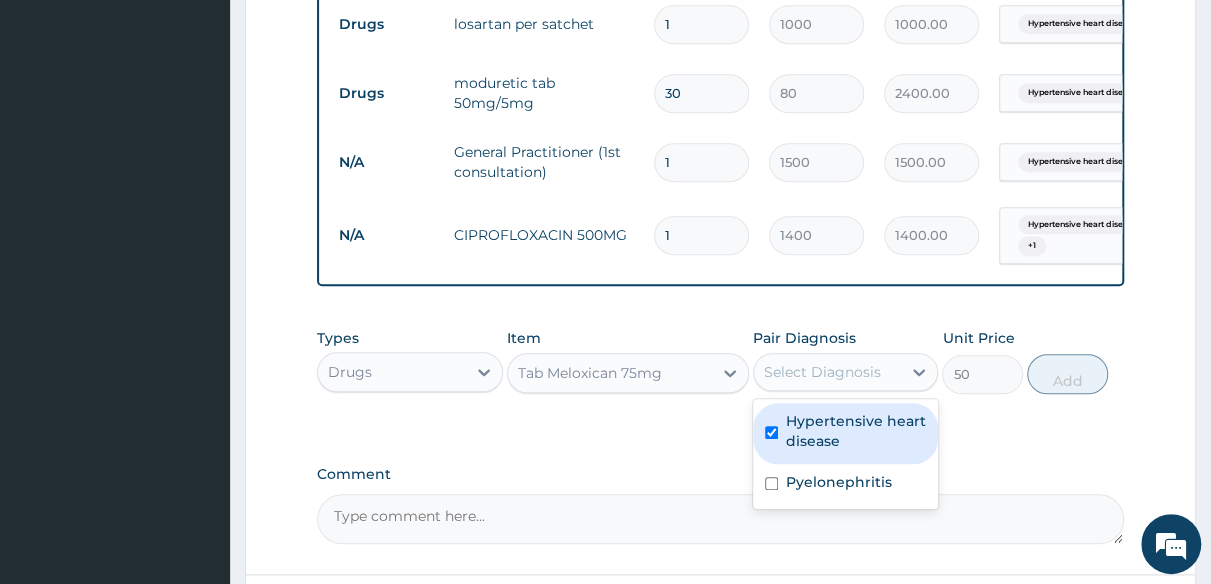 checkbox on "true" 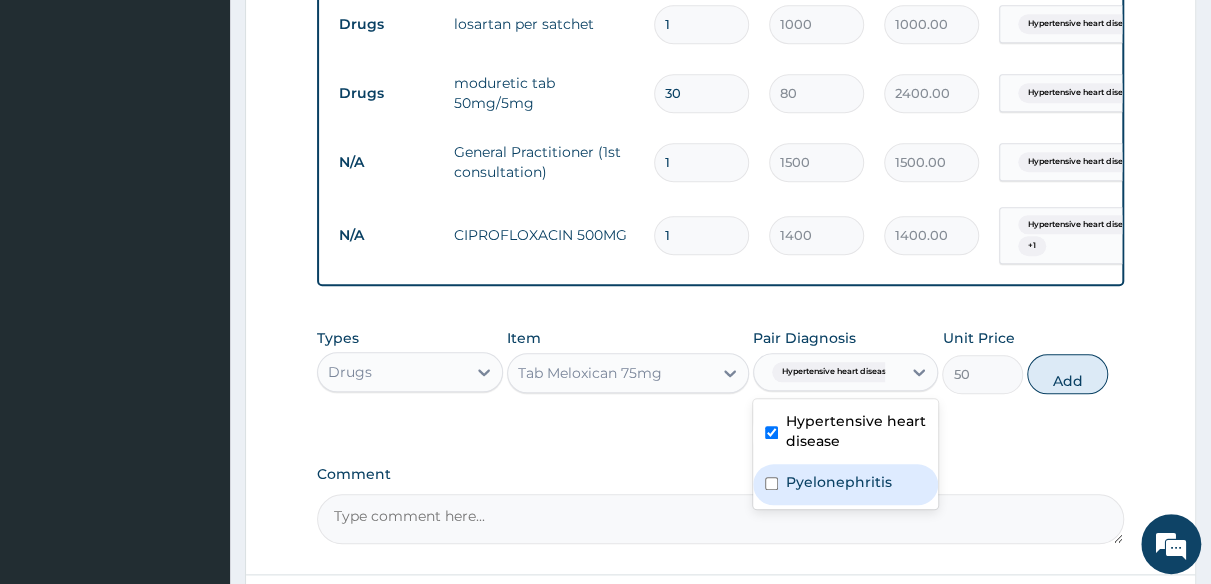 click at bounding box center (771, 483) 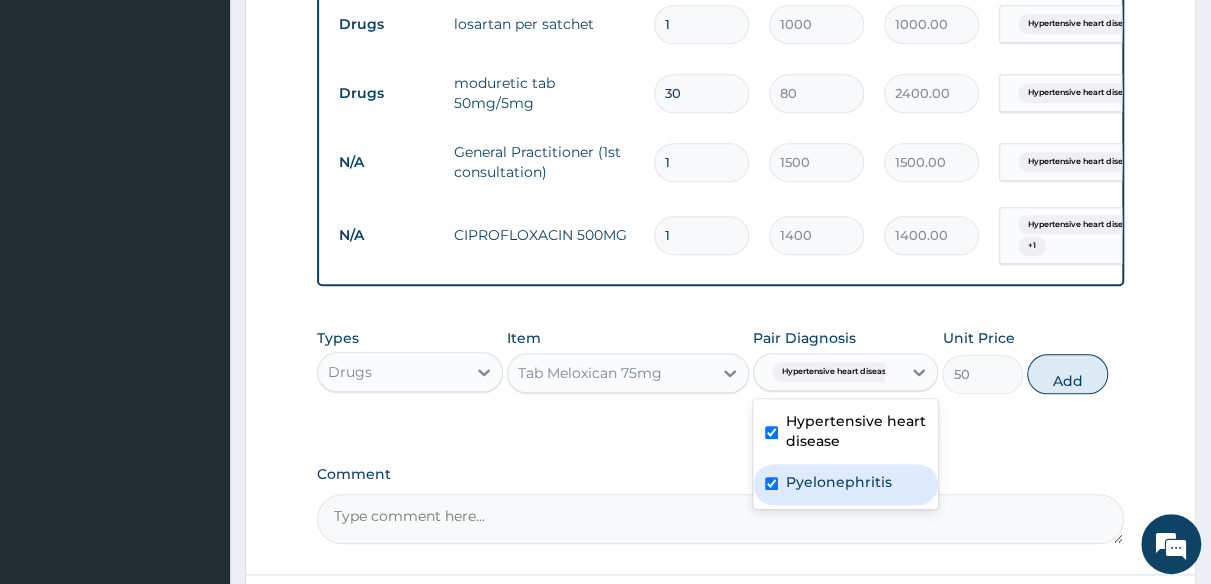 checkbox on "true" 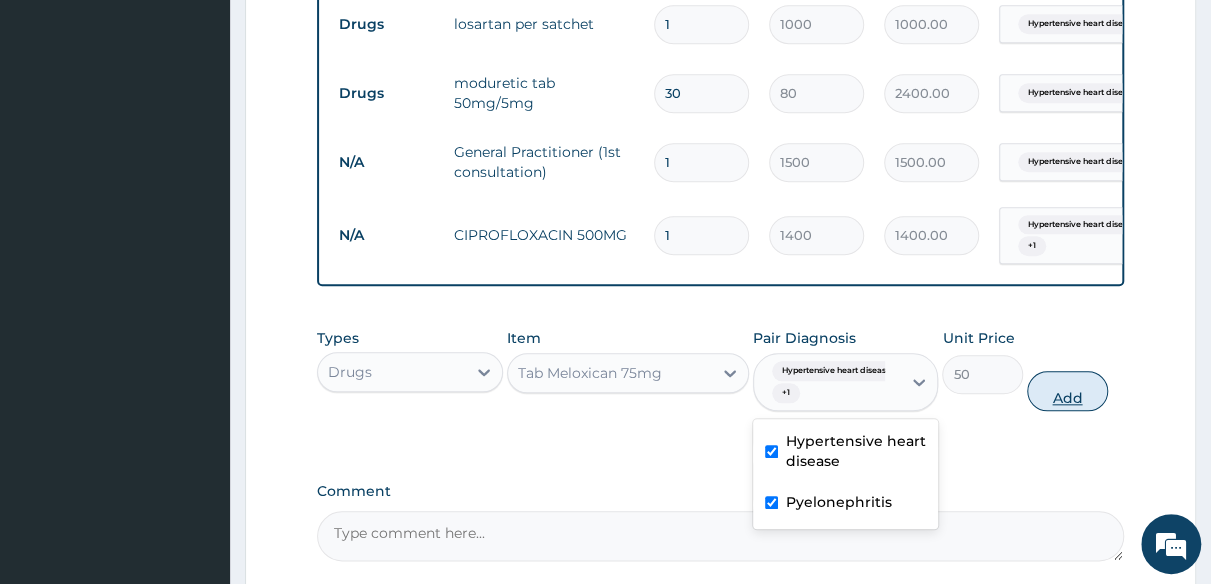 click on "Add" at bounding box center [1067, 391] 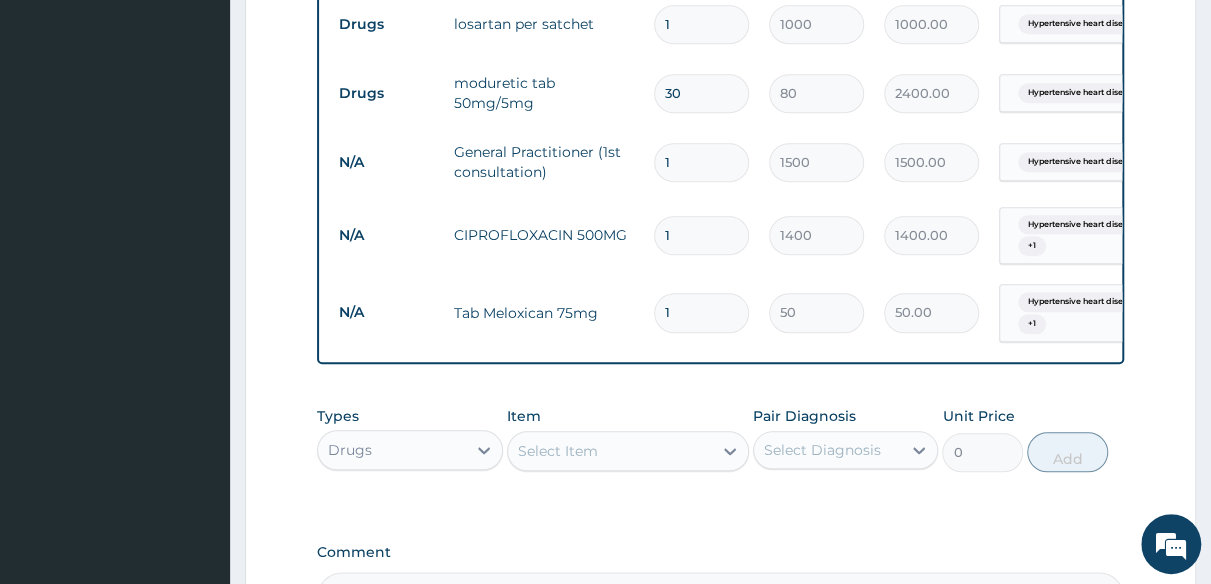 click on "1" at bounding box center (701, 312) 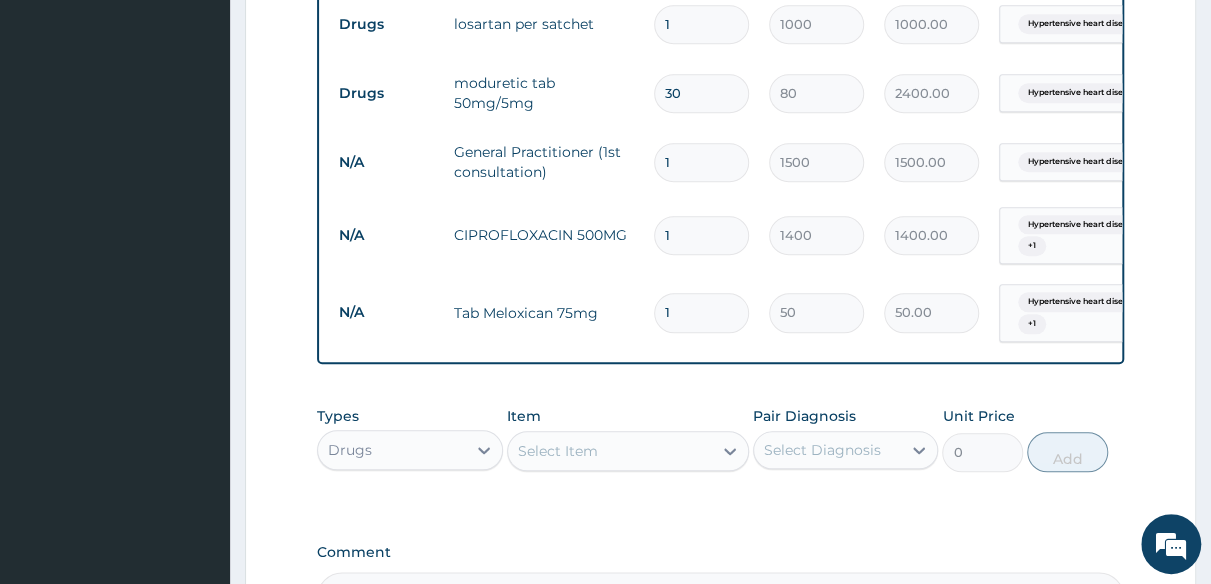 type on "10" 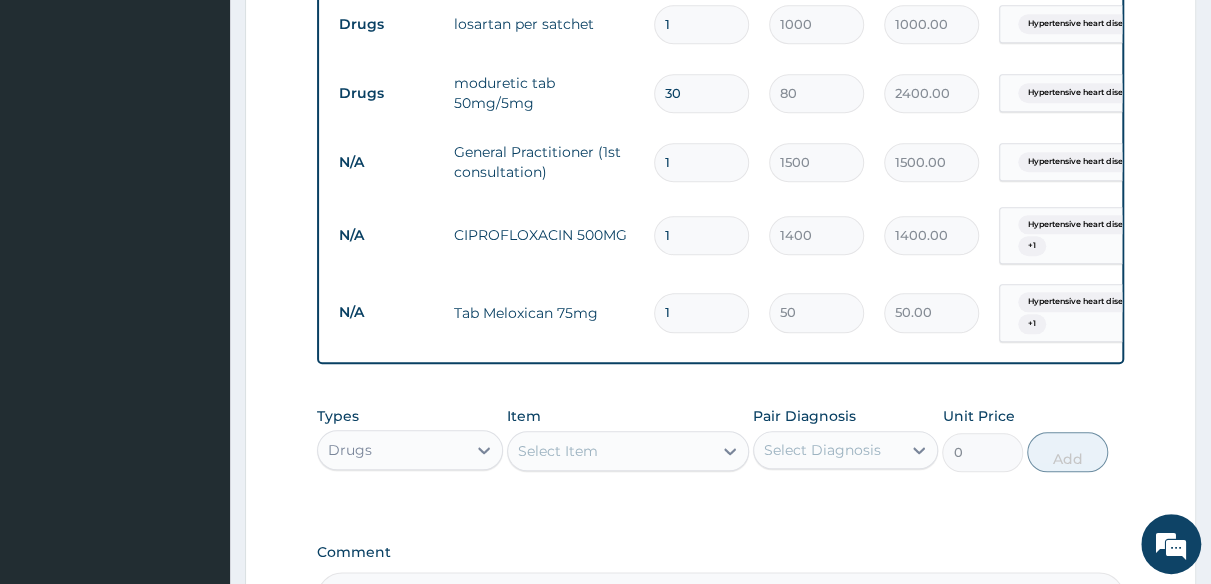 type on "500.00" 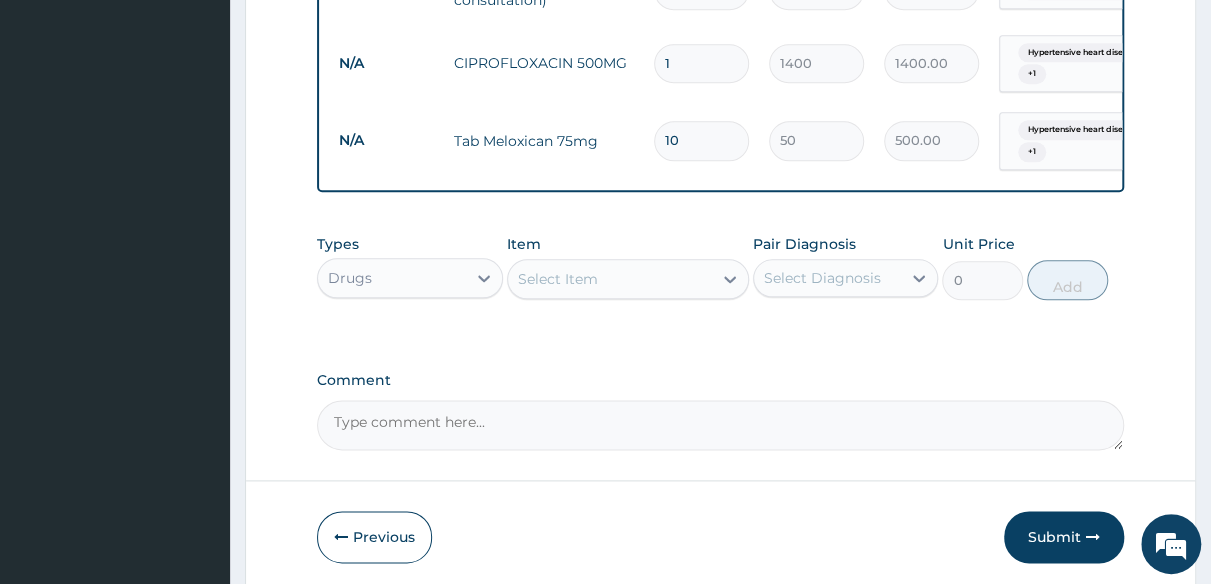 scroll, scrollTop: 1068, scrollLeft: 0, axis: vertical 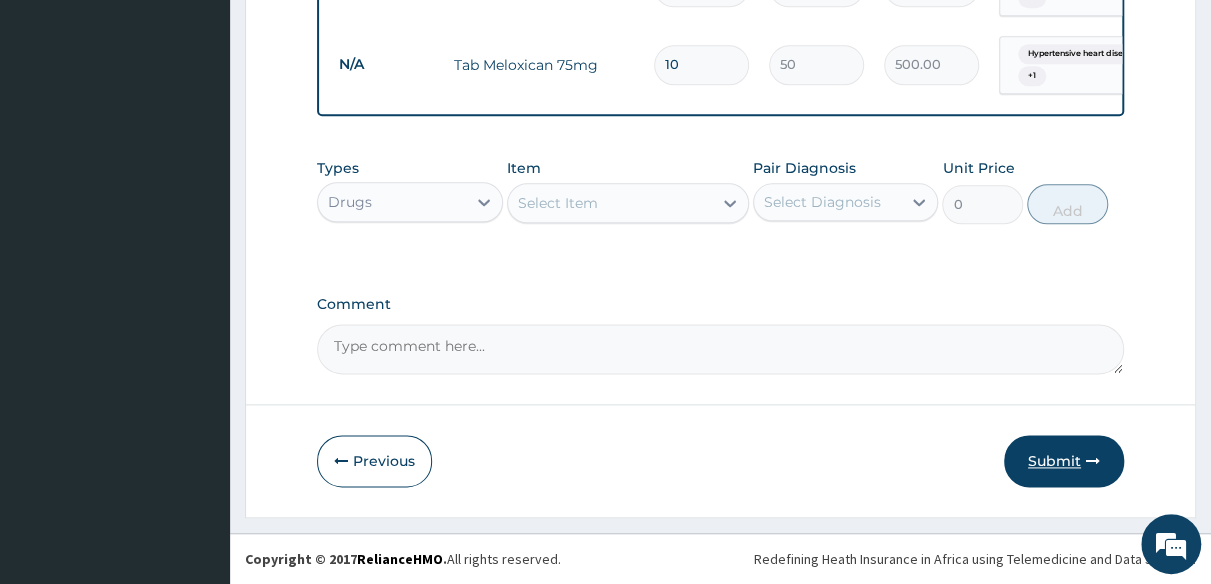 type on "10" 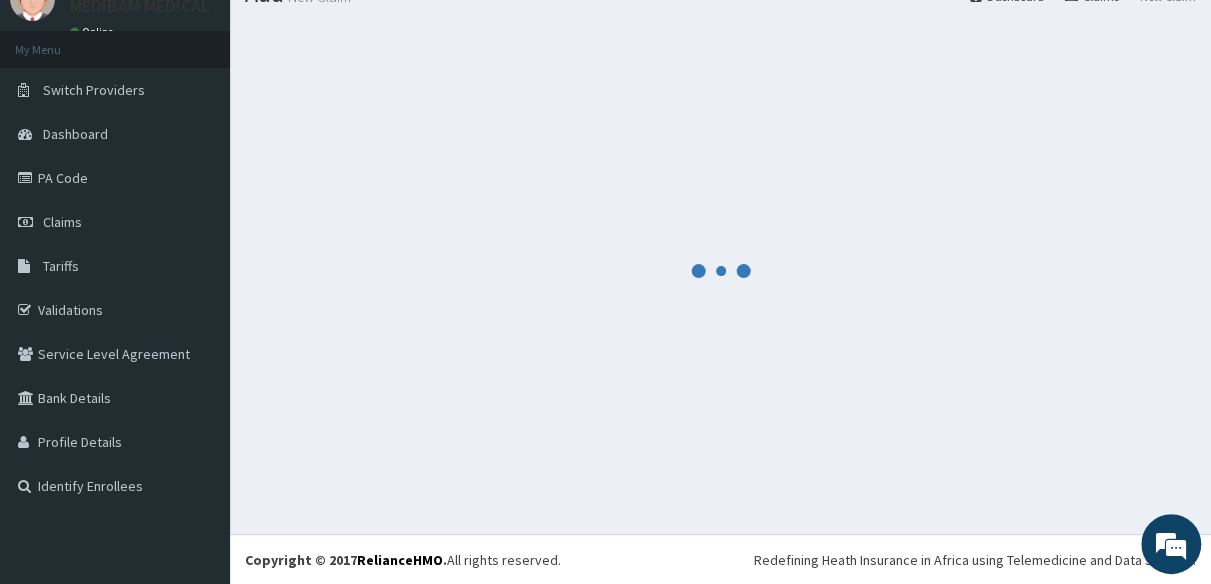 scroll, scrollTop: 1068, scrollLeft: 0, axis: vertical 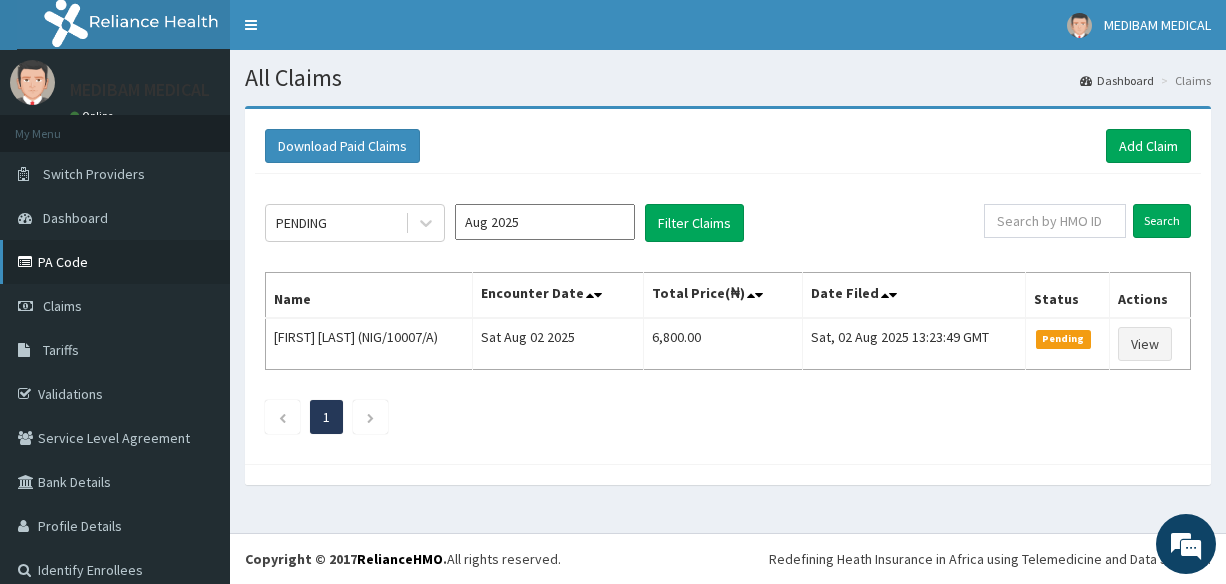 click on "PA Code" at bounding box center (115, 262) 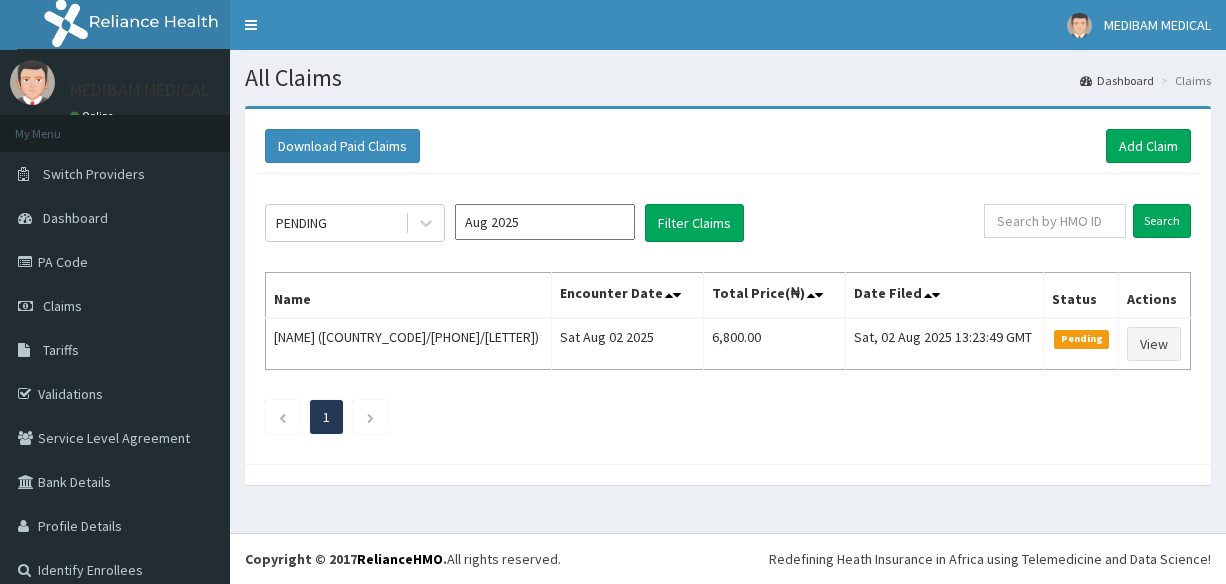 scroll, scrollTop: 0, scrollLeft: 0, axis: both 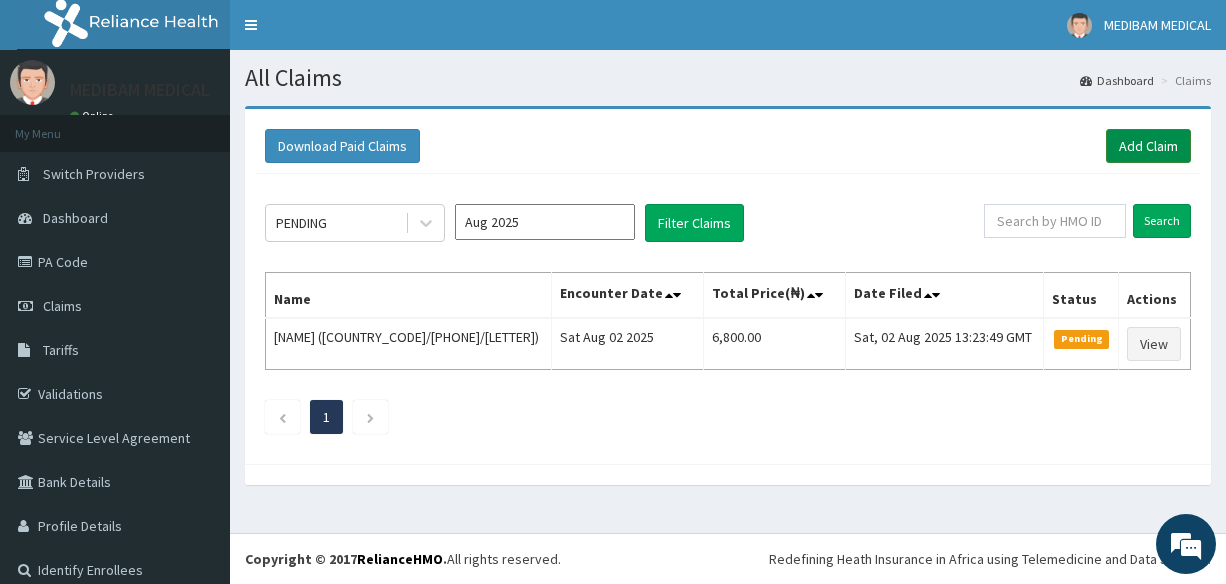 click on "Add Claim" at bounding box center [1148, 146] 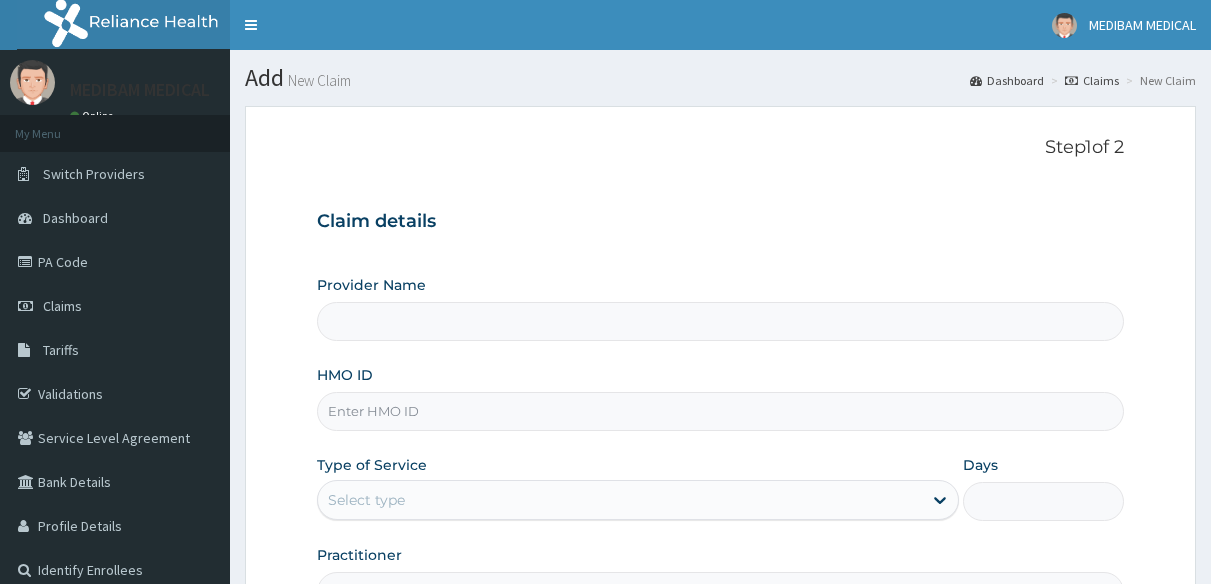 scroll, scrollTop: 0, scrollLeft: 0, axis: both 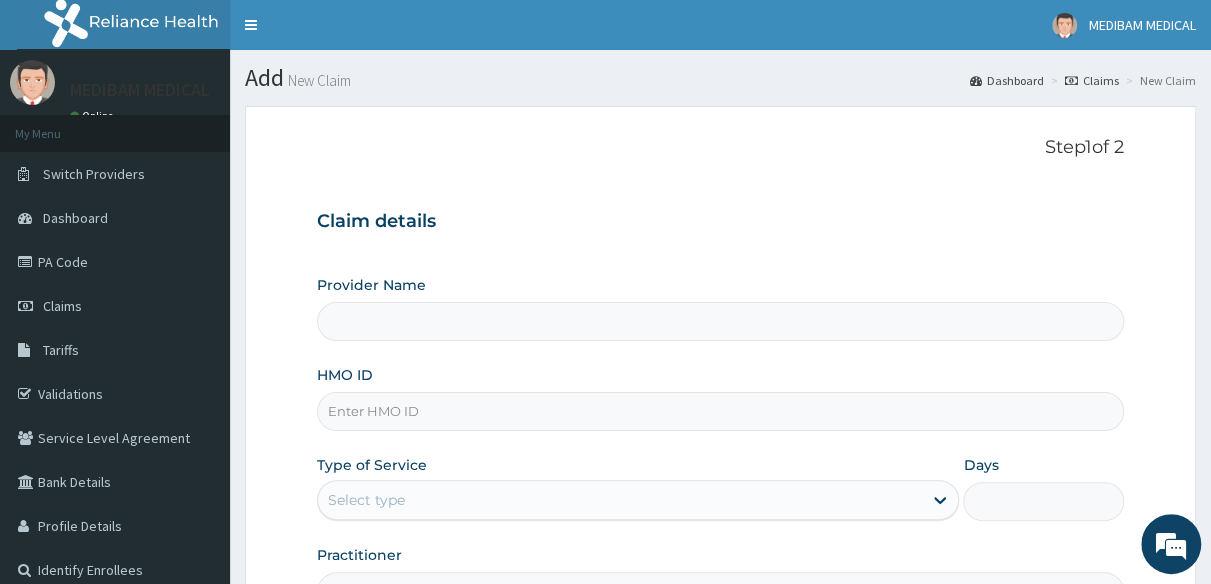 click on "Provider Name" at bounding box center [720, 321] 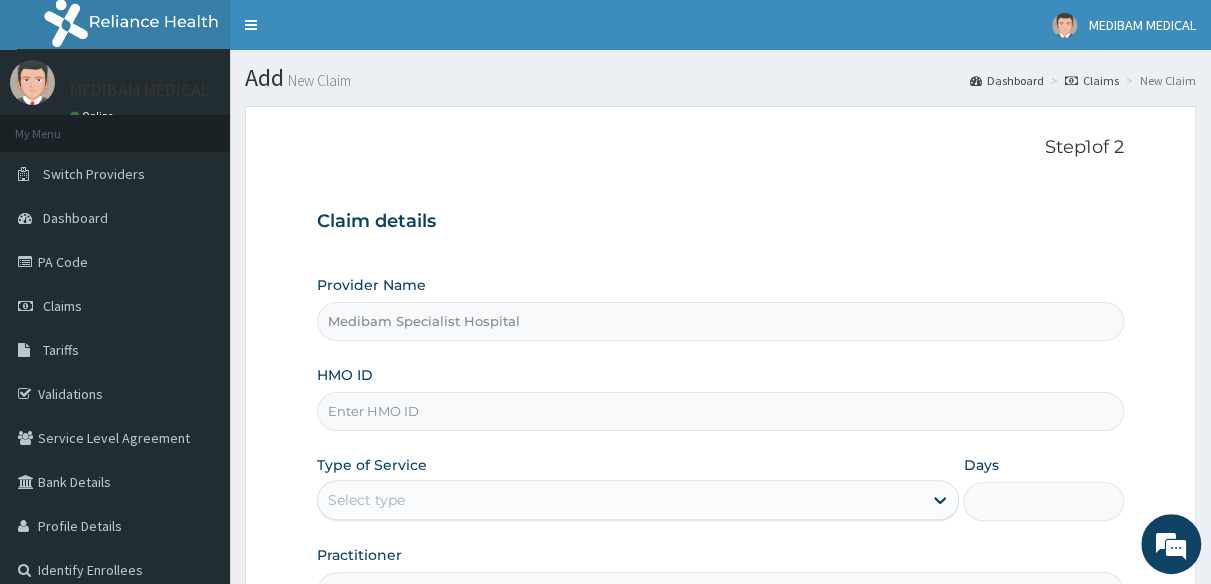 click on "HMO ID" at bounding box center (720, 411) 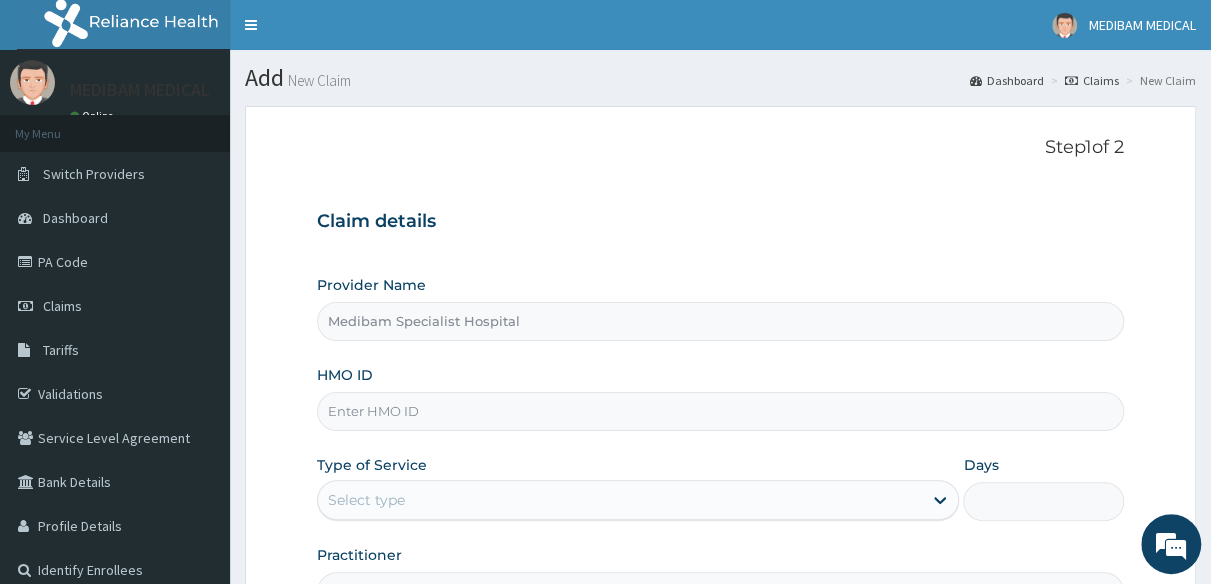 scroll, scrollTop: 0, scrollLeft: 0, axis: both 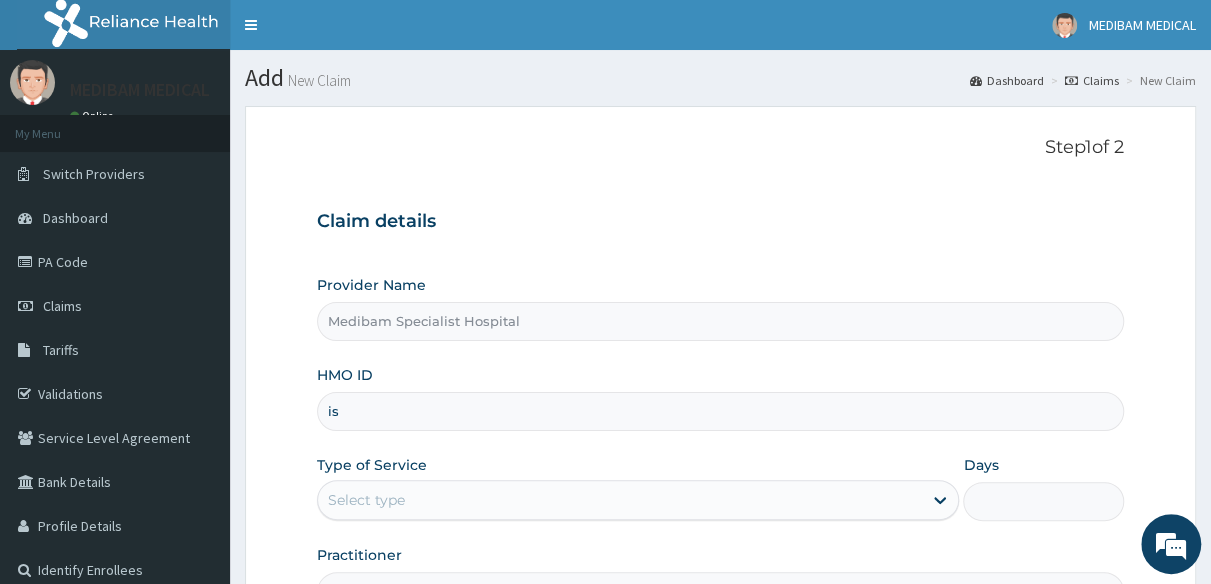 type on "i" 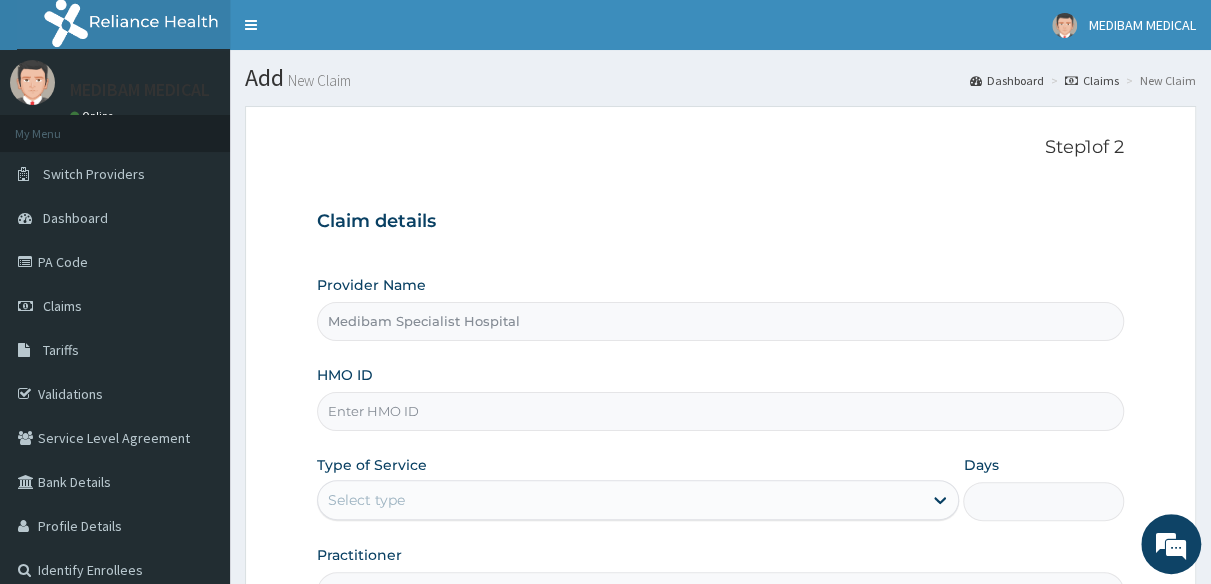 type on "i" 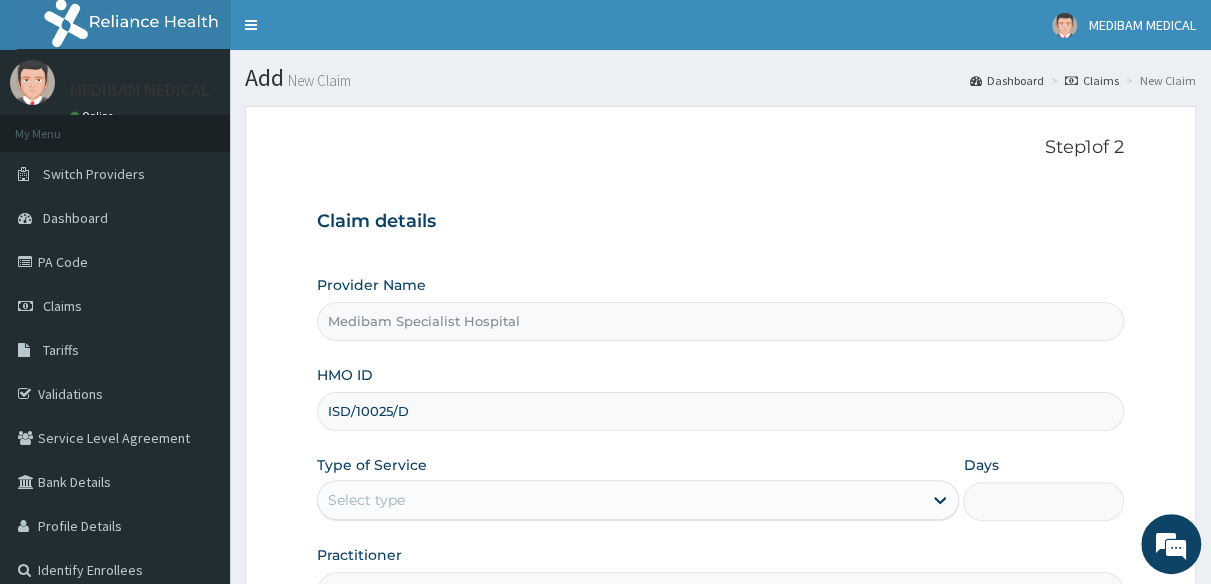 type on "ISD/10025/D" 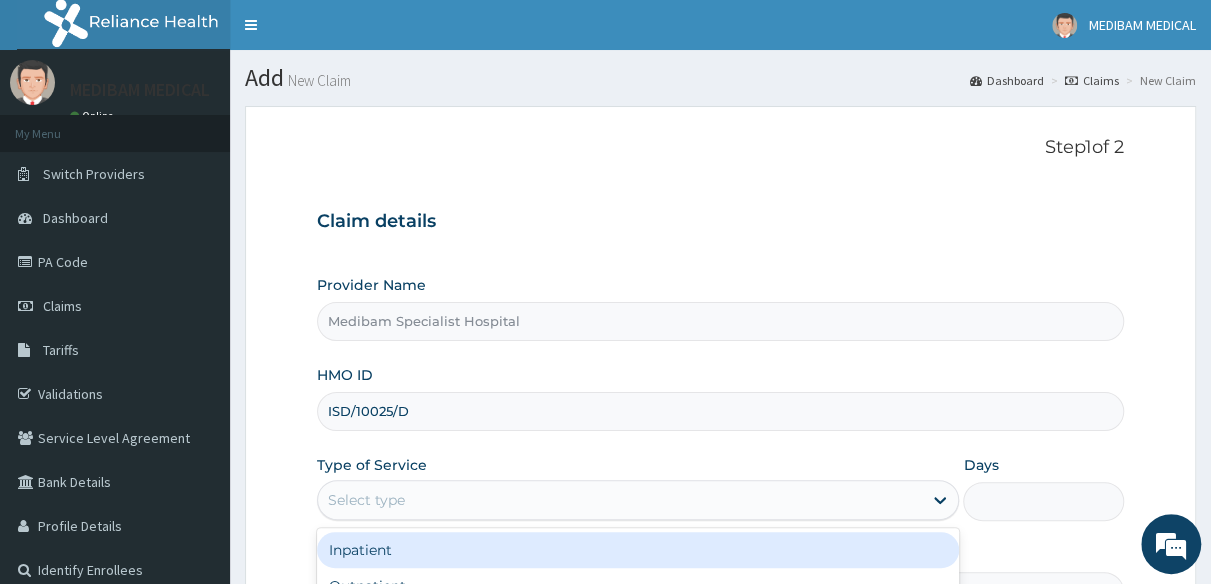click on "Select type" at bounding box center (620, 500) 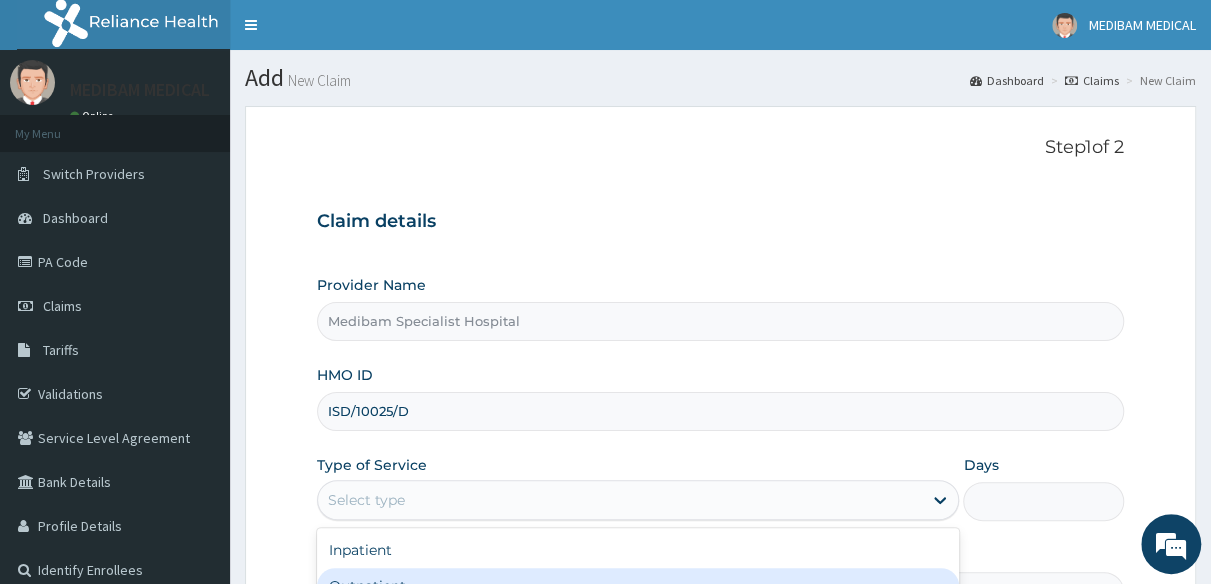 click on "Outpatient" at bounding box center (638, 586) 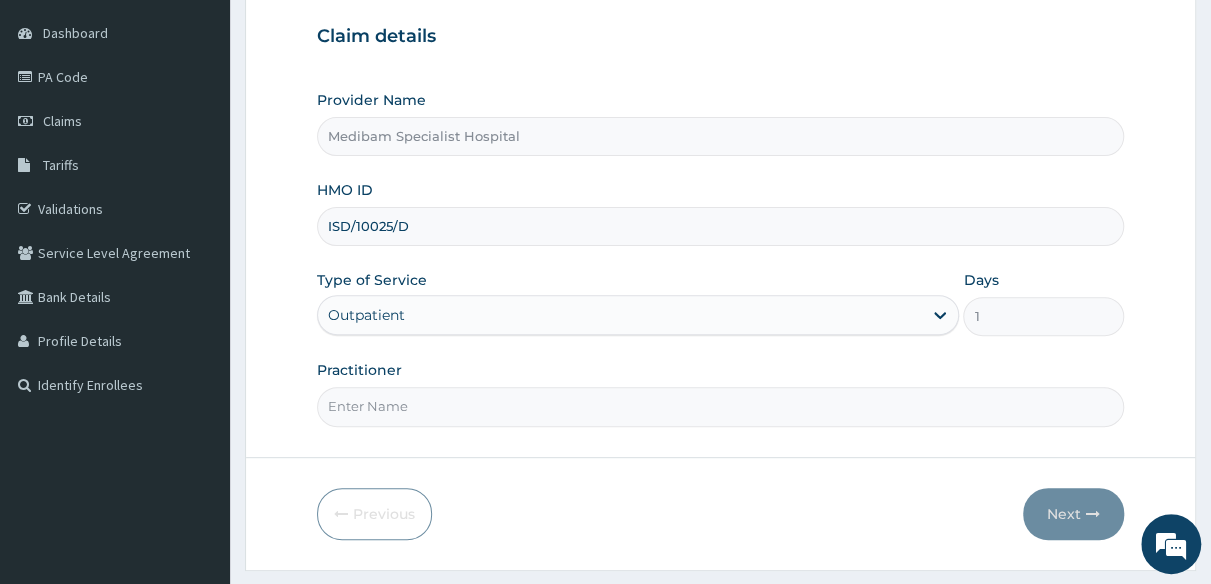 scroll, scrollTop: 234, scrollLeft: 0, axis: vertical 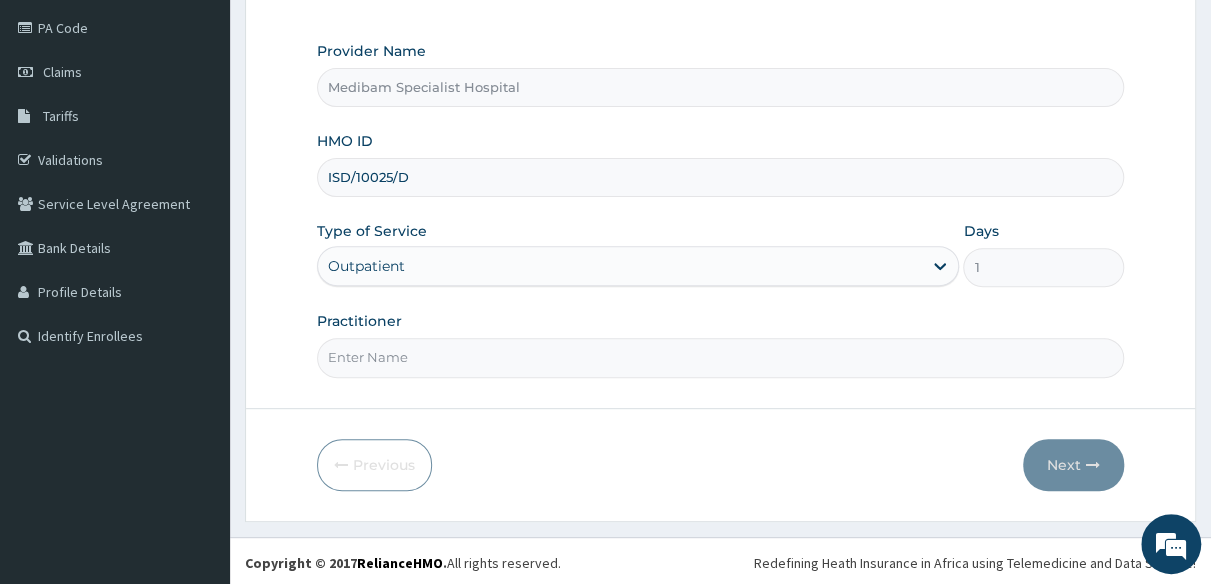 click on "Practitioner" at bounding box center (720, 357) 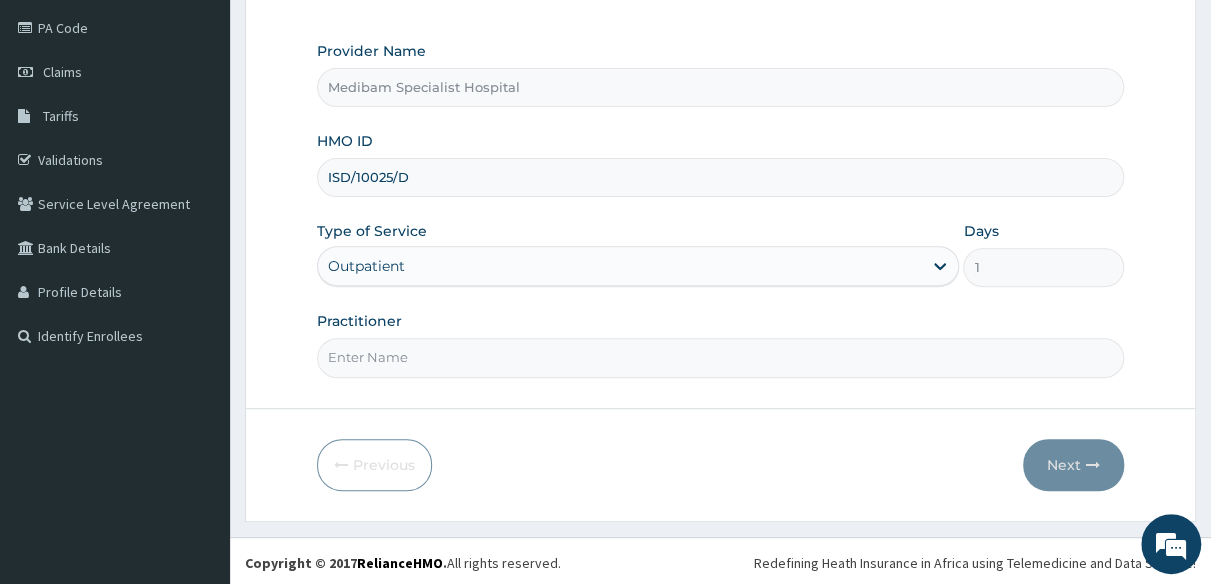 type on "DR OMOJUWA" 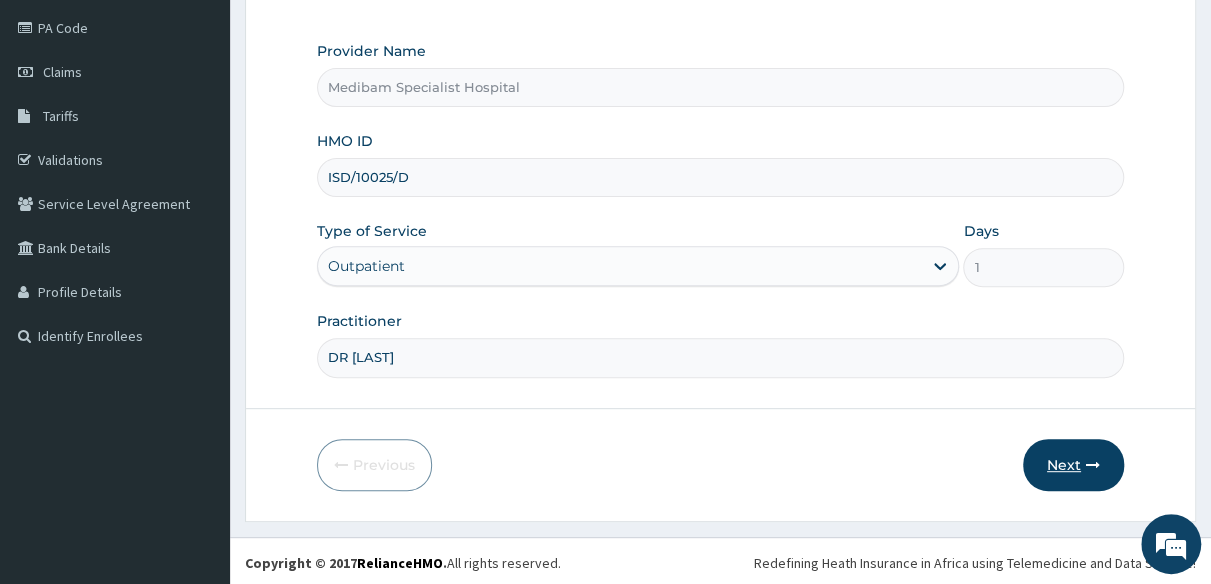 click on "Next" at bounding box center [1073, 465] 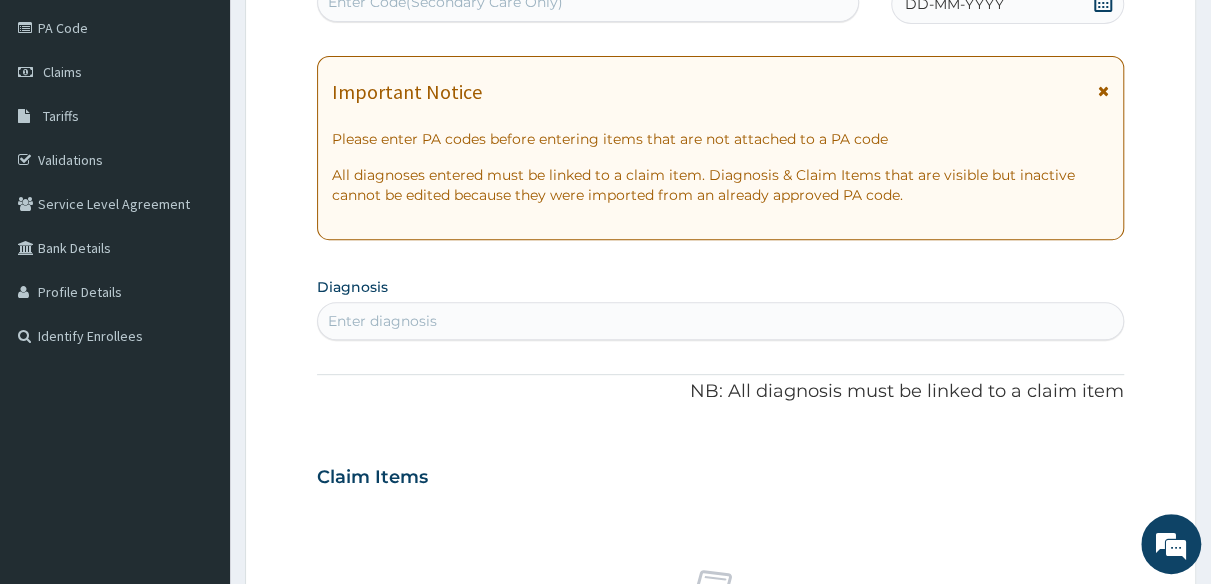 scroll, scrollTop: 0, scrollLeft: 0, axis: both 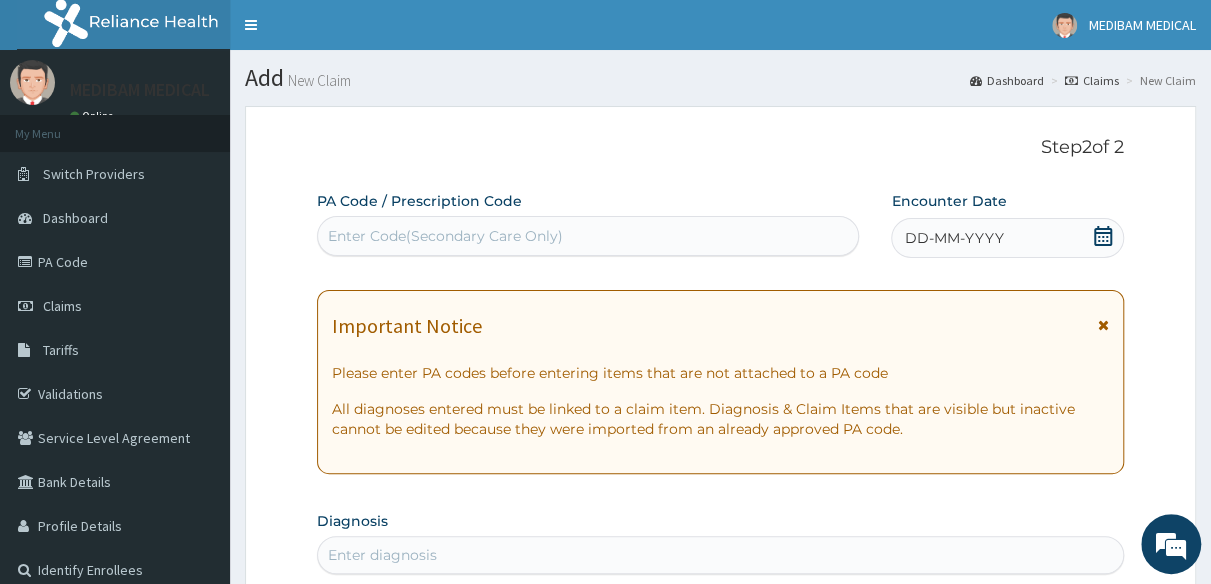 click 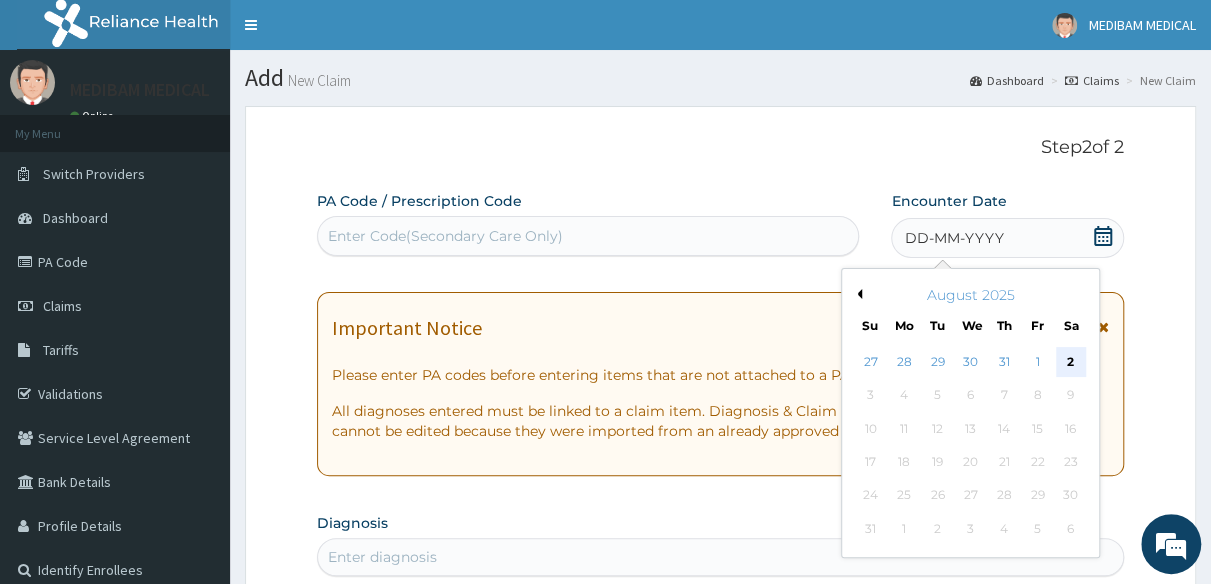 click on "2" at bounding box center (1071, 362) 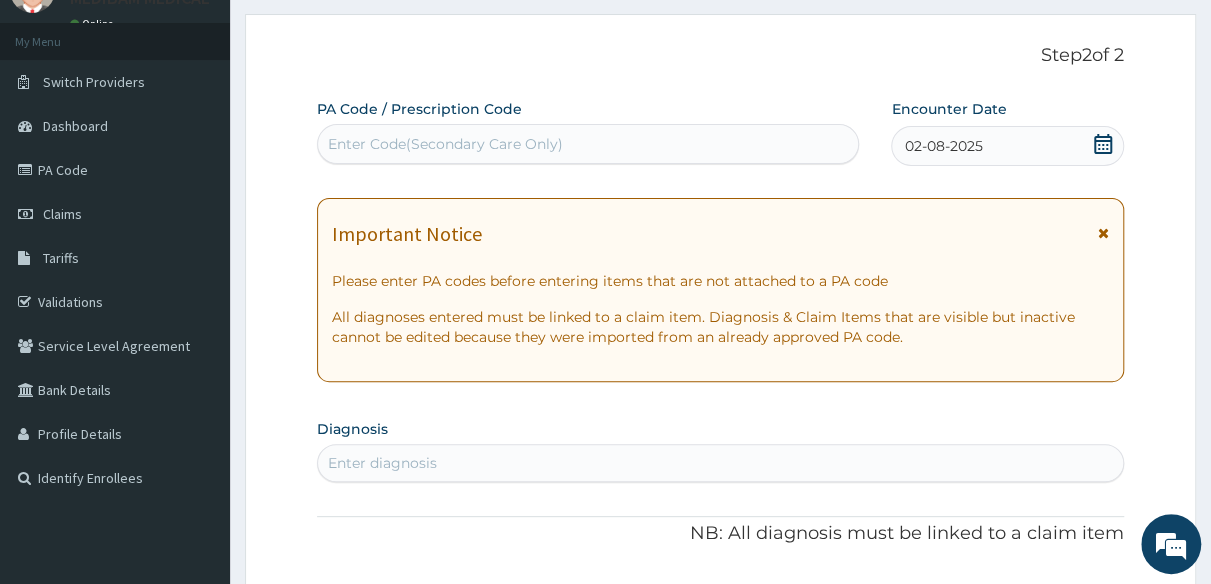 scroll, scrollTop: 200, scrollLeft: 0, axis: vertical 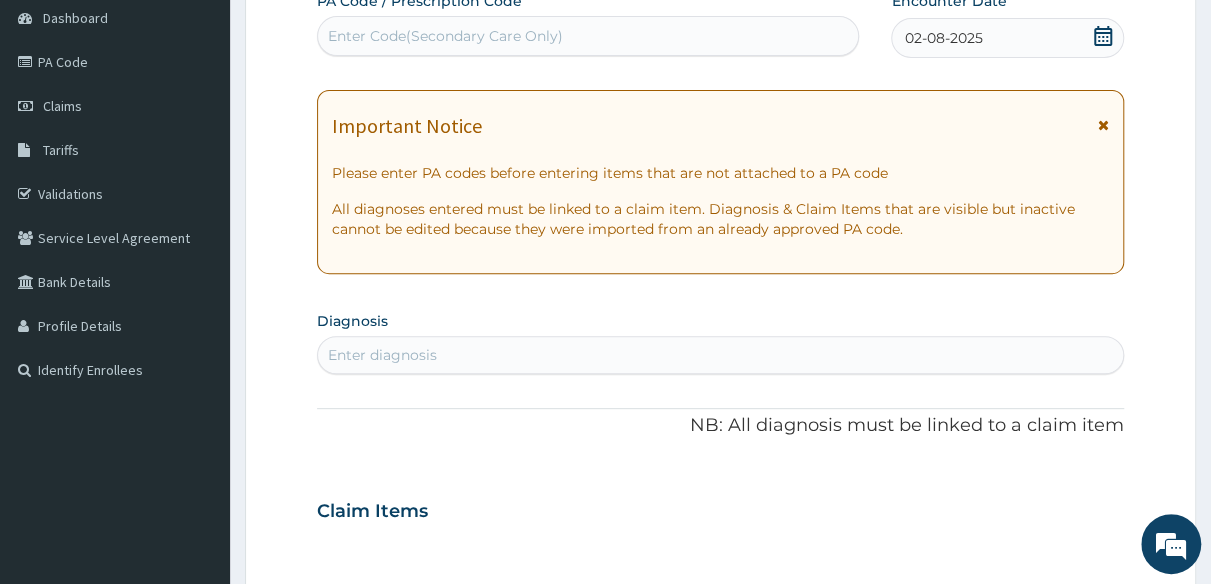 click on "Enter diagnosis" at bounding box center [720, 355] 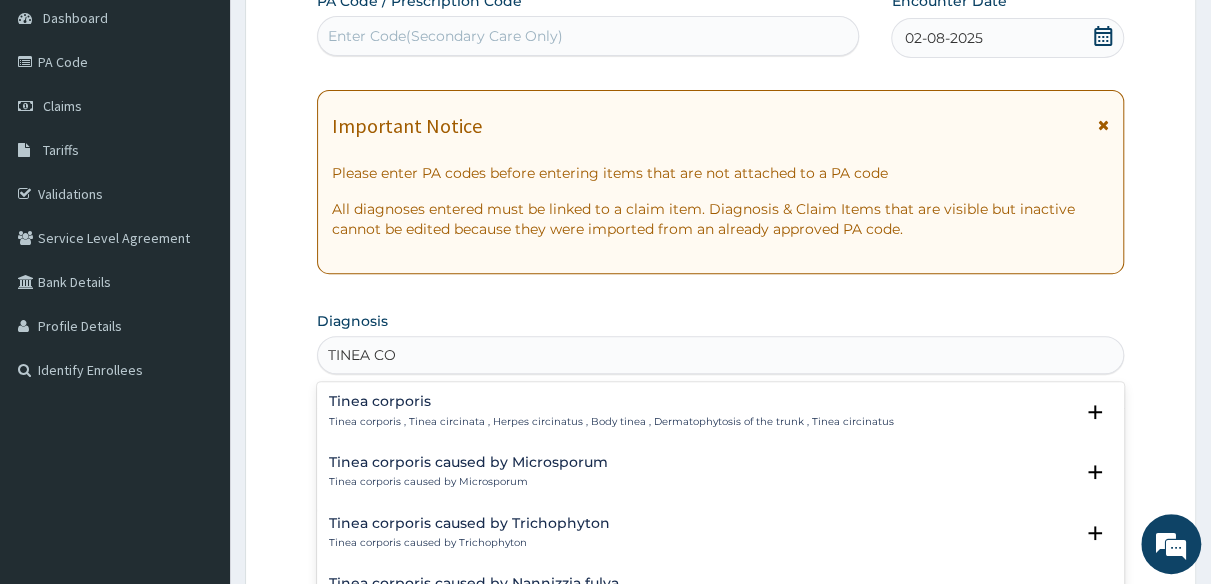 type on "TINEA COR" 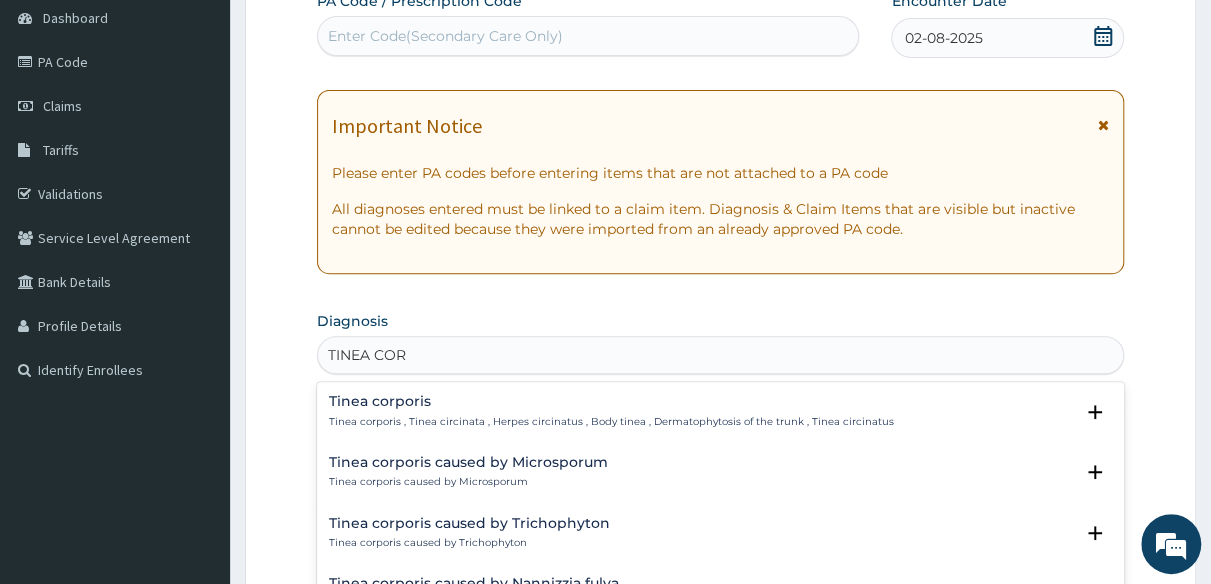 click on "Tinea corporis Tinea corporis , Tinea circinata , Herpes circinatus , Body tinea , Dermatophytosis of the trunk , Tinea circinatus" at bounding box center [611, 411] 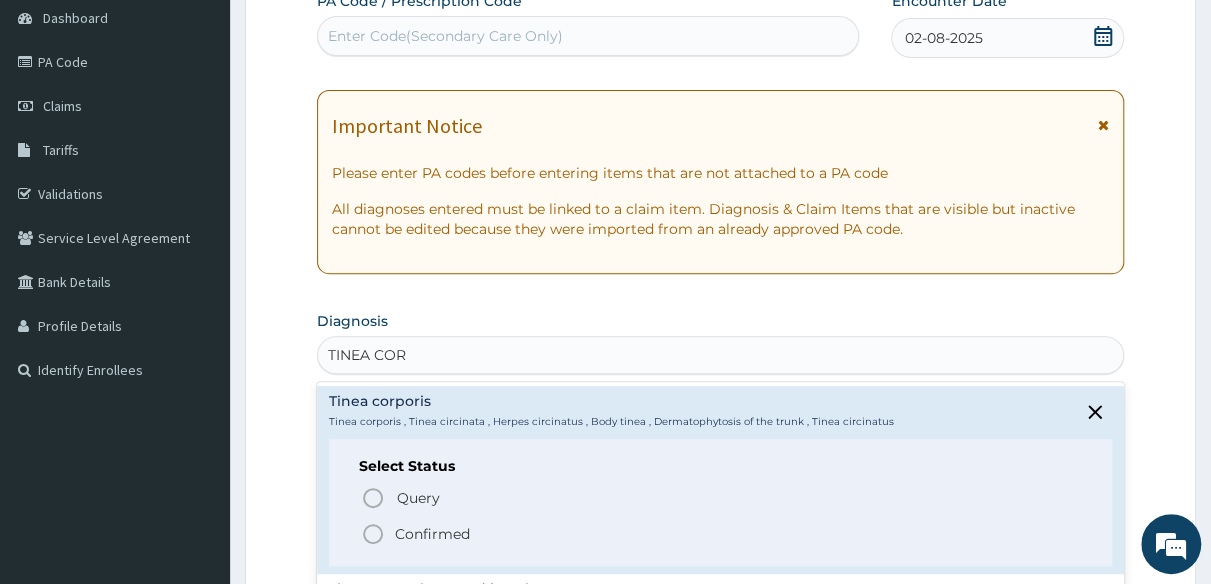 click 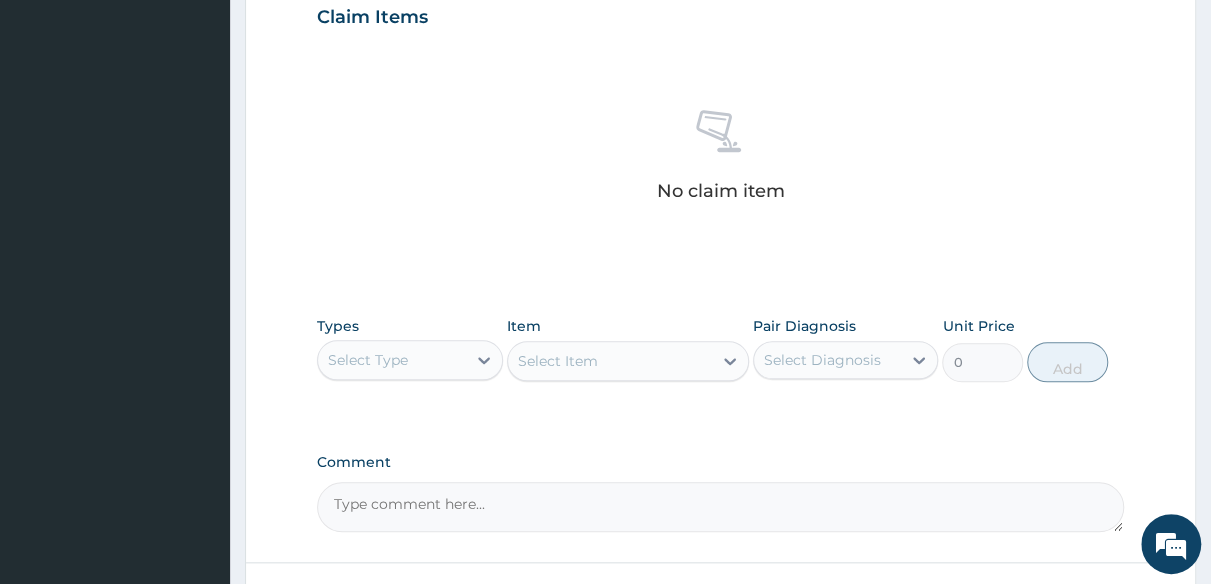 scroll, scrollTop: 800, scrollLeft: 0, axis: vertical 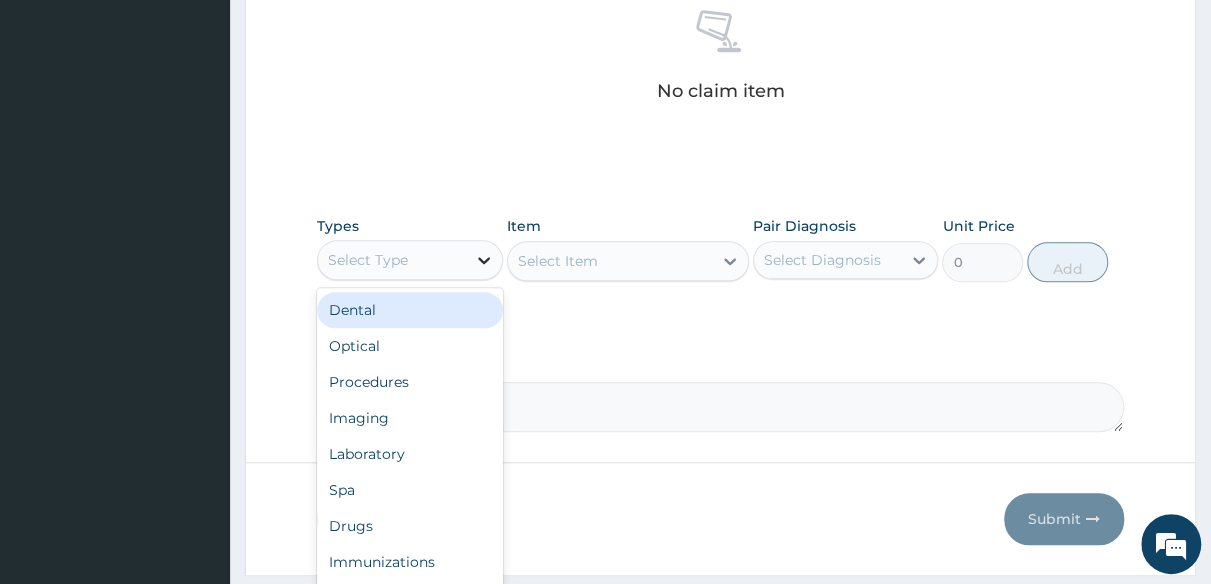 click 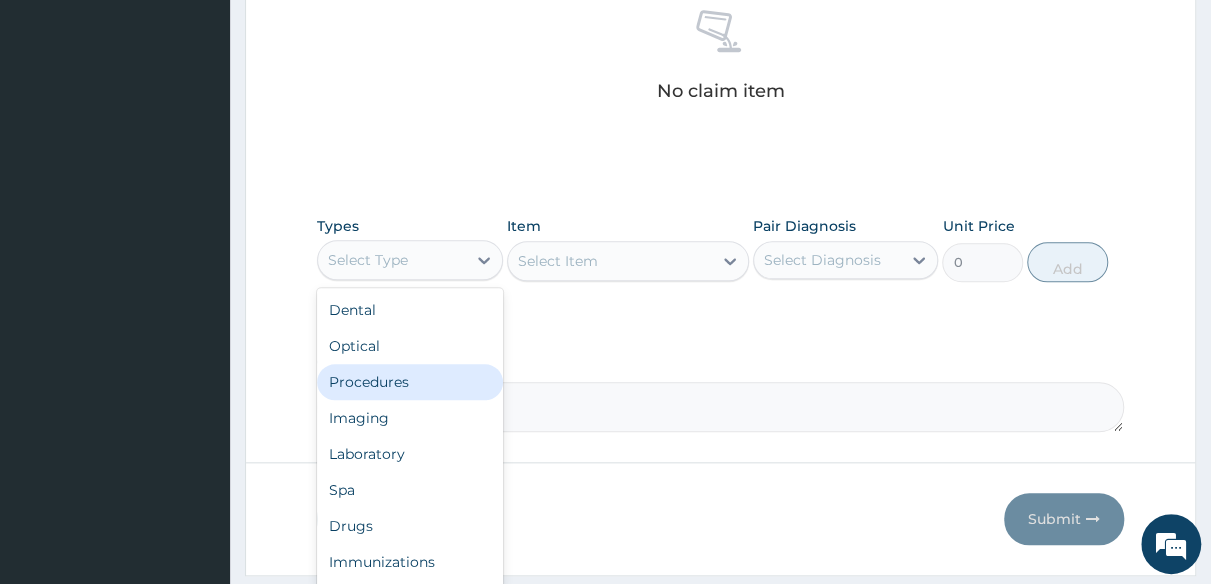 drag, startPoint x: 385, startPoint y: 374, endPoint x: 397, endPoint y: 375, distance: 12.0415945 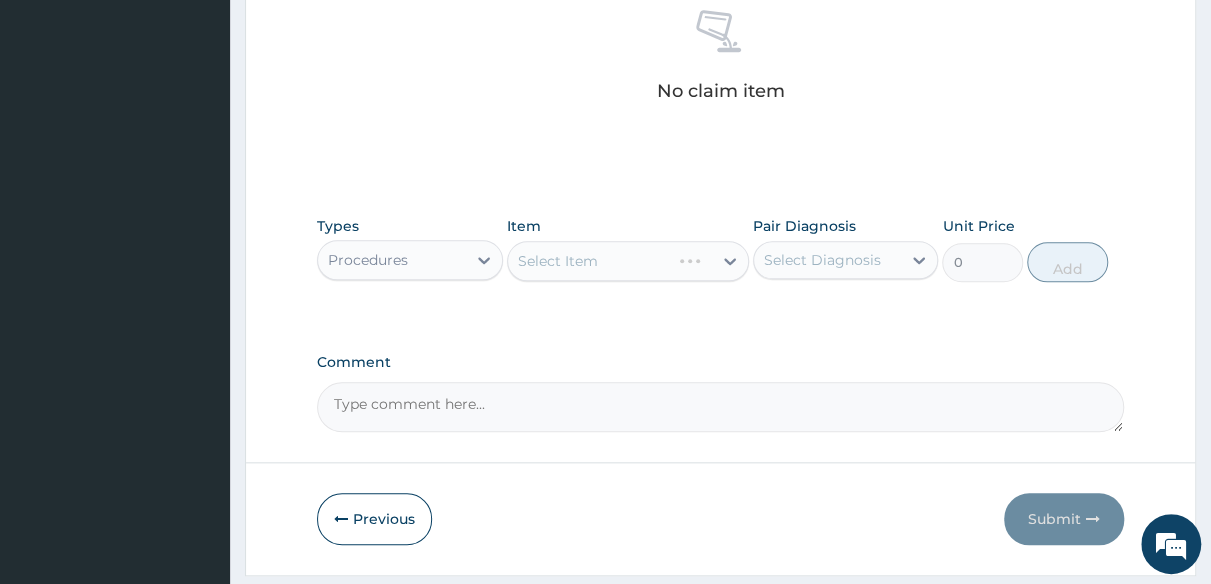 click on "Select Item" at bounding box center [628, 261] 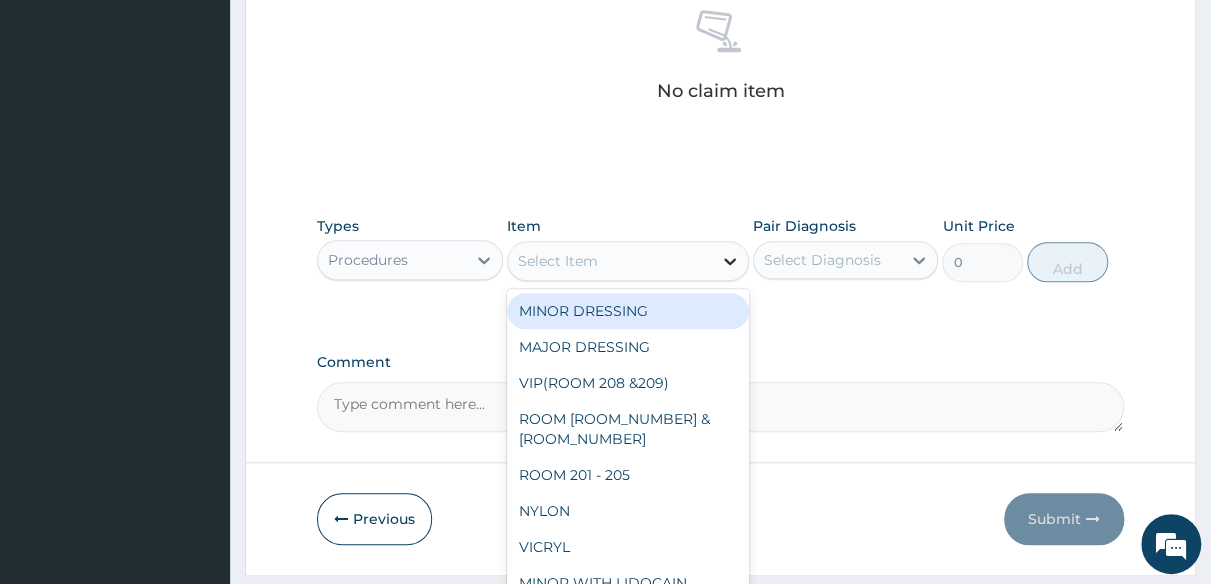 click 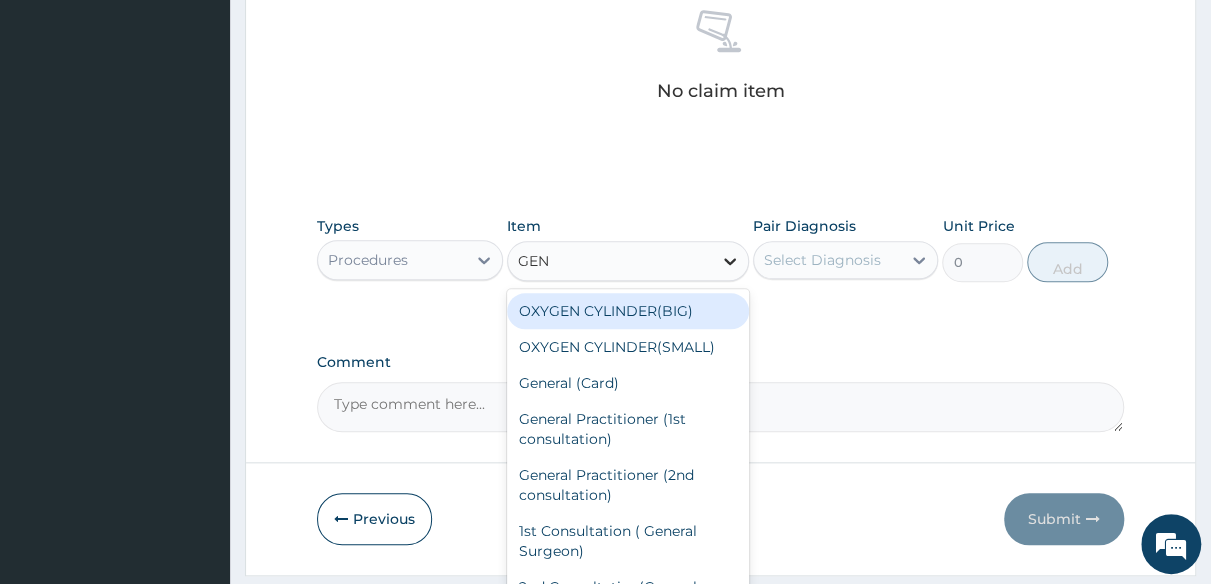 type on "GENE" 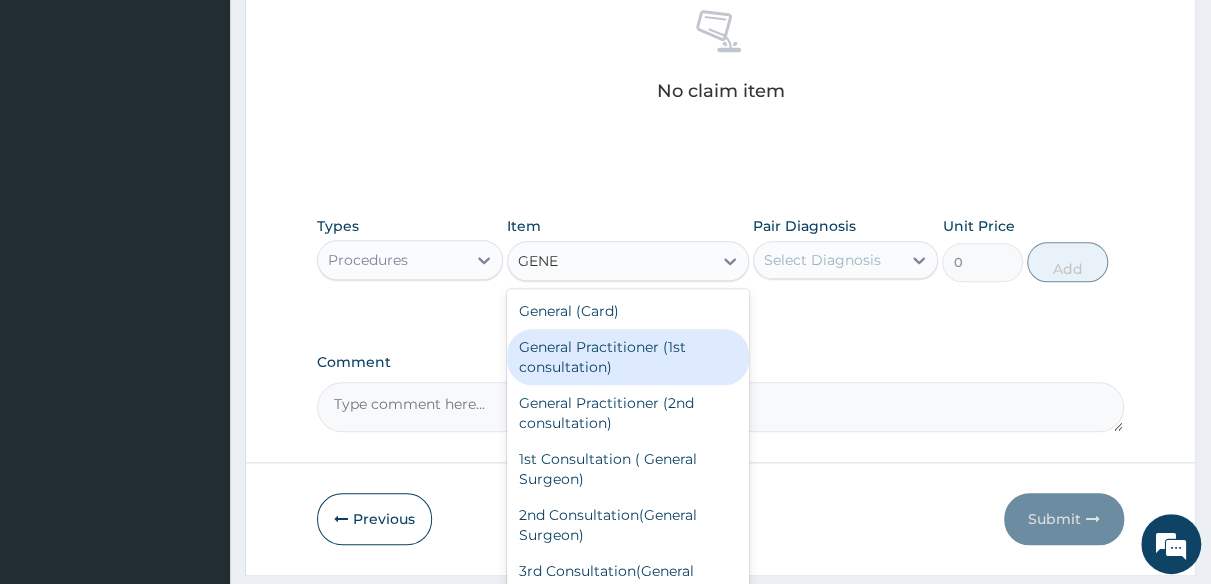 click on "General Practitioner (1st consultation)" at bounding box center [628, 357] 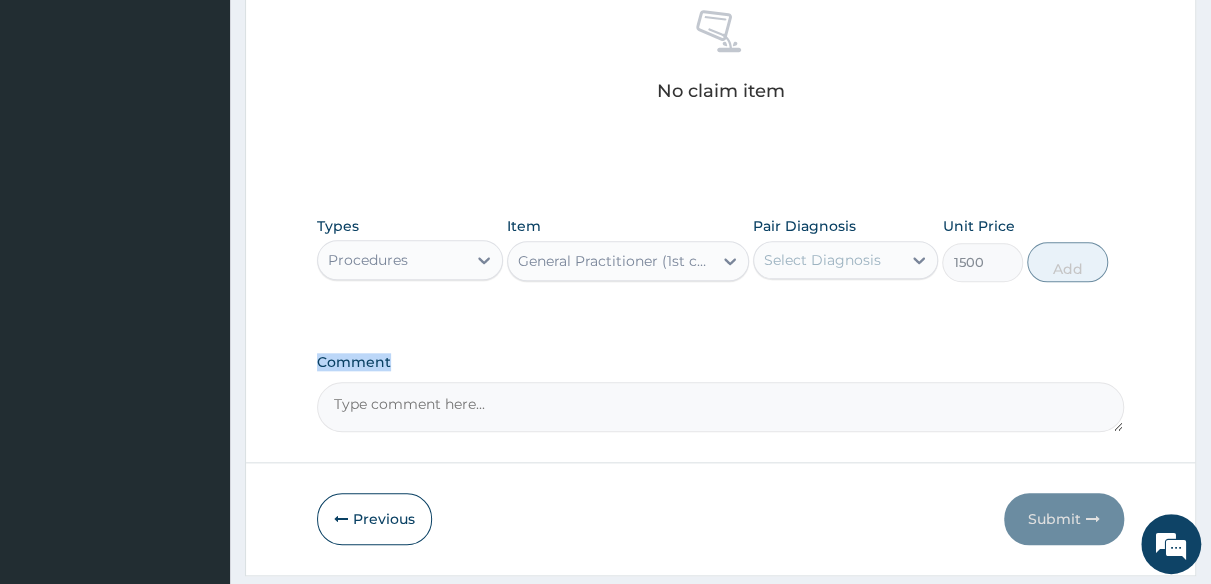 click on "PA Code / Prescription Code Enter Code(Secondary Care Only) Encounter Date 02-08-2025 Important Notice Please enter PA codes before entering items that are not attached to a PA code   All diagnoses entered must be linked to a claim item. Diagnosis & Claim Items that are visible but inactive cannot be edited because they were imported from an already approved PA code. Diagnosis Tinea corporis Confirmed NB: All diagnosis must be linked to a claim item Claim Items No claim item Types Procedures Item General Practitioner (1st consultation) Pair Diagnosis Select Diagnosis Unit Price 1500 Add Comment" at bounding box center (720, -89) 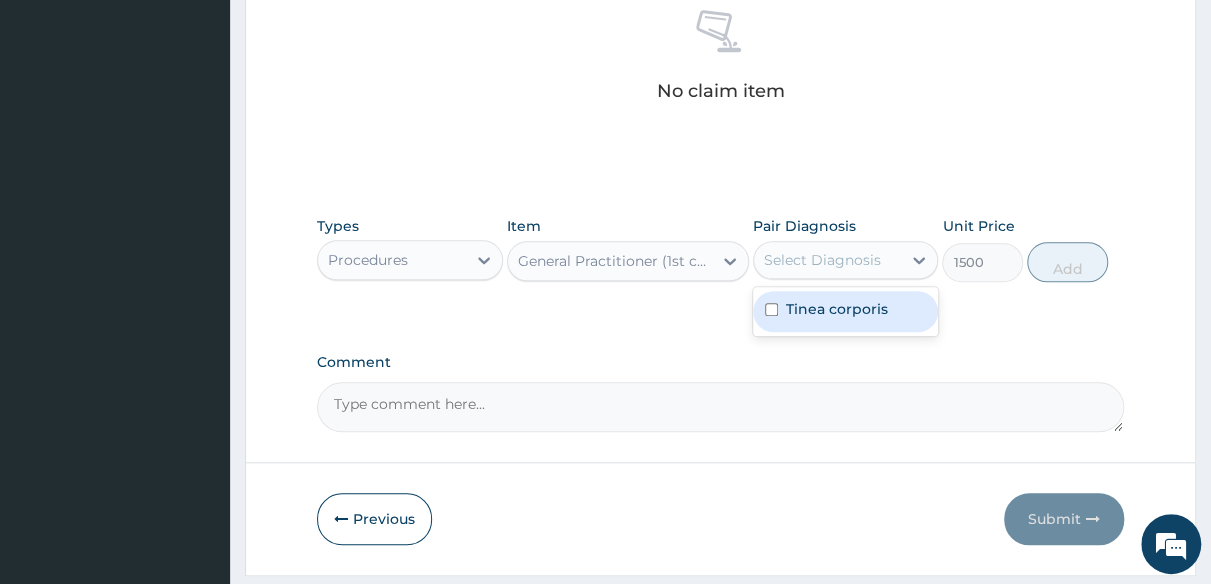 click on "Select Diagnosis" at bounding box center [822, 260] 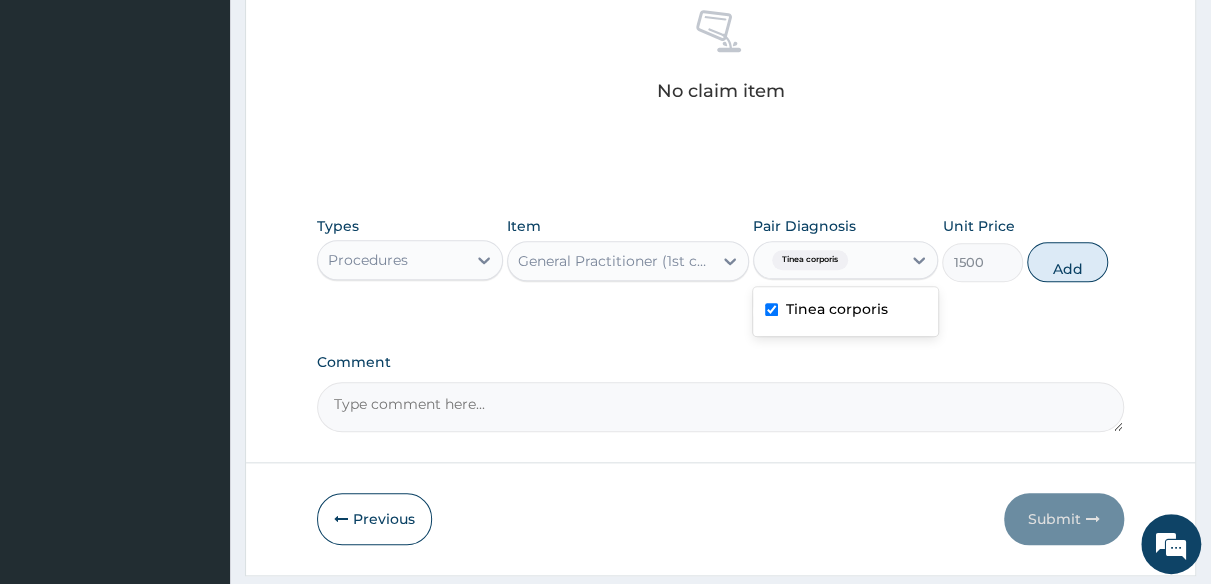 click on "Tinea corporis" at bounding box center (837, 309) 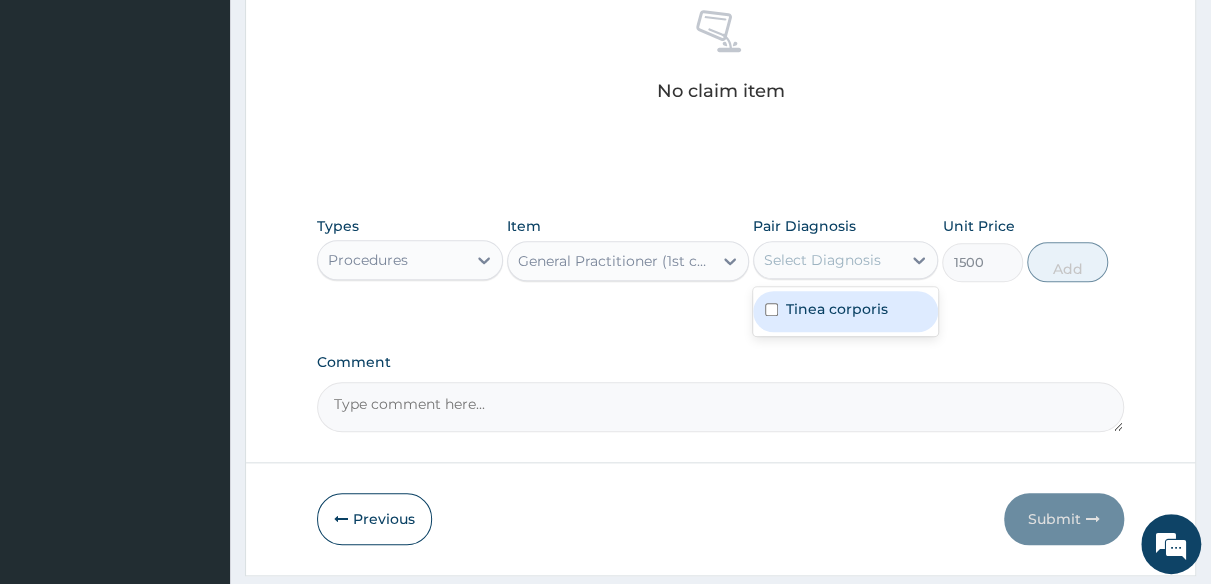 click on "Tinea corporis" at bounding box center (837, 309) 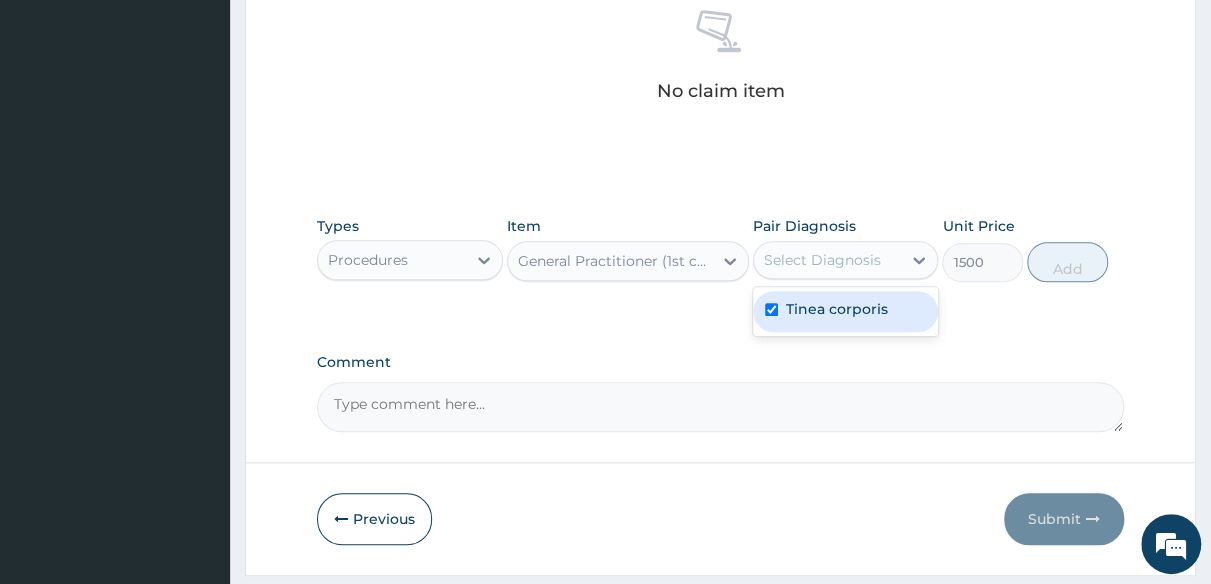checkbox on "true" 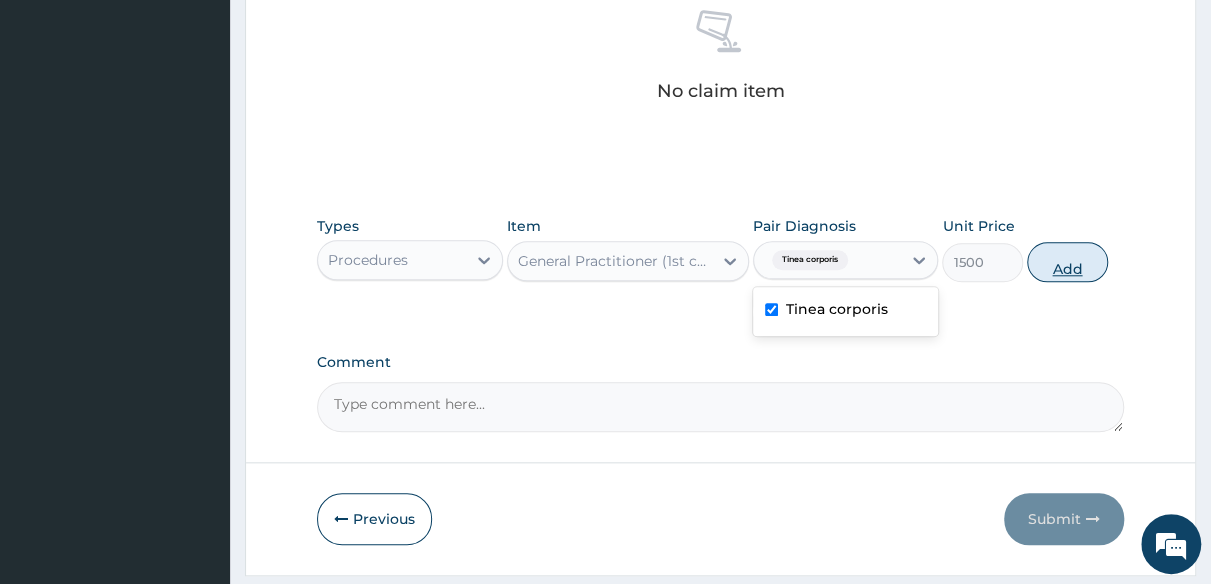 click on "Add" at bounding box center [1067, 262] 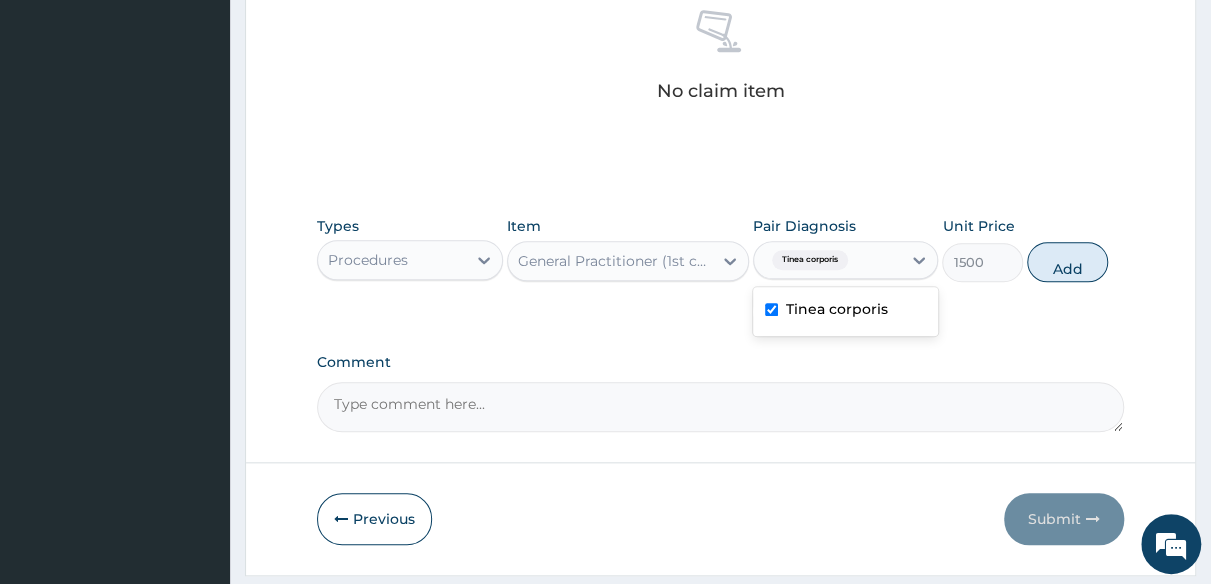type on "0" 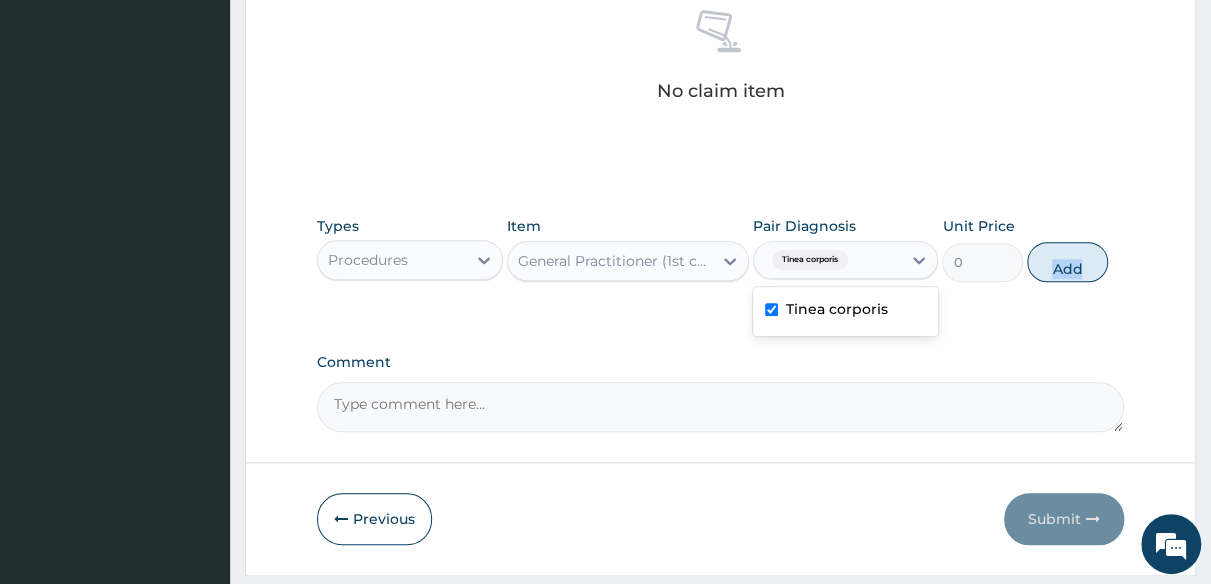 scroll, scrollTop: 775, scrollLeft: 0, axis: vertical 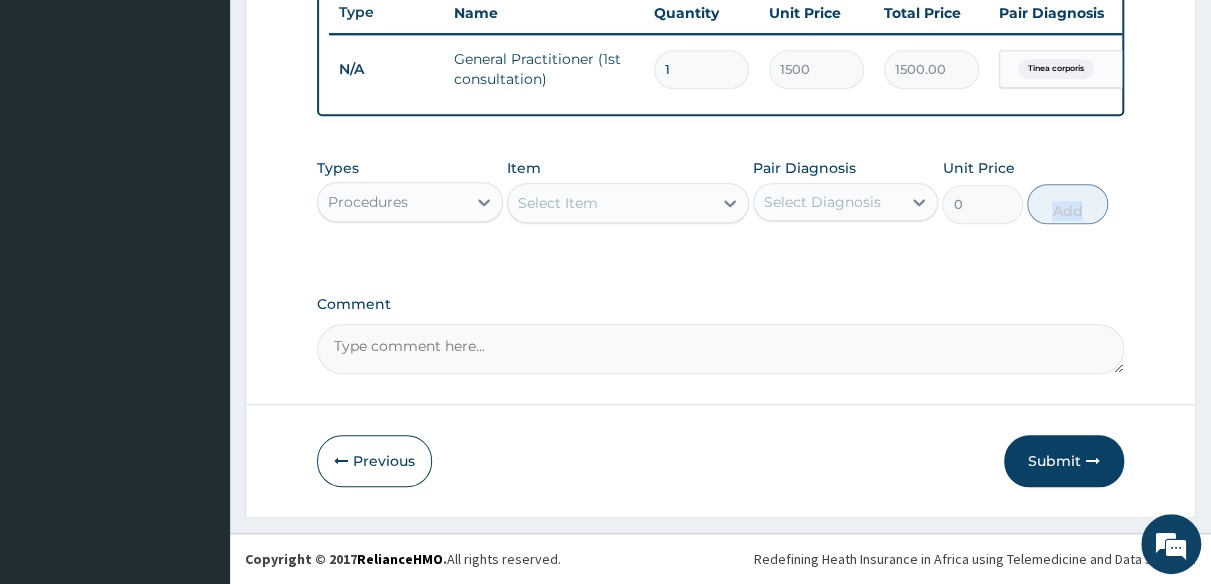 click on "Types Procedures Item Select Item Pair Diagnosis Select Diagnosis Unit Price 0 Add" at bounding box center [720, 206] 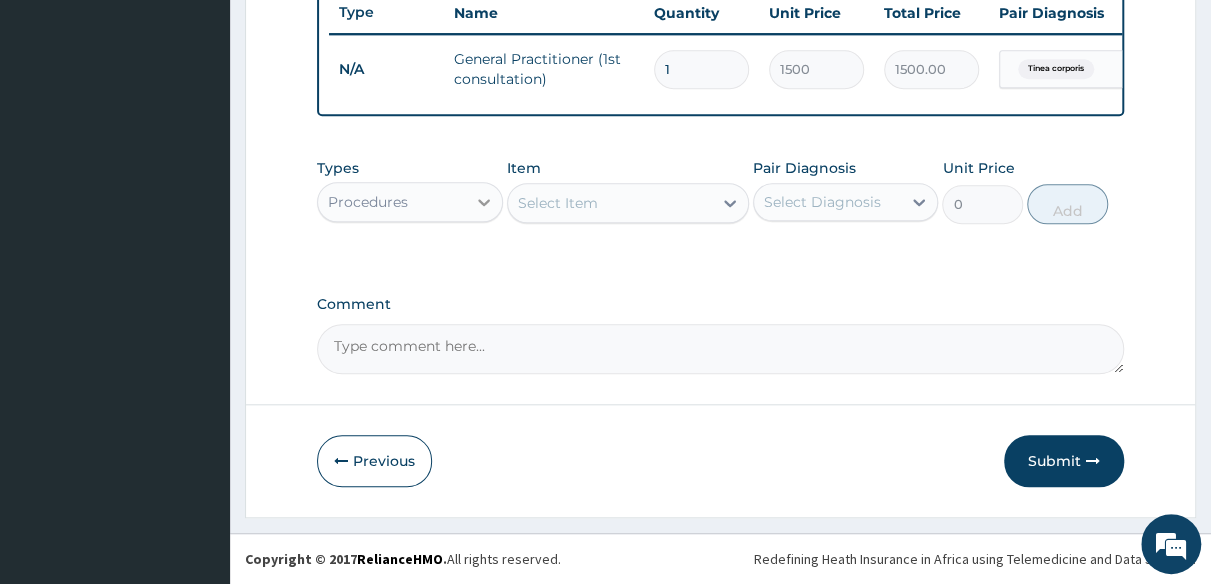 click 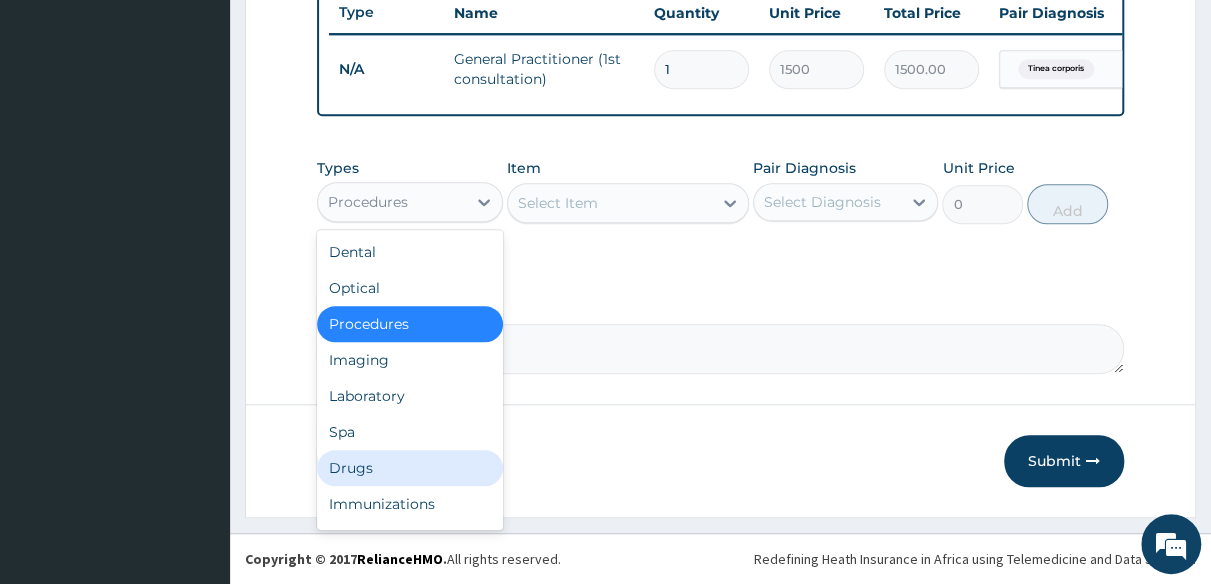 click on "Drugs" at bounding box center (410, 468) 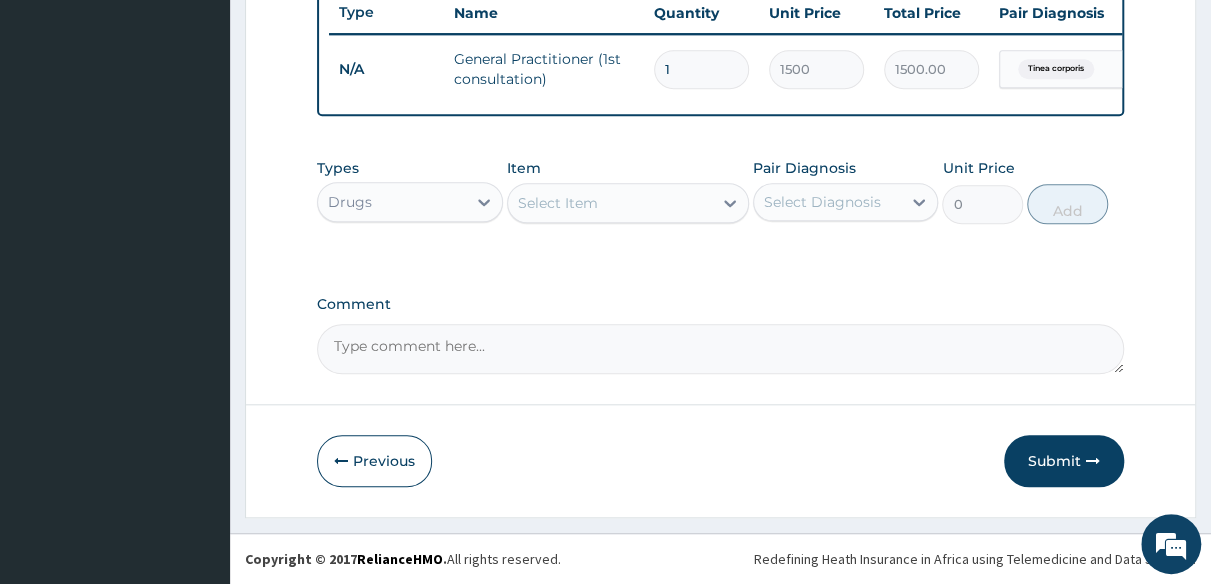 click on "Select Item" at bounding box center (610, 203) 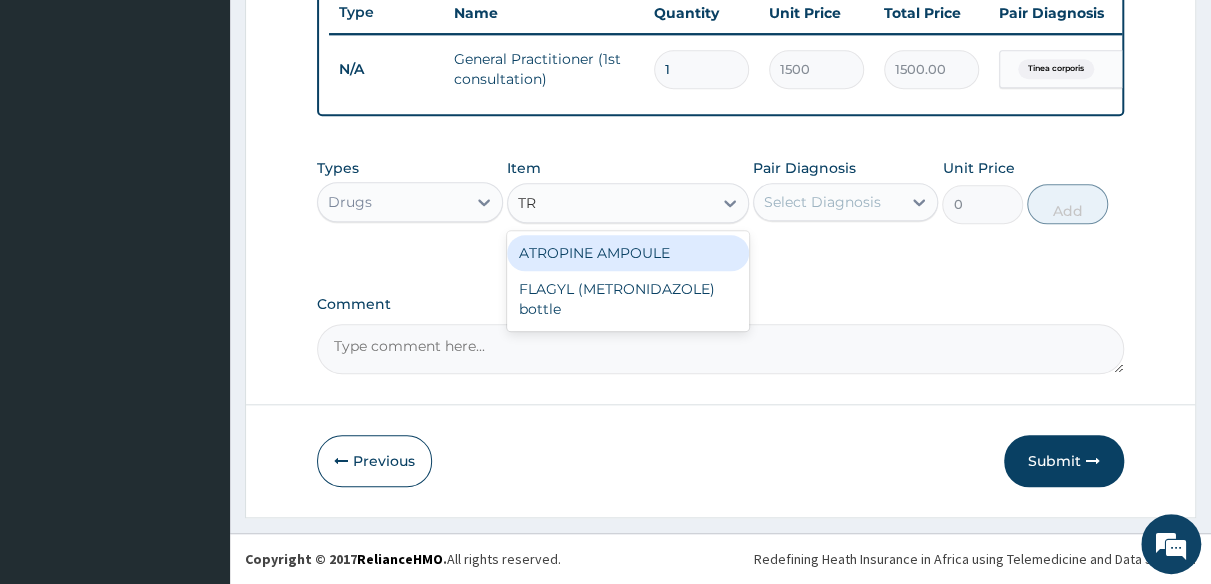 type on "T" 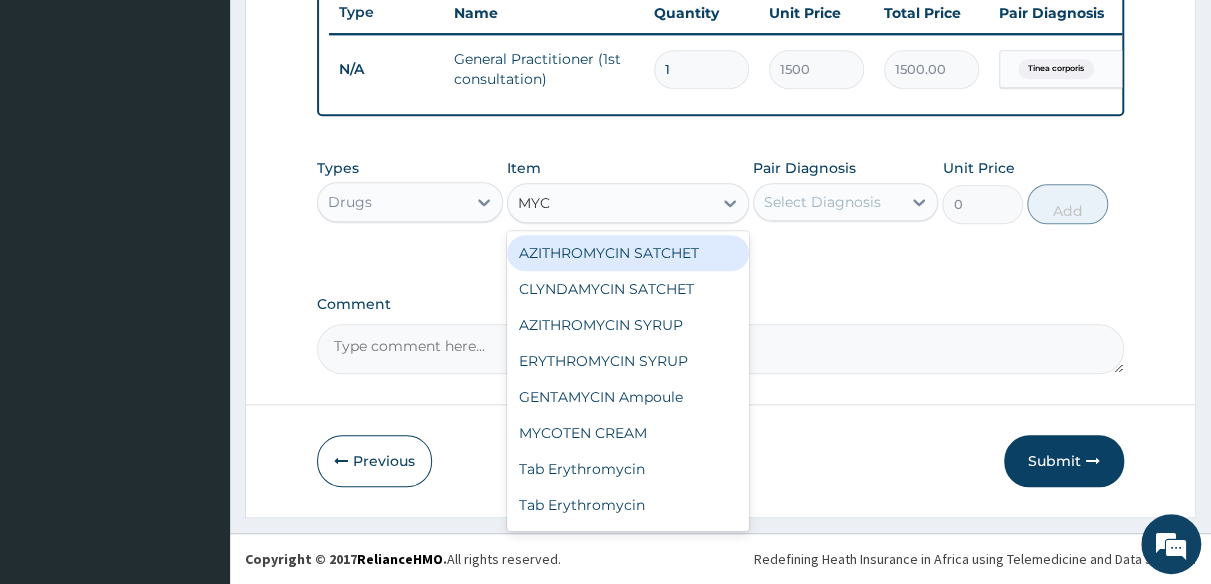 type on "MYCO" 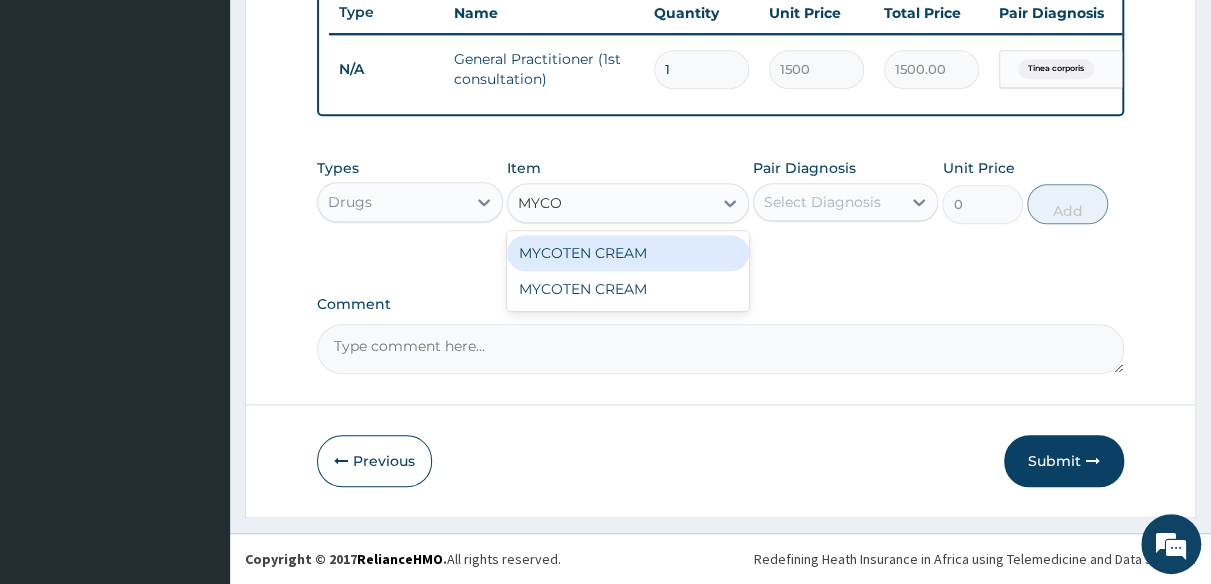 click on "MYCOTEN CREAM" at bounding box center (628, 253) 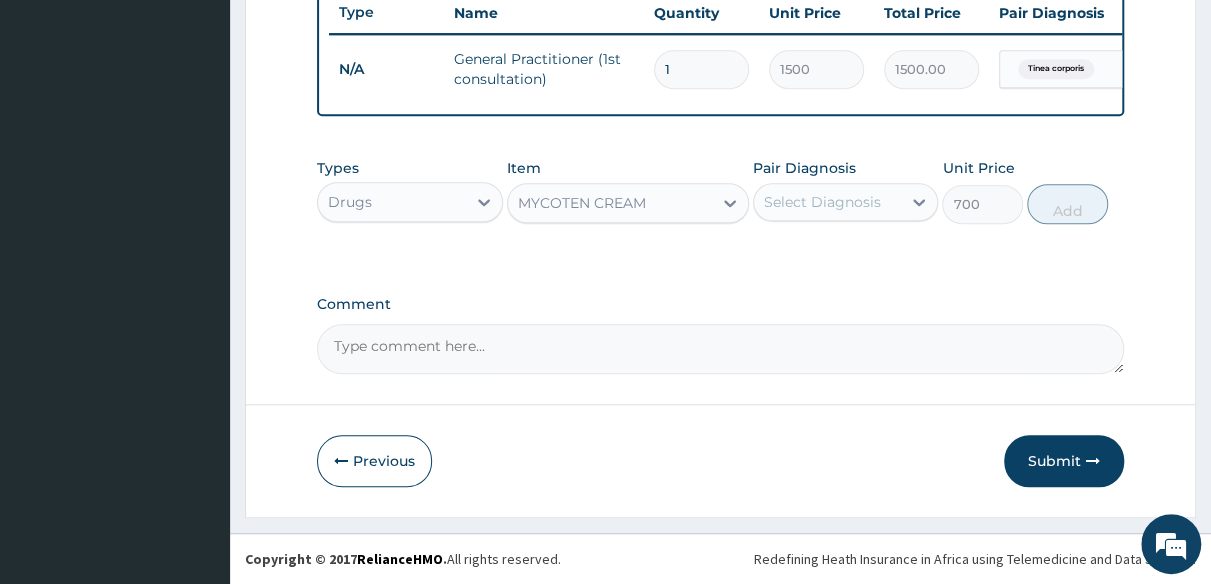 click on "Select Diagnosis" at bounding box center (822, 202) 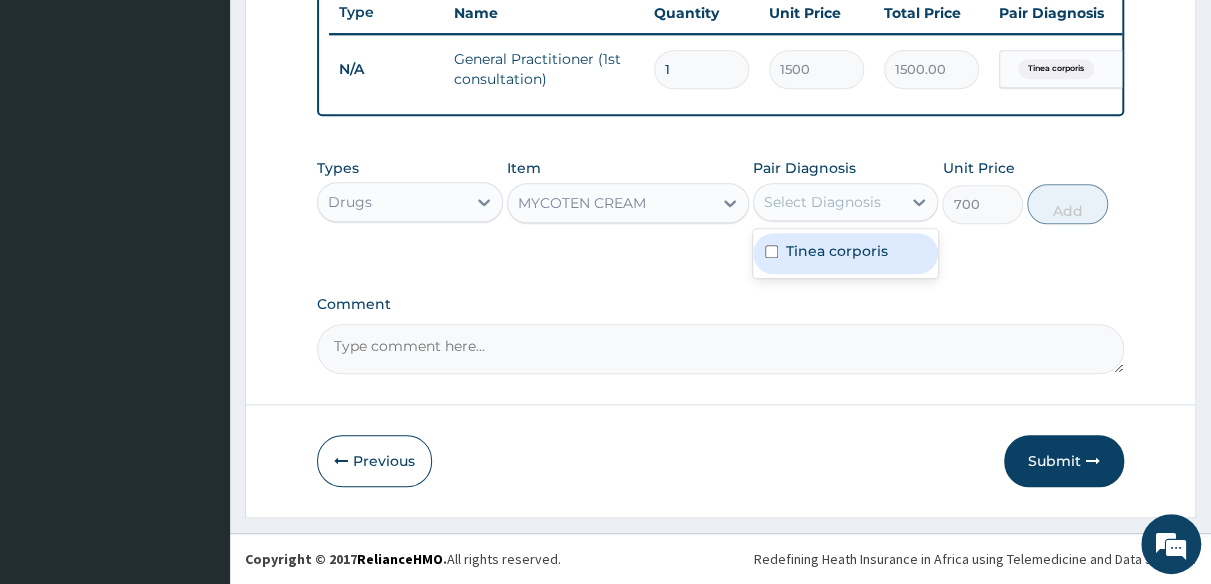 click on "Tinea corporis" at bounding box center (837, 251) 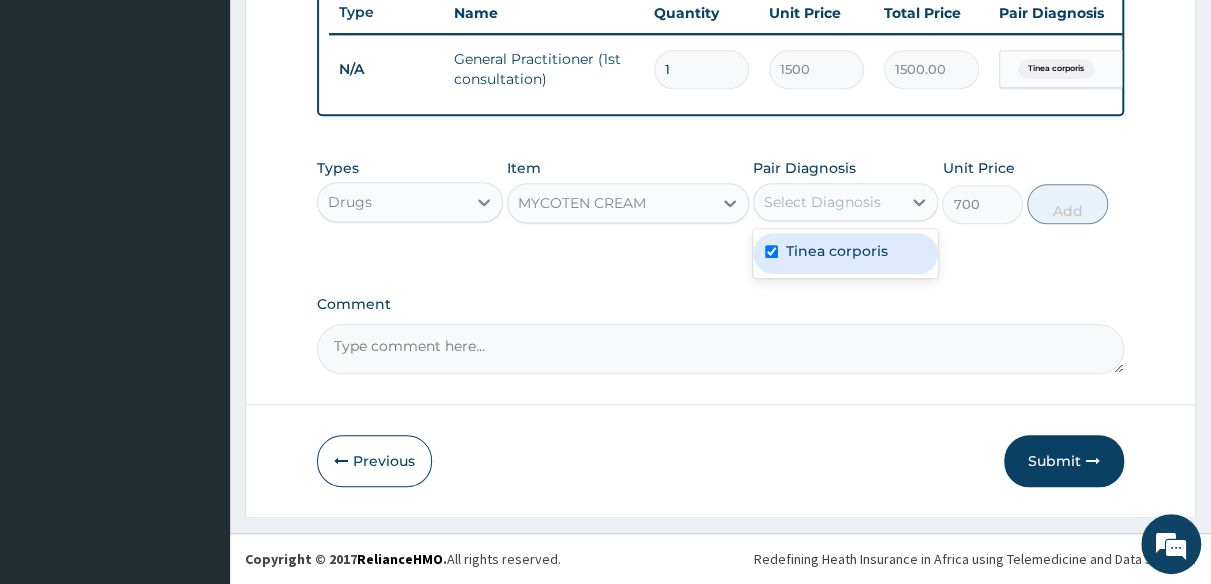 checkbox on "true" 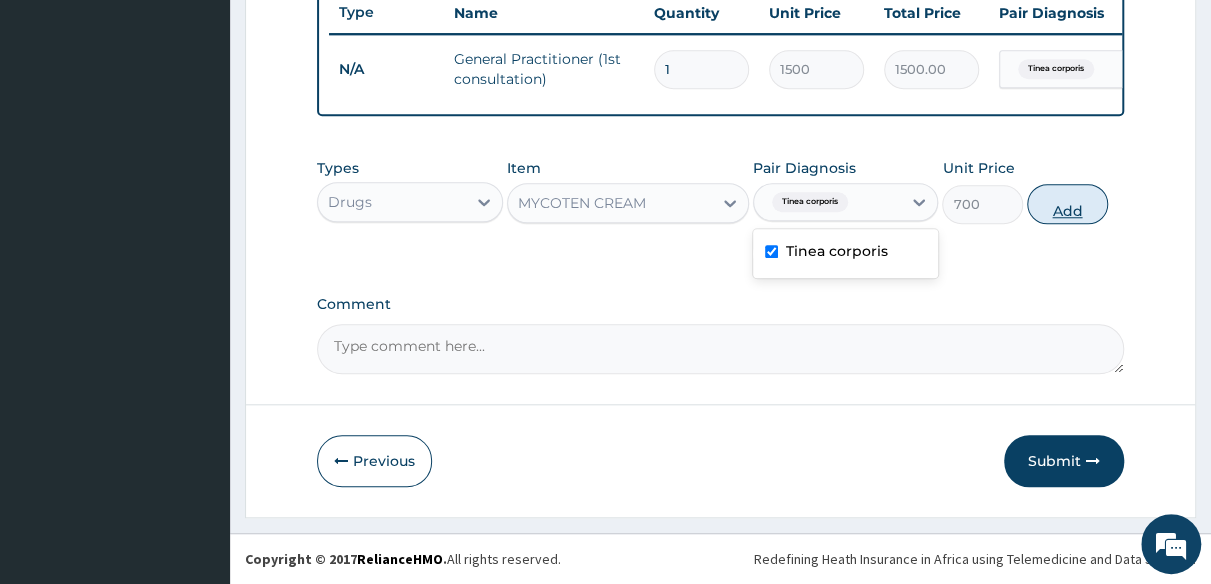 click on "Add" at bounding box center [1067, 204] 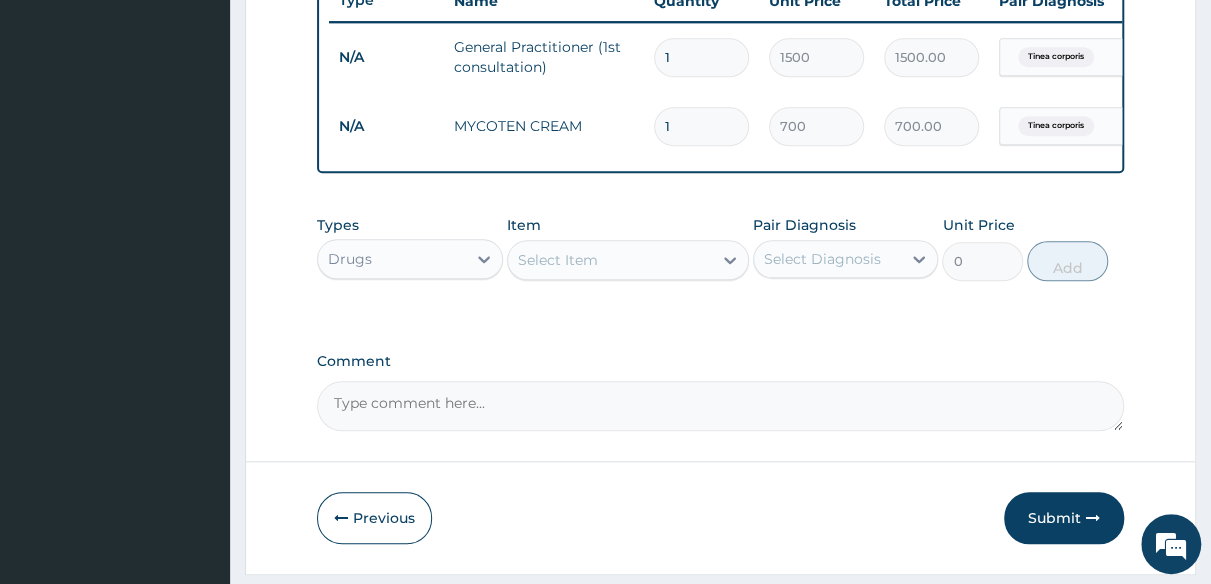 click on "Select Item" at bounding box center (610, 260) 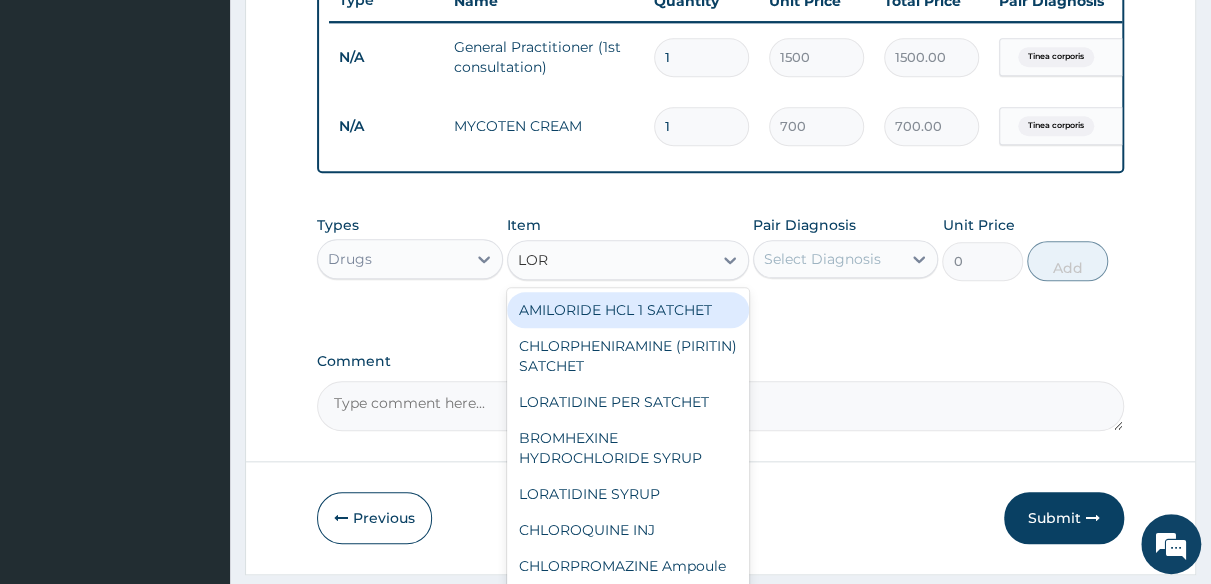 type on "LORA" 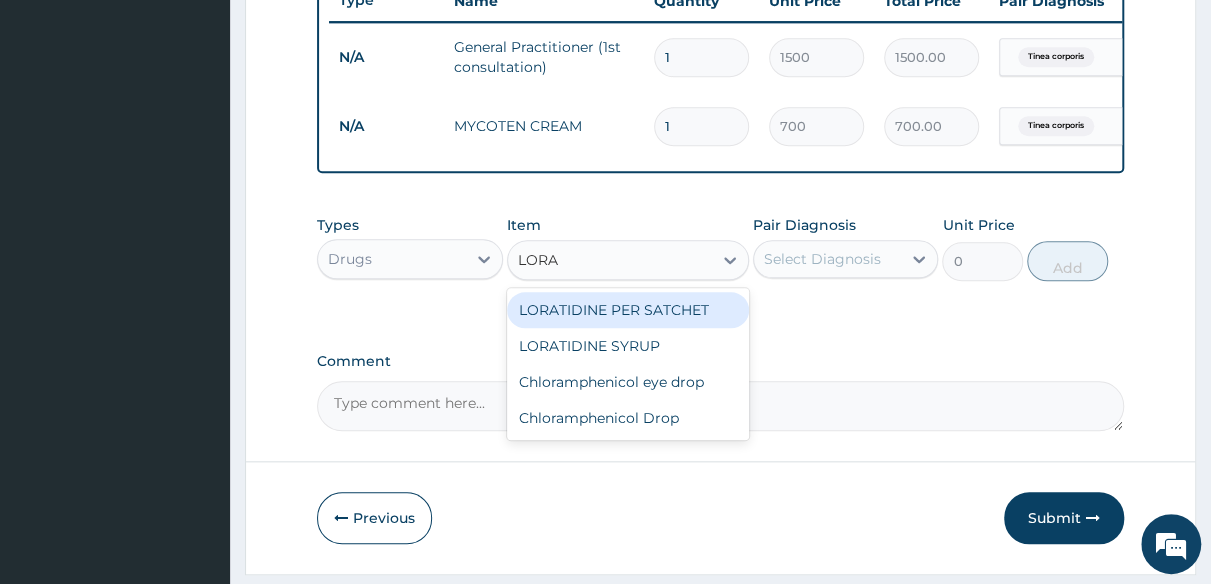 click on "LORATIDINE PER SATCHET" at bounding box center (628, 310) 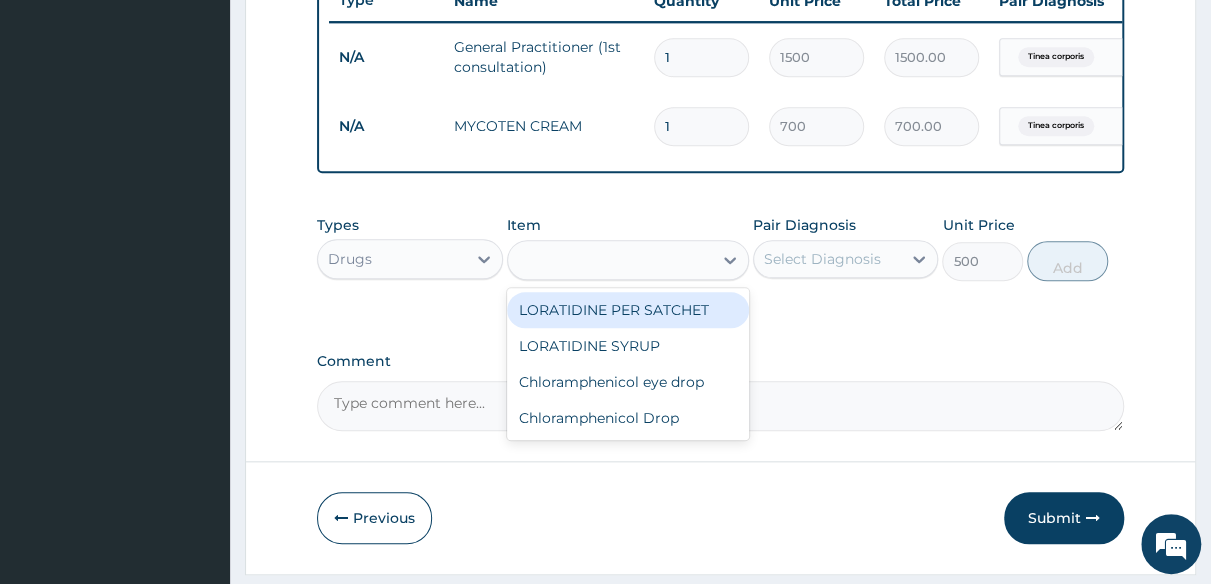 click on "Types Drugs Item option MYCOTEN CREAM , selected. option LORATIDINE PER SATCHET focused, 51 of 255. 4 results available for search term LORA. Use Up and Down to choose options, press Enter to select the currently focused option, press Escape to exit the menu, press Tab to select the option and exit the menu. LORA LORATIDINE PER SATCHET LORATIDINE SYRUP Chloramphenicol eye drop Chloramphenicol  Drop Pair Diagnosis Select Diagnosis Unit Price 500 Add" at bounding box center [720, 263] 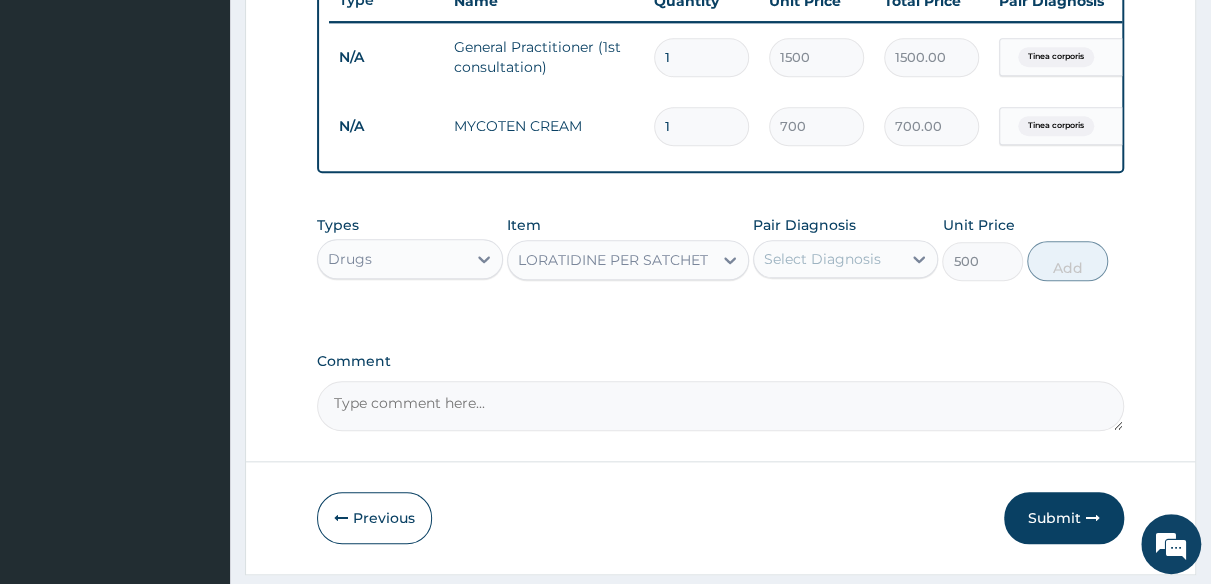 click on "Select Diagnosis" at bounding box center (822, 259) 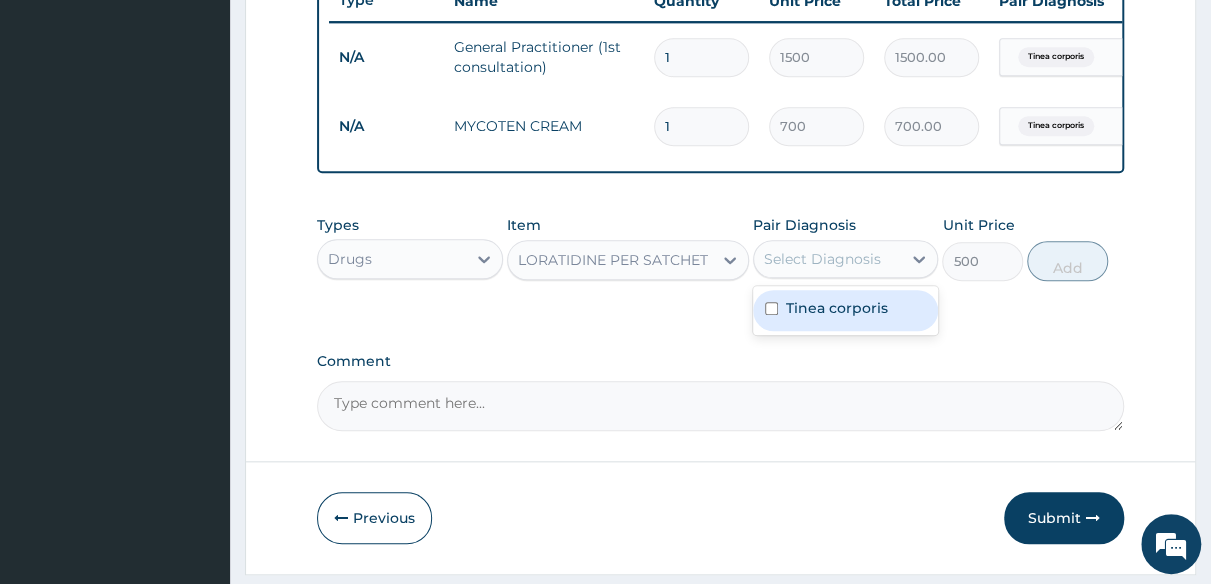 click at bounding box center (771, 308) 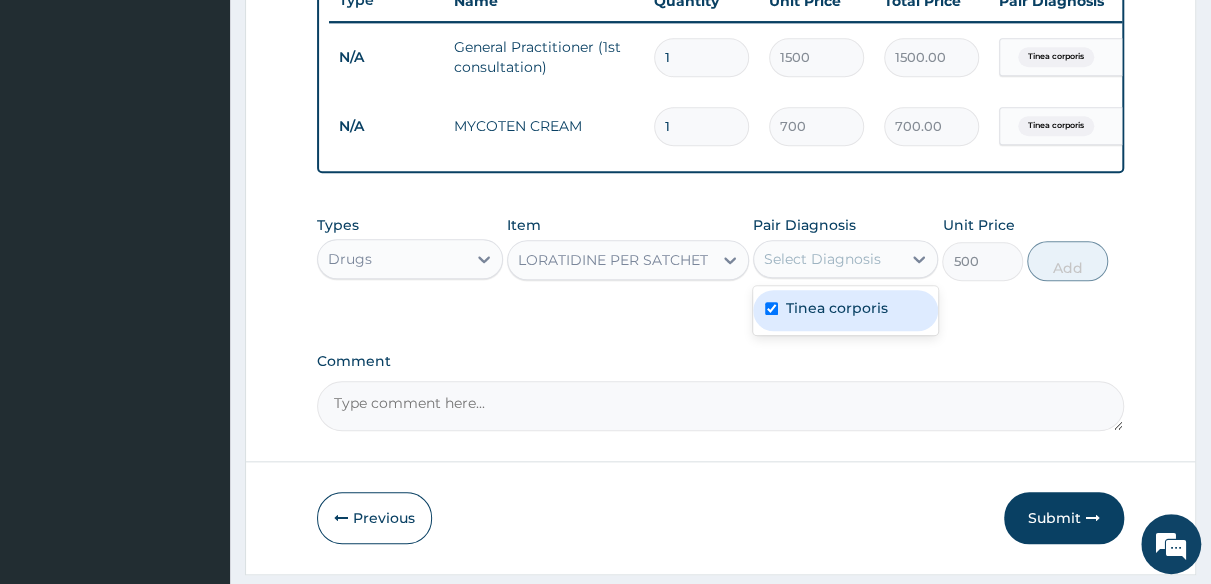 checkbox on "true" 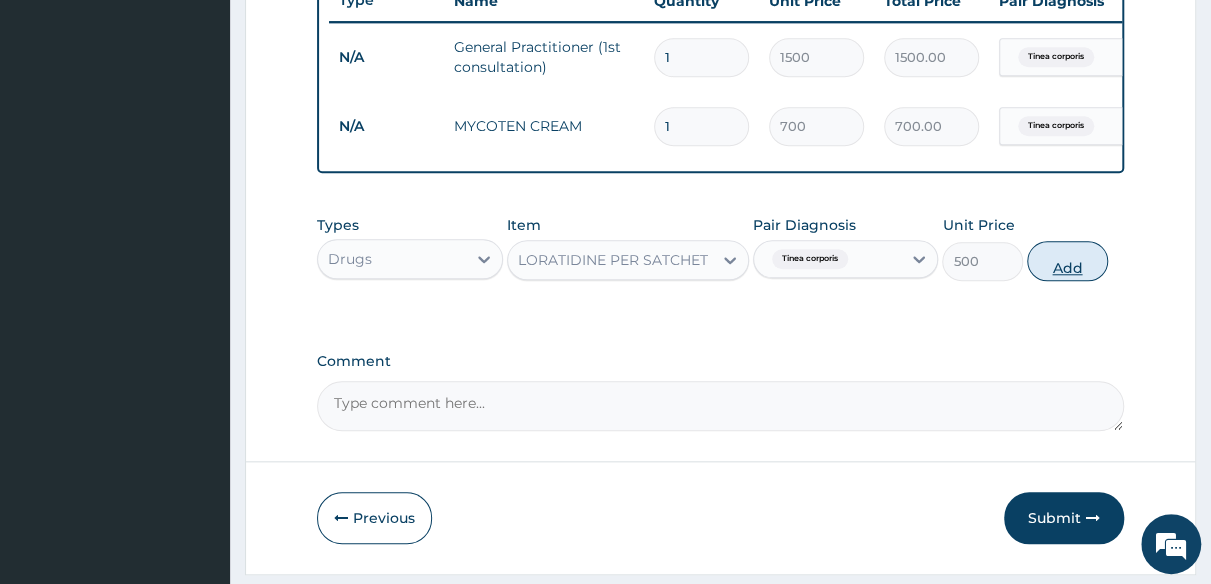 click on "Add" at bounding box center [1067, 261] 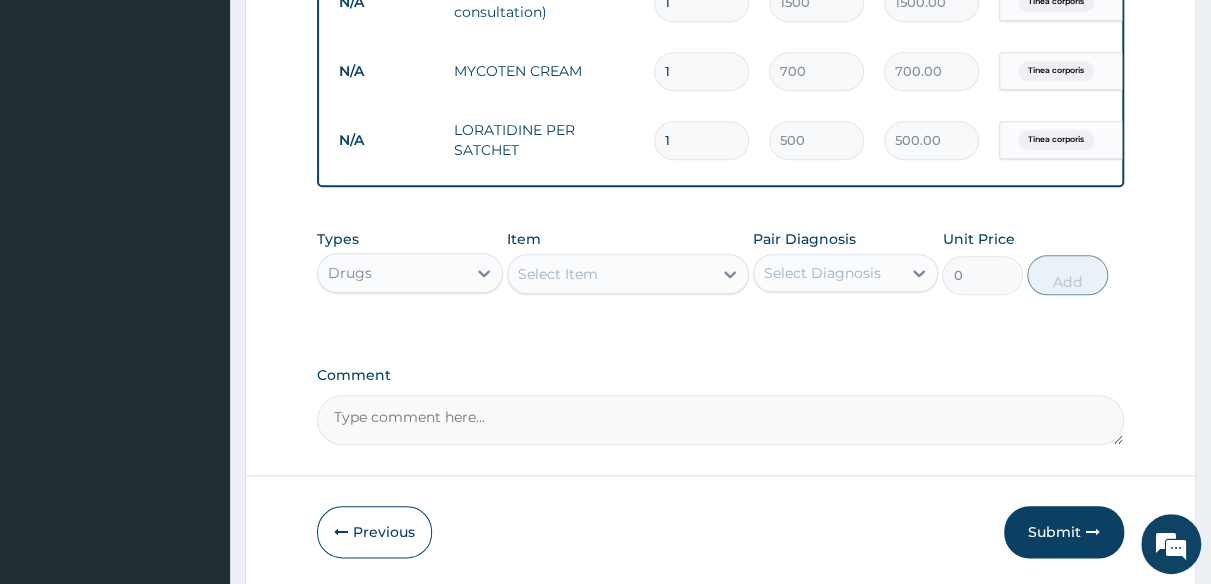 scroll, scrollTop: 914, scrollLeft: 0, axis: vertical 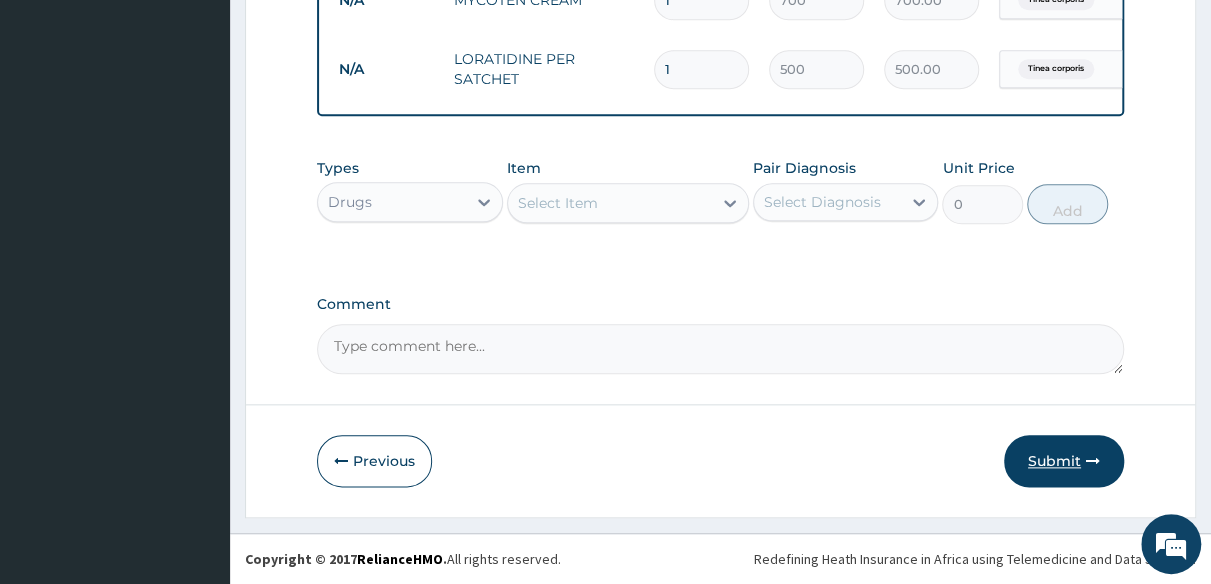 click on "Submit" at bounding box center (1064, 461) 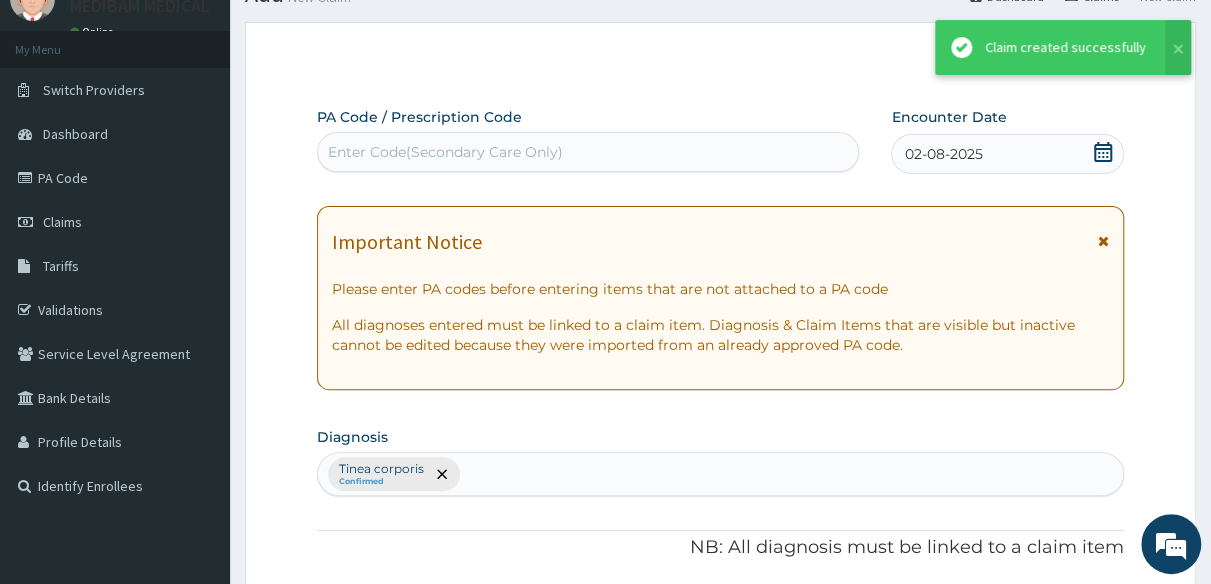 scroll, scrollTop: 914, scrollLeft: 0, axis: vertical 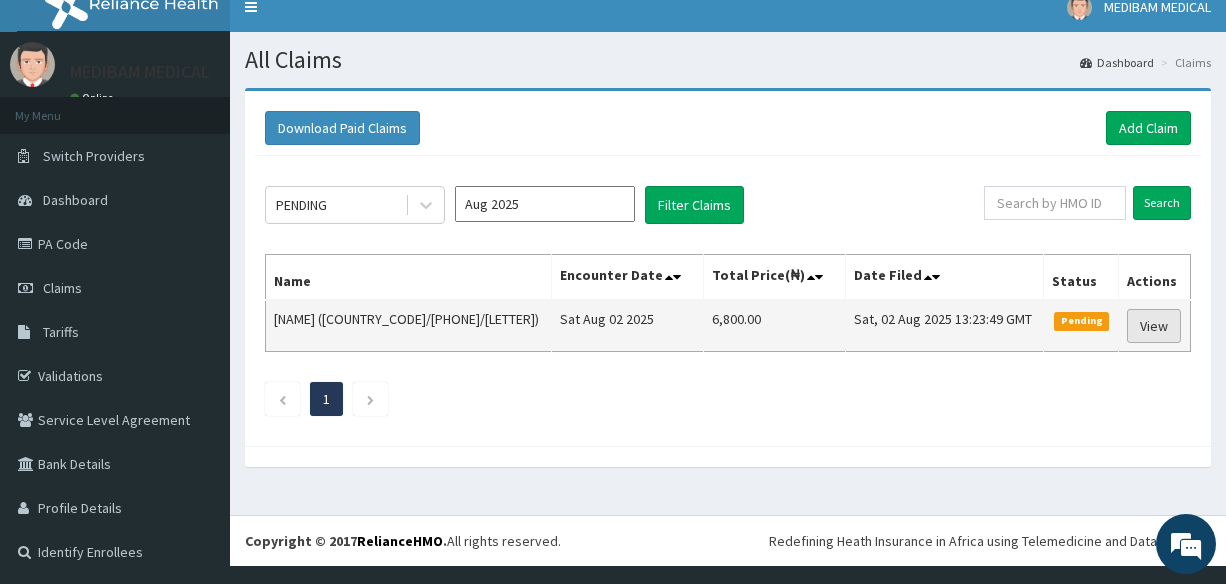 click on "View" at bounding box center (1154, 326) 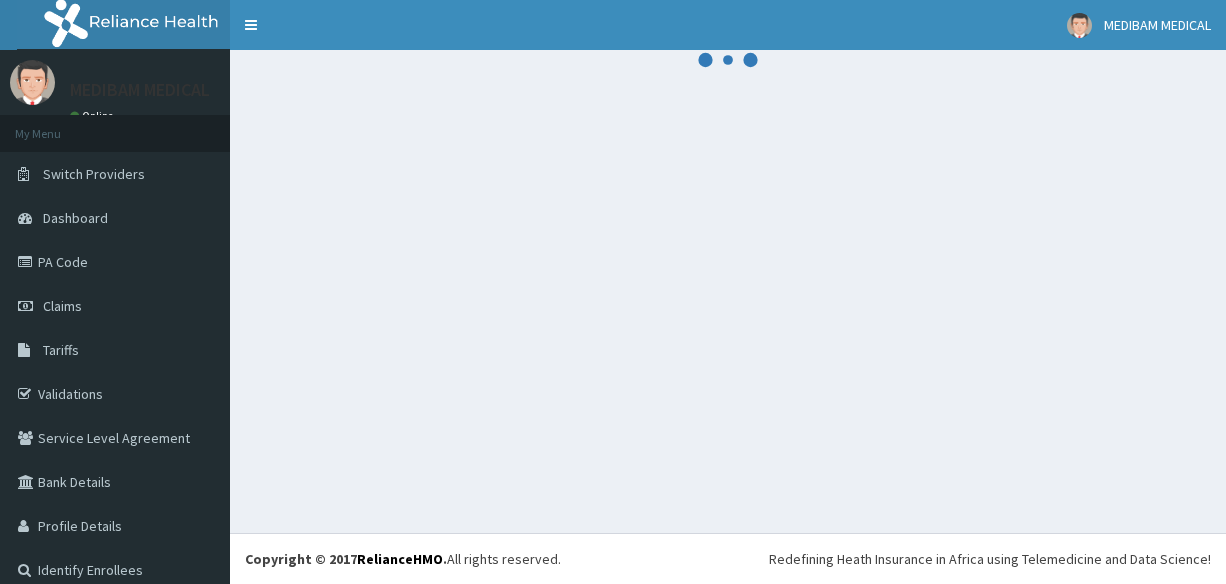 scroll, scrollTop: 0, scrollLeft: 0, axis: both 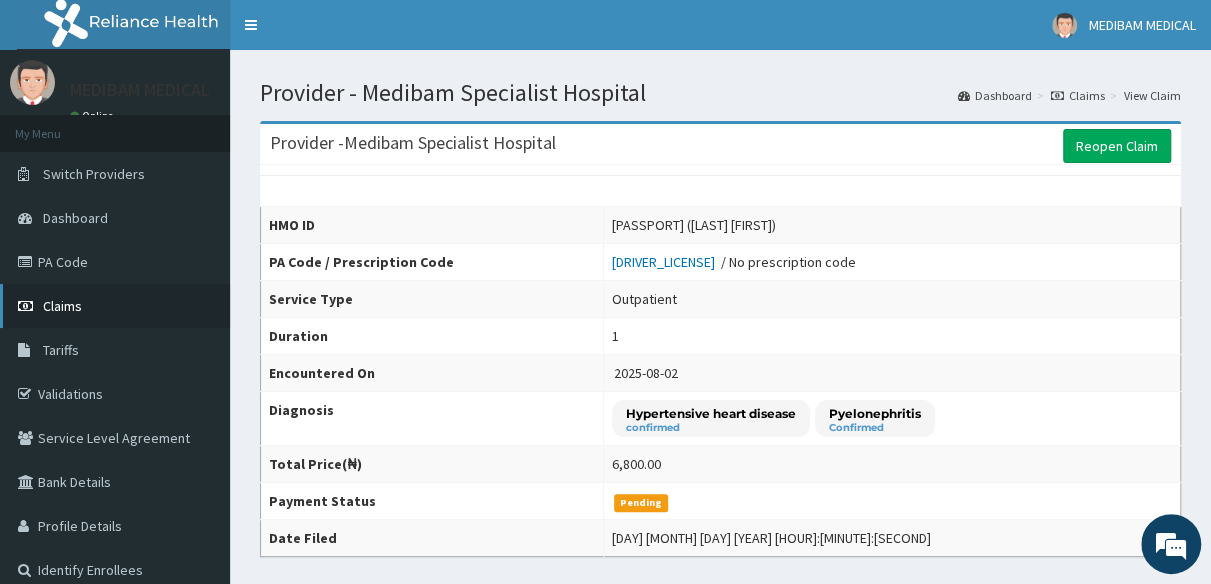 click on "Claims" at bounding box center [62, 306] 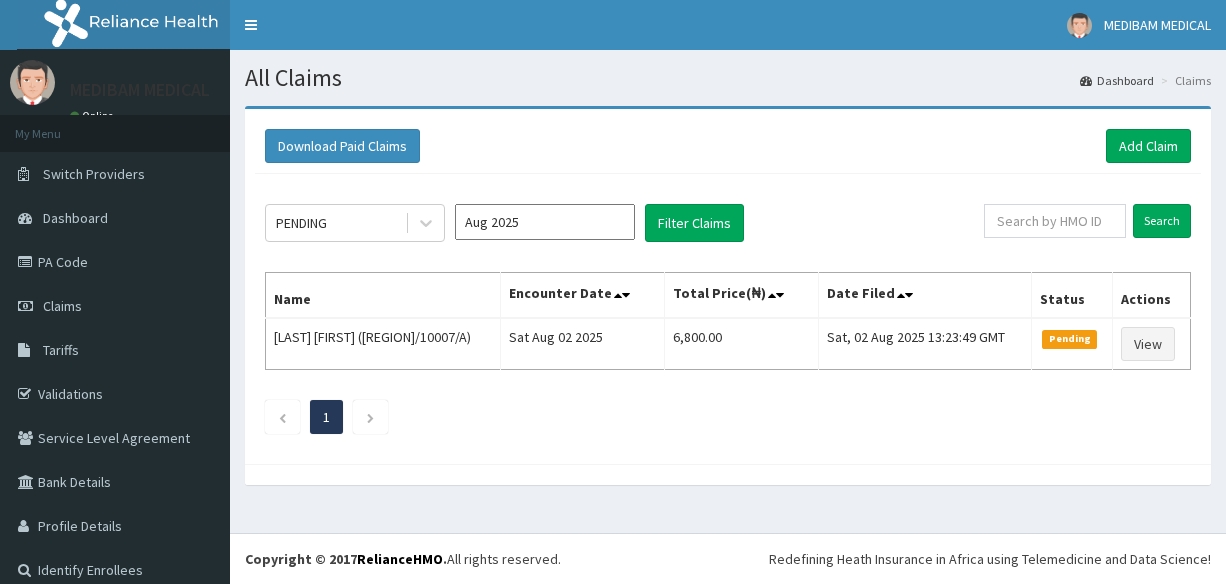 scroll, scrollTop: 0, scrollLeft: 0, axis: both 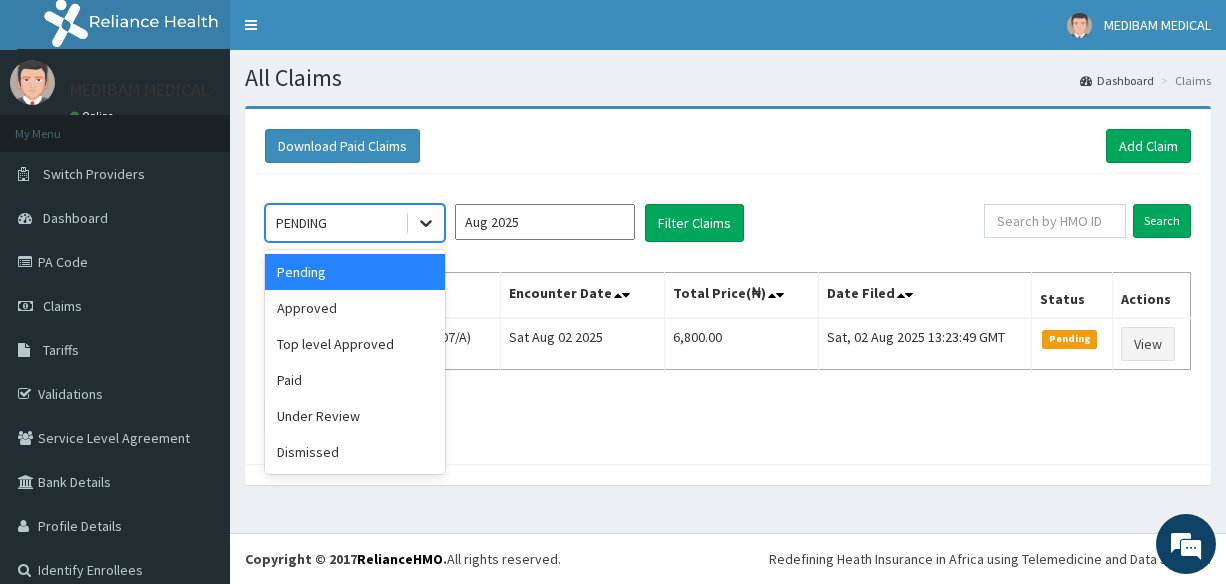 click 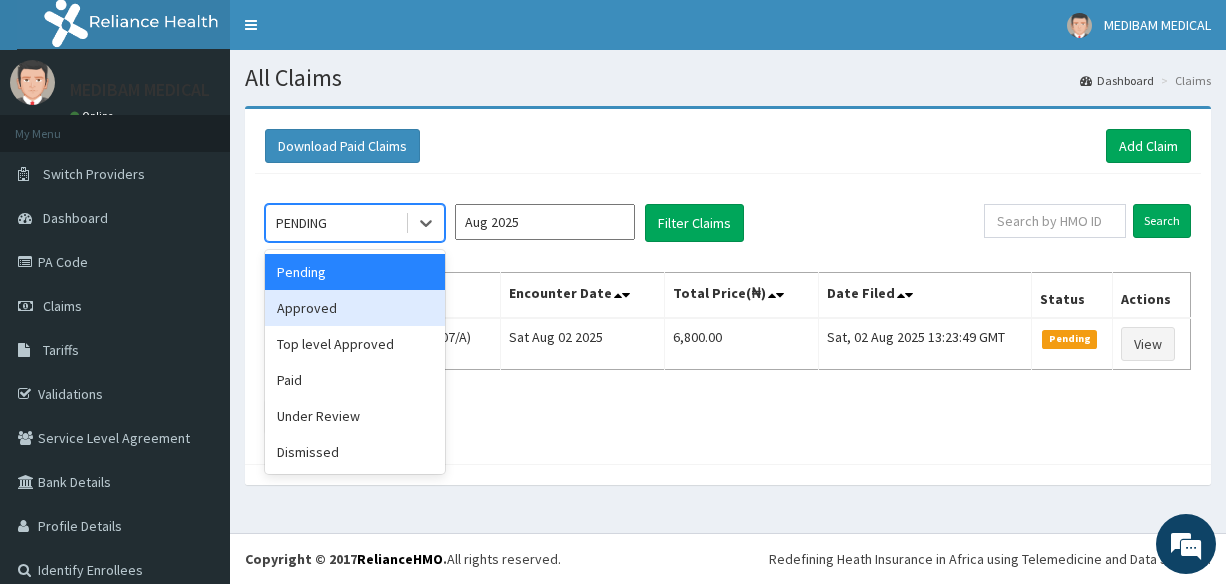click on "Approved" at bounding box center [355, 308] 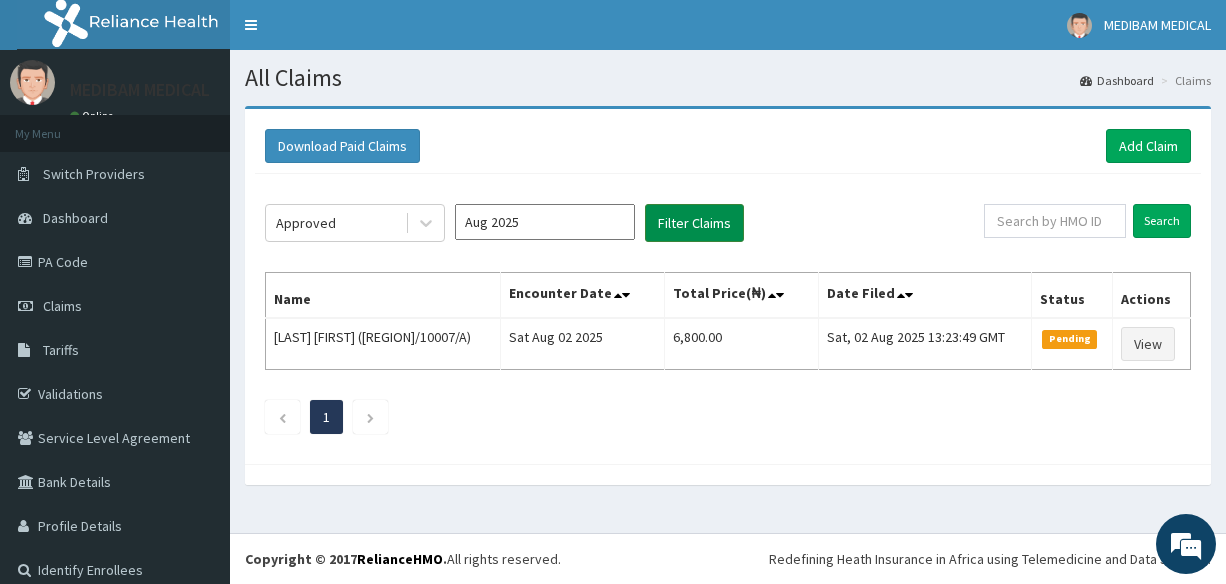click on "Filter Claims" at bounding box center [694, 223] 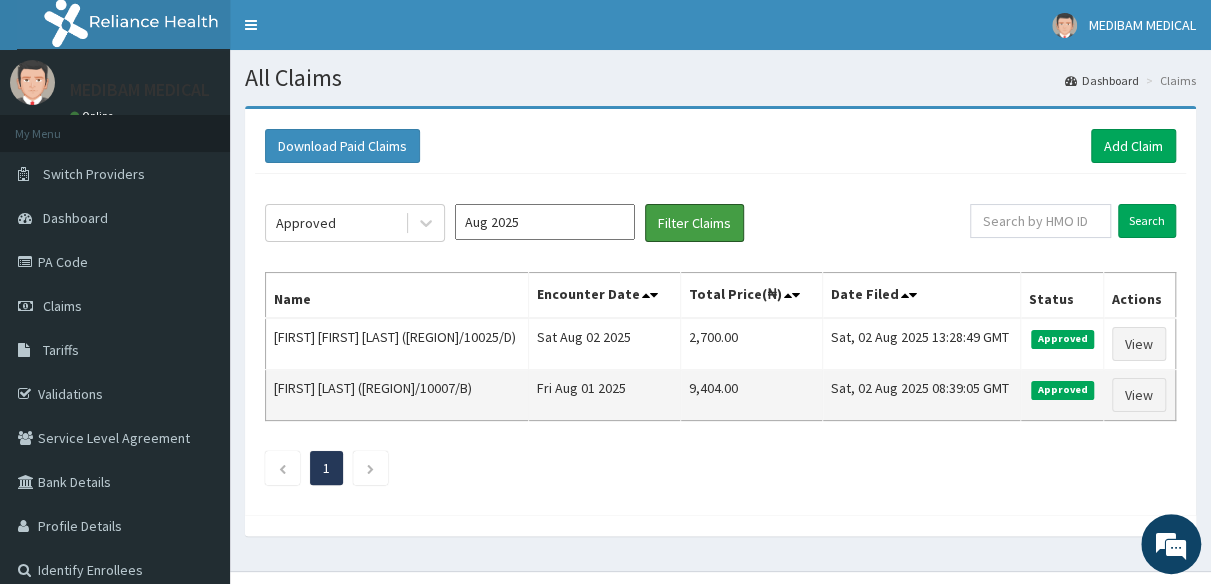 scroll, scrollTop: 0, scrollLeft: 0, axis: both 